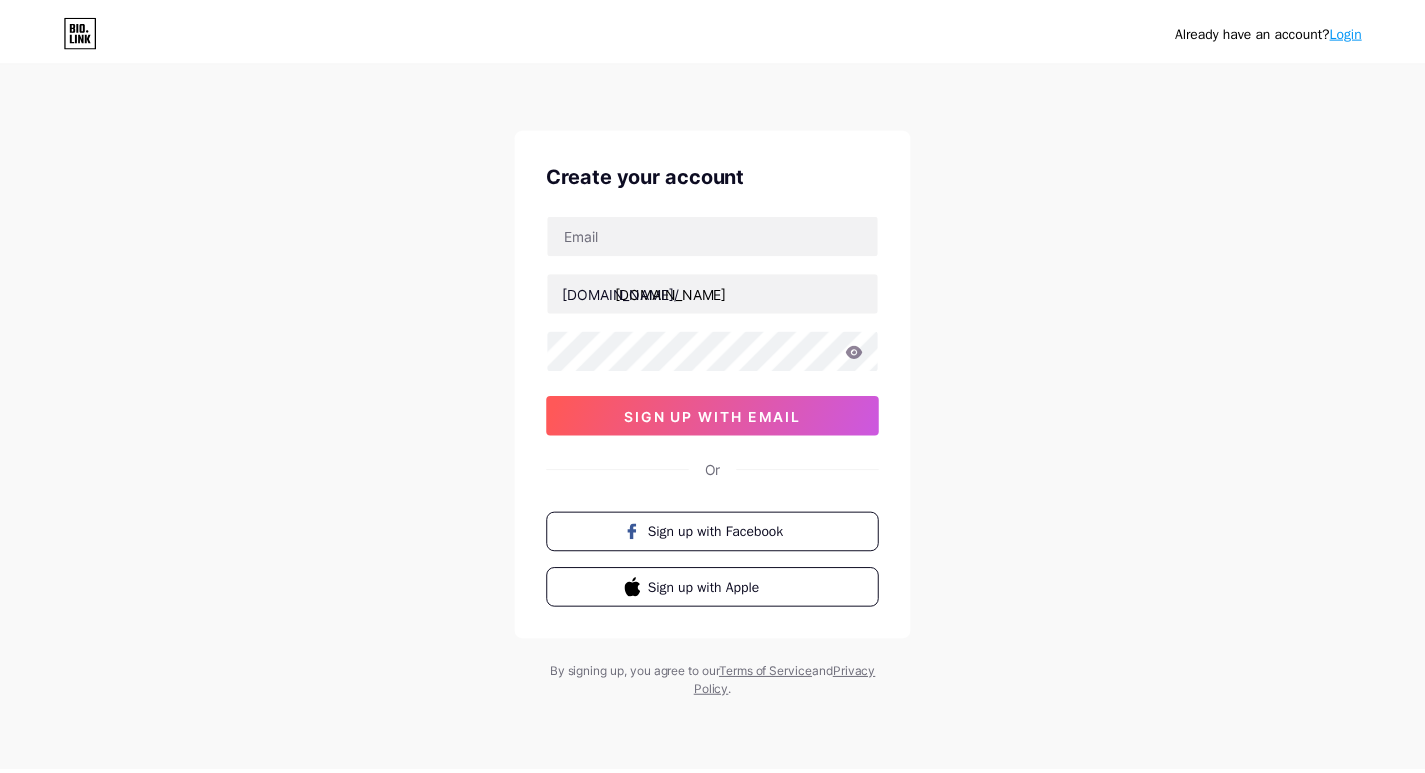 scroll, scrollTop: 0, scrollLeft: 0, axis: both 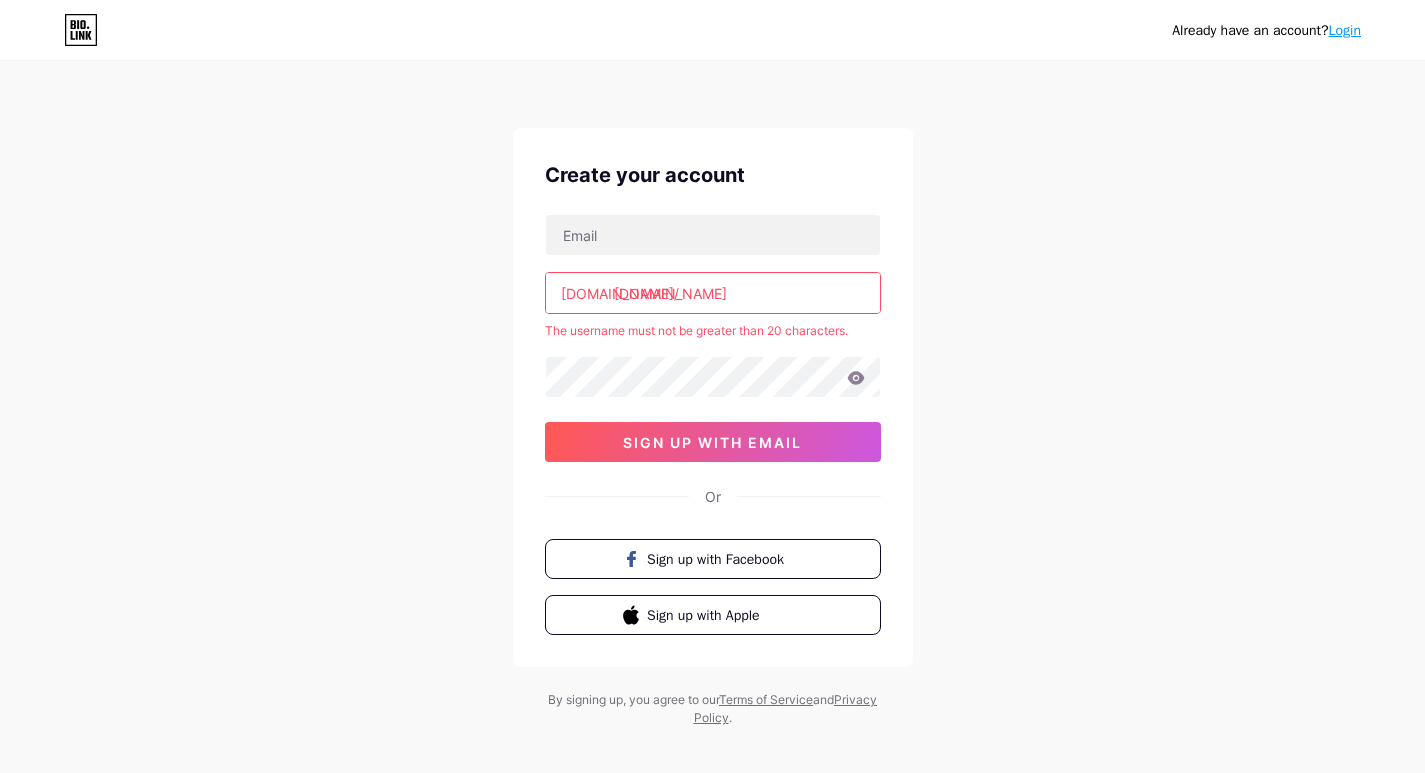 click on "Already have an account?  Login   Create your account         [DOMAIN_NAME]/   [DOMAIN_NAME]     The username must not be greater than 20 characters.                 sign up with email         Or       Sign up with Facebook
Sign up with Apple
By signing up, you agree to our  Terms of Service  and  Privacy Policy ." at bounding box center (712, 395) 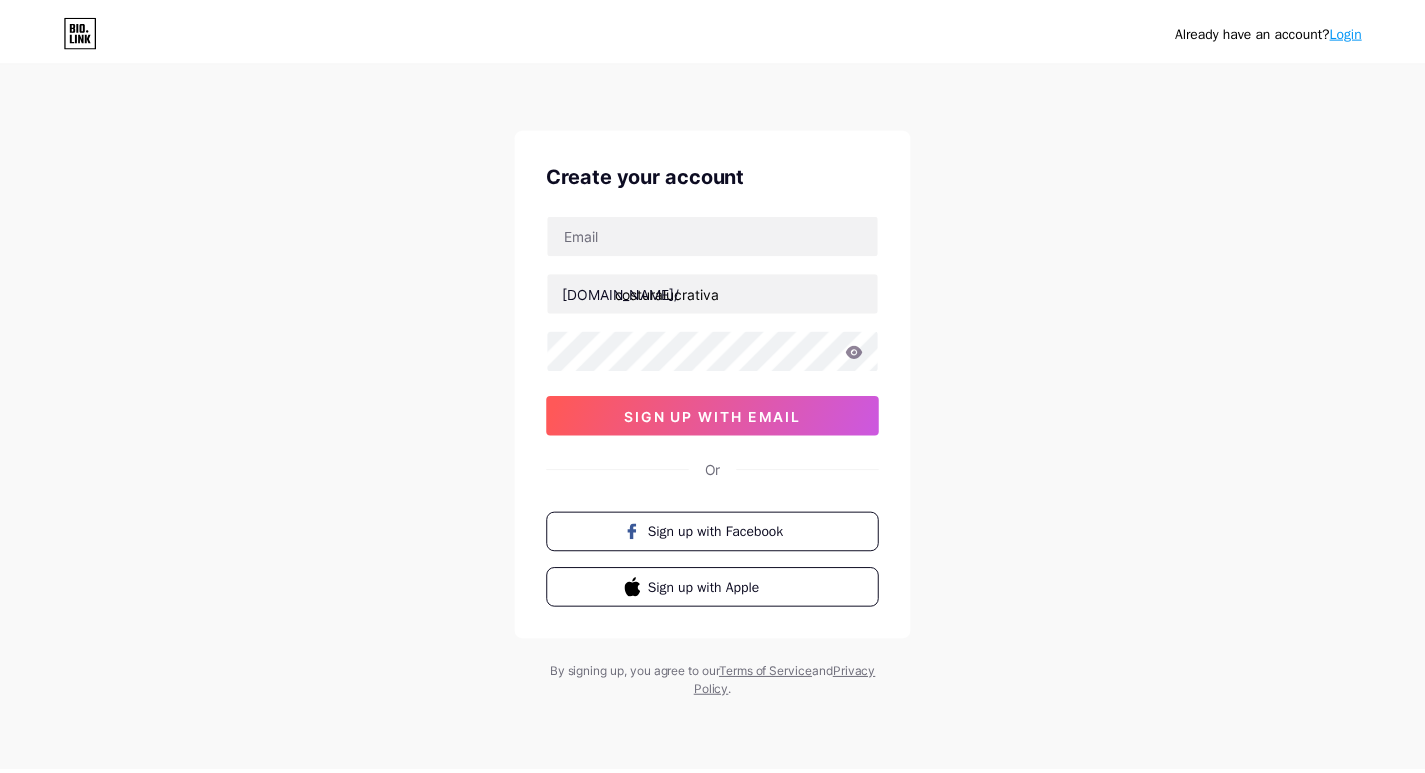 scroll, scrollTop: 0, scrollLeft: 0, axis: both 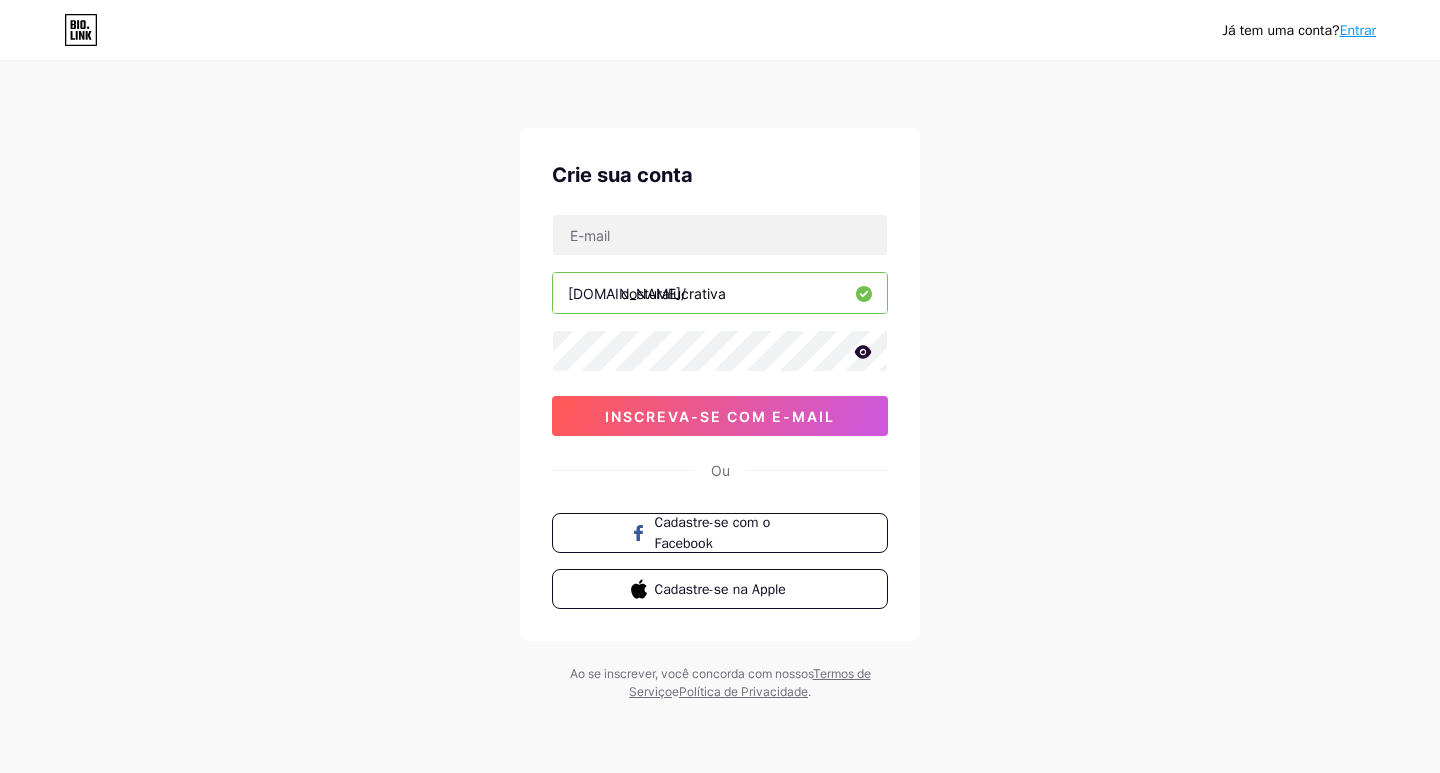 click on "inscreva-se com e-mail" at bounding box center [720, 416] 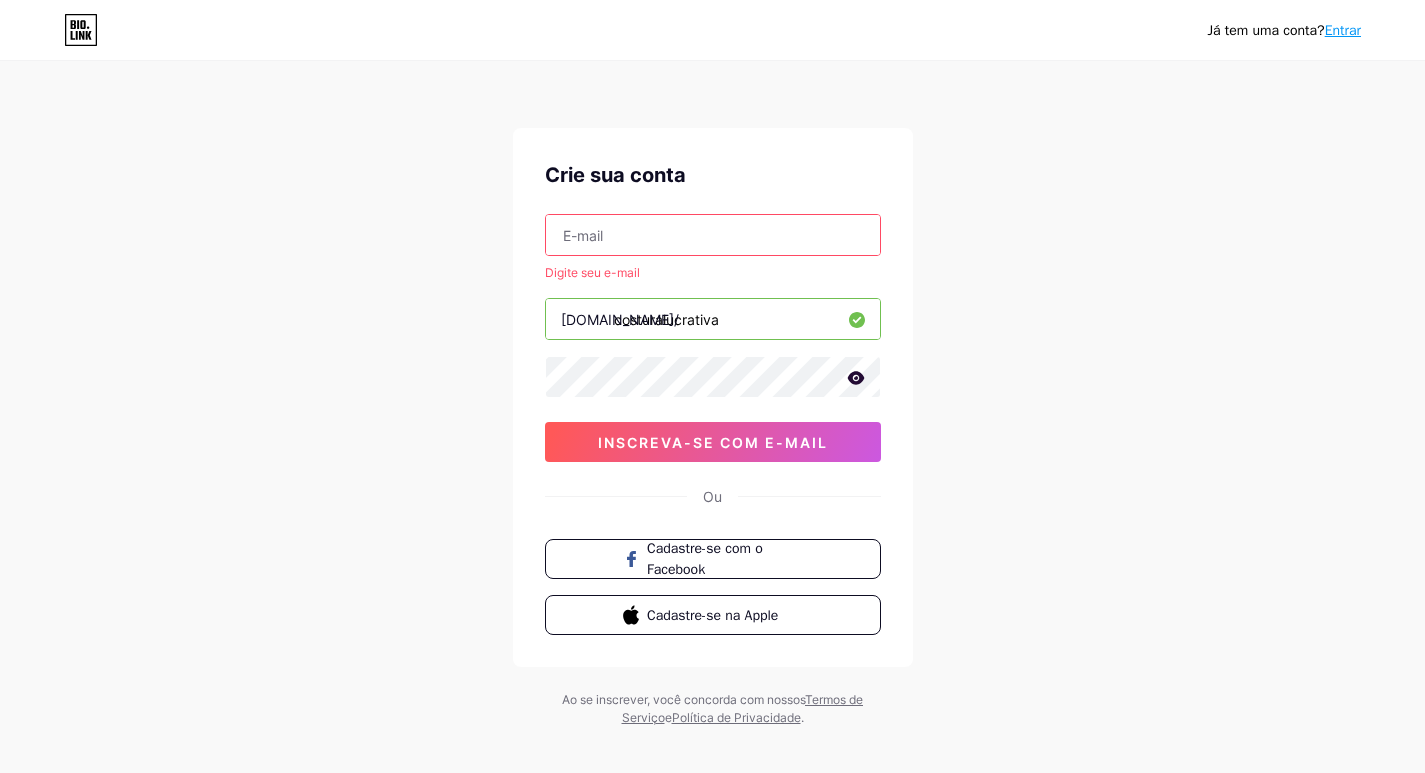 click at bounding box center [713, 235] 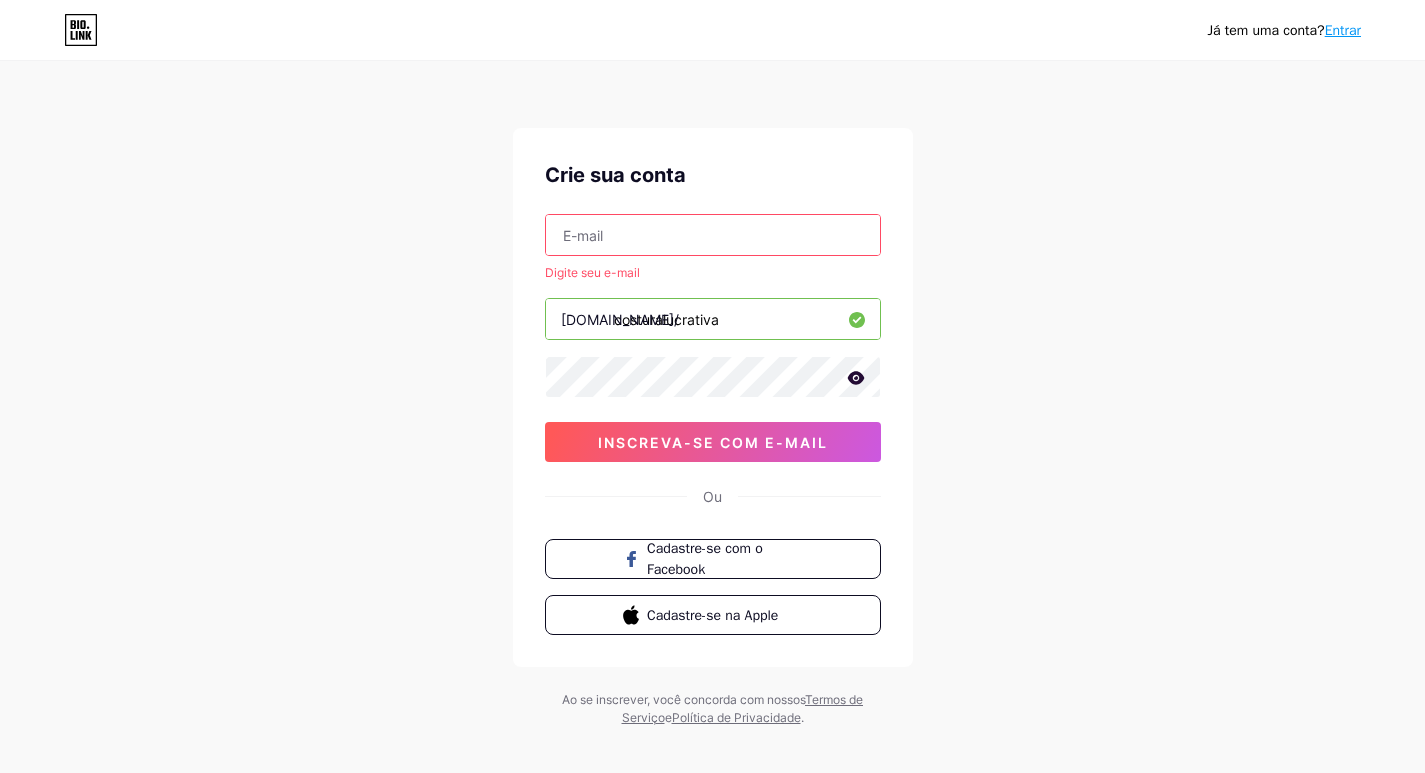 type on "ma.soares_pr@yahoo.com.br" 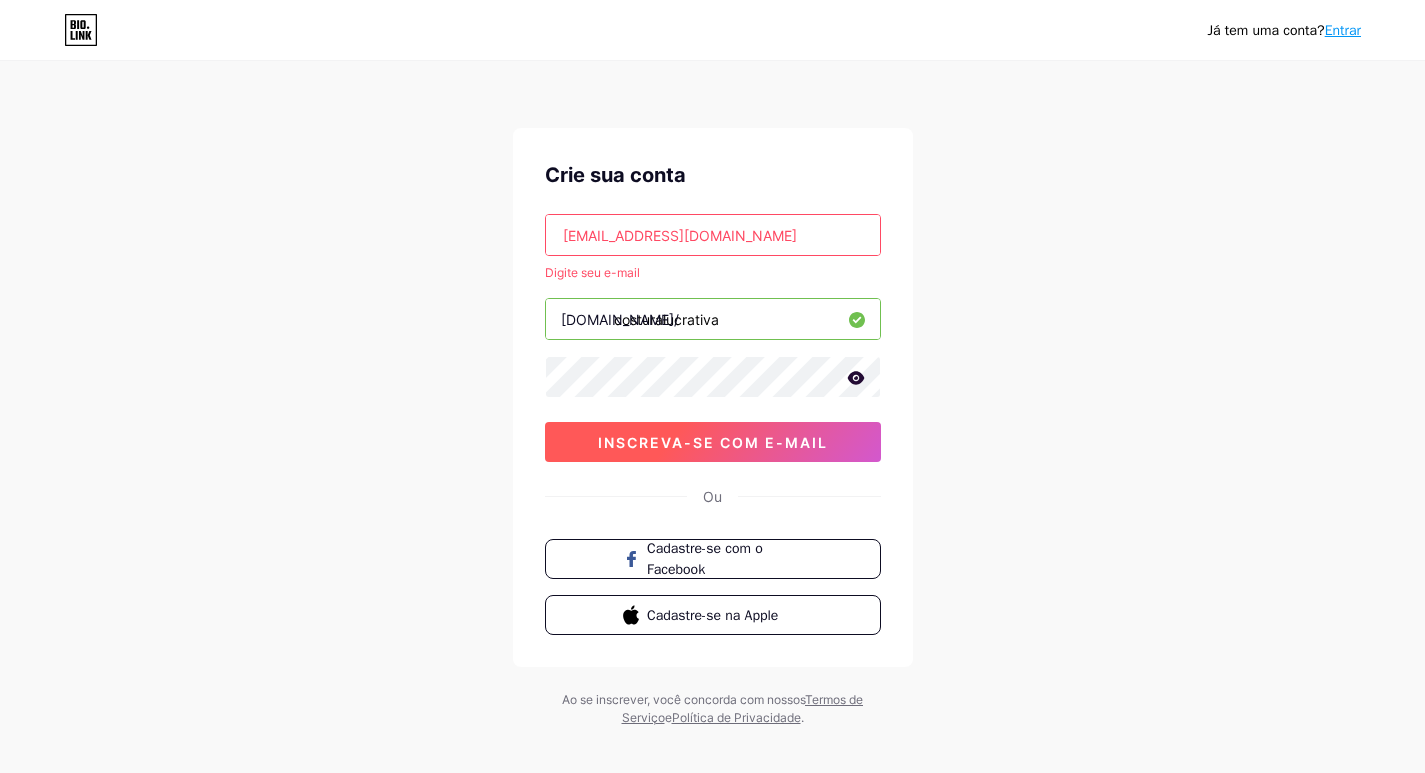 click on "inscreva-se com e-mail" at bounding box center [713, 442] 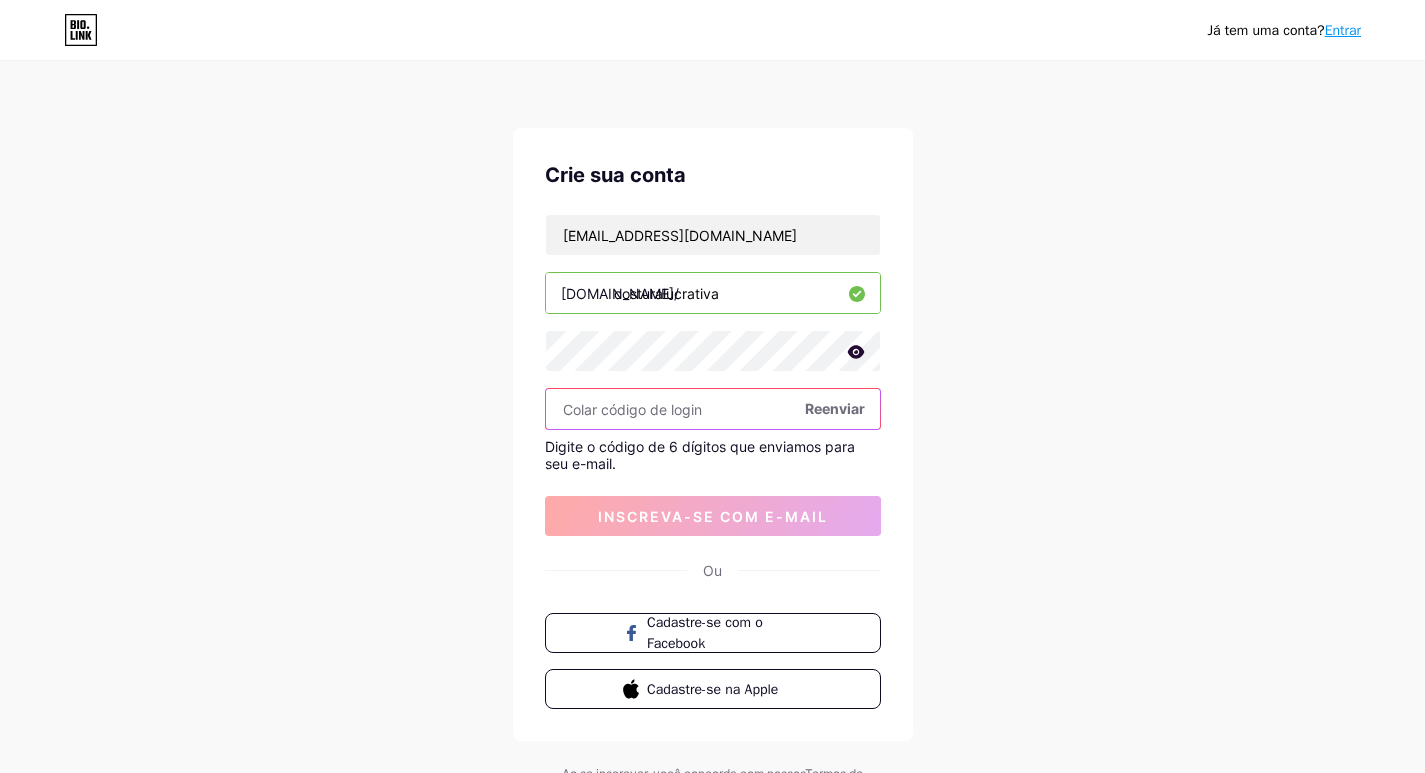 paste on "777655" 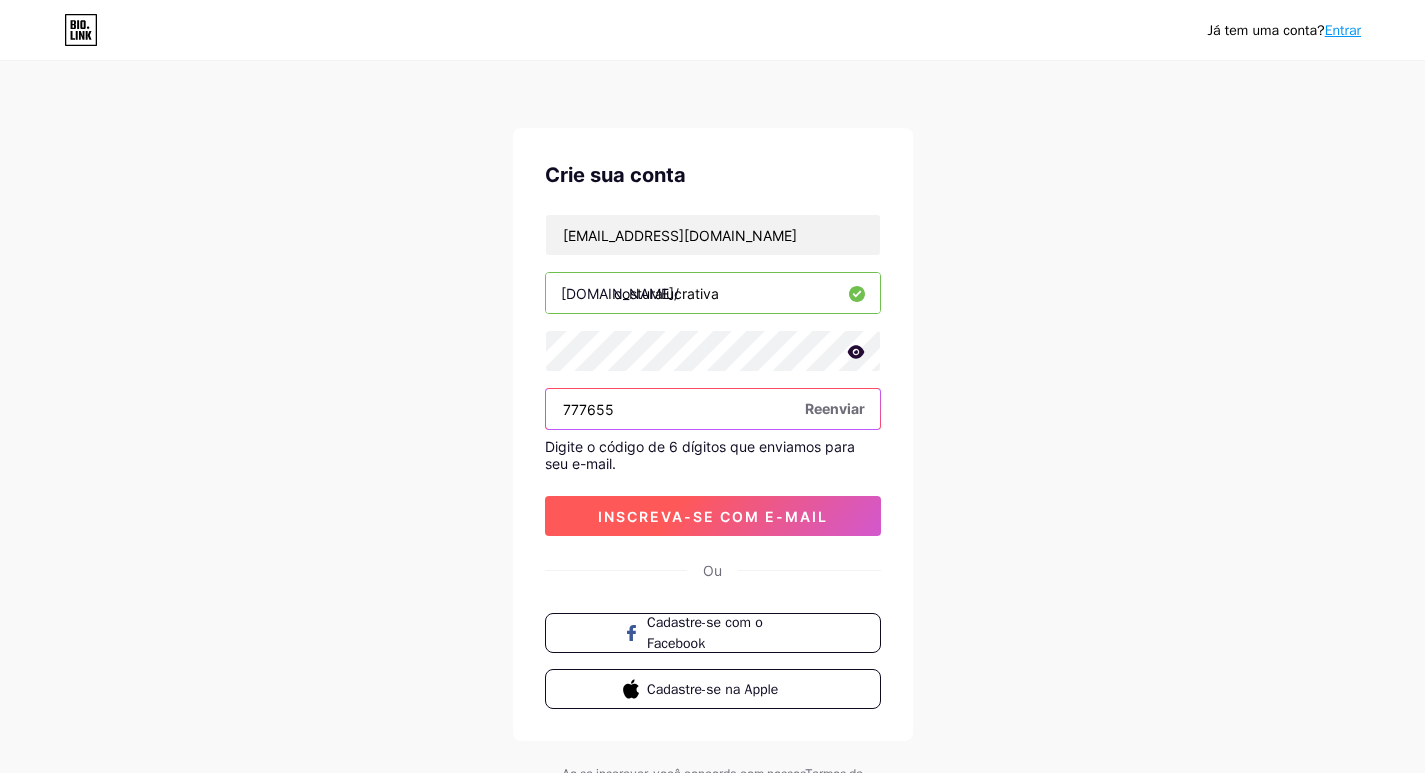 type on "777655" 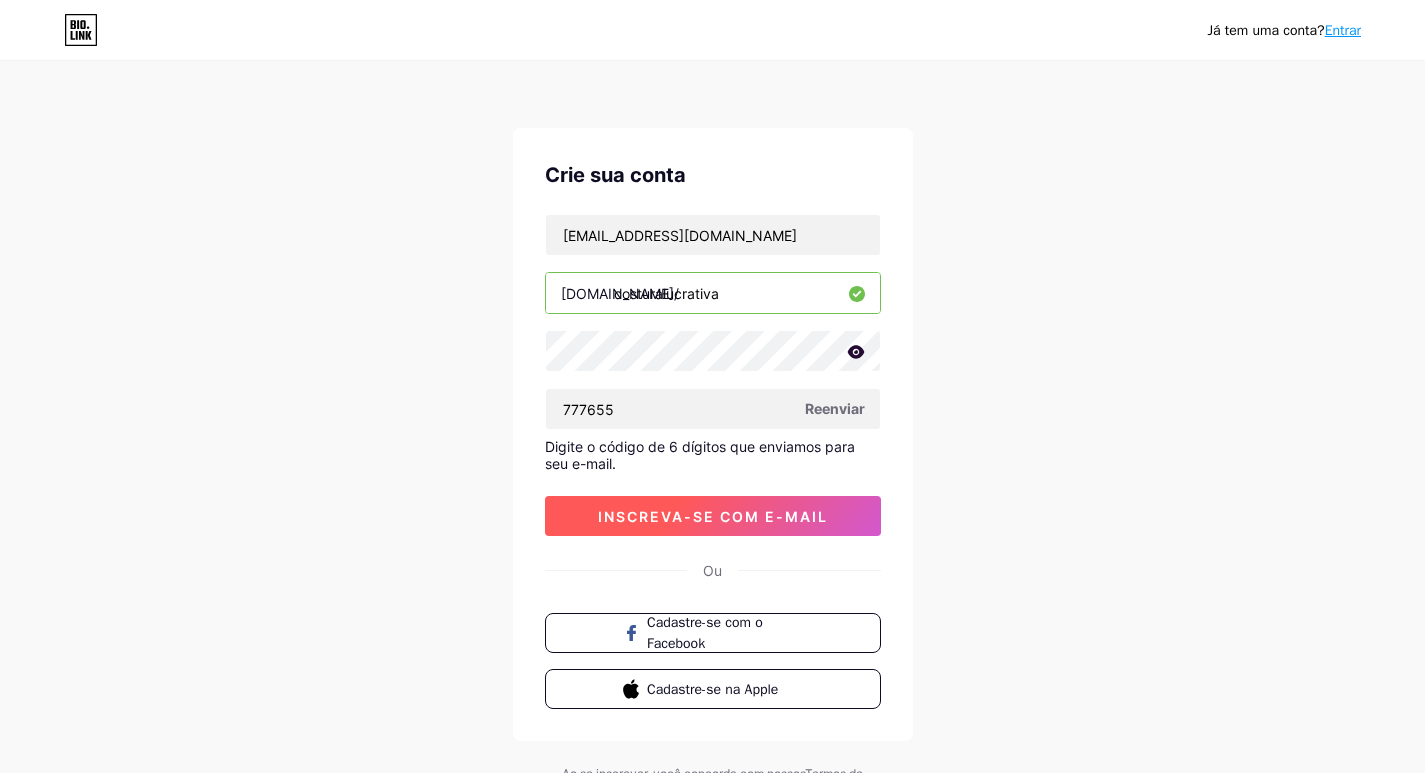 click on "inscreva-se com e-mail" at bounding box center (713, 516) 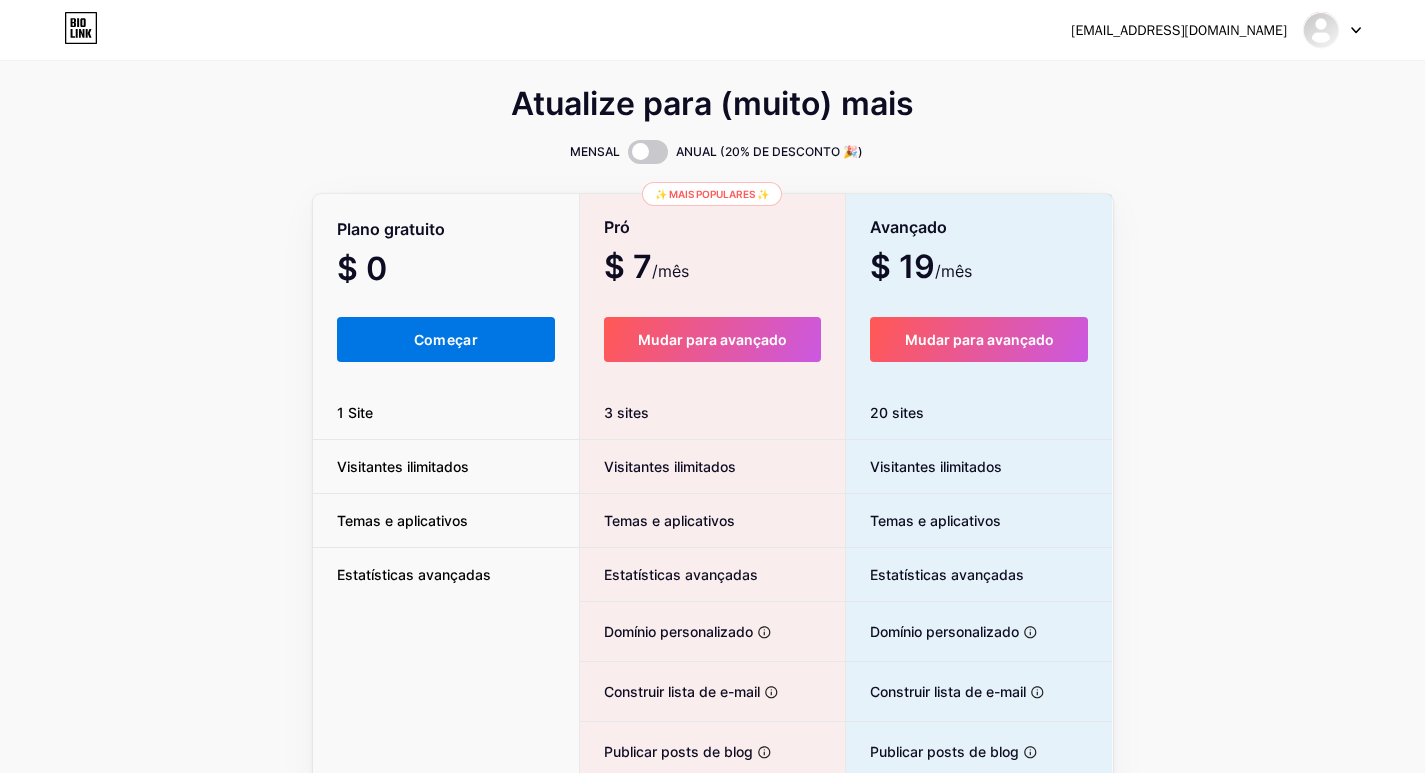 click on "Começar" at bounding box center (446, 339) 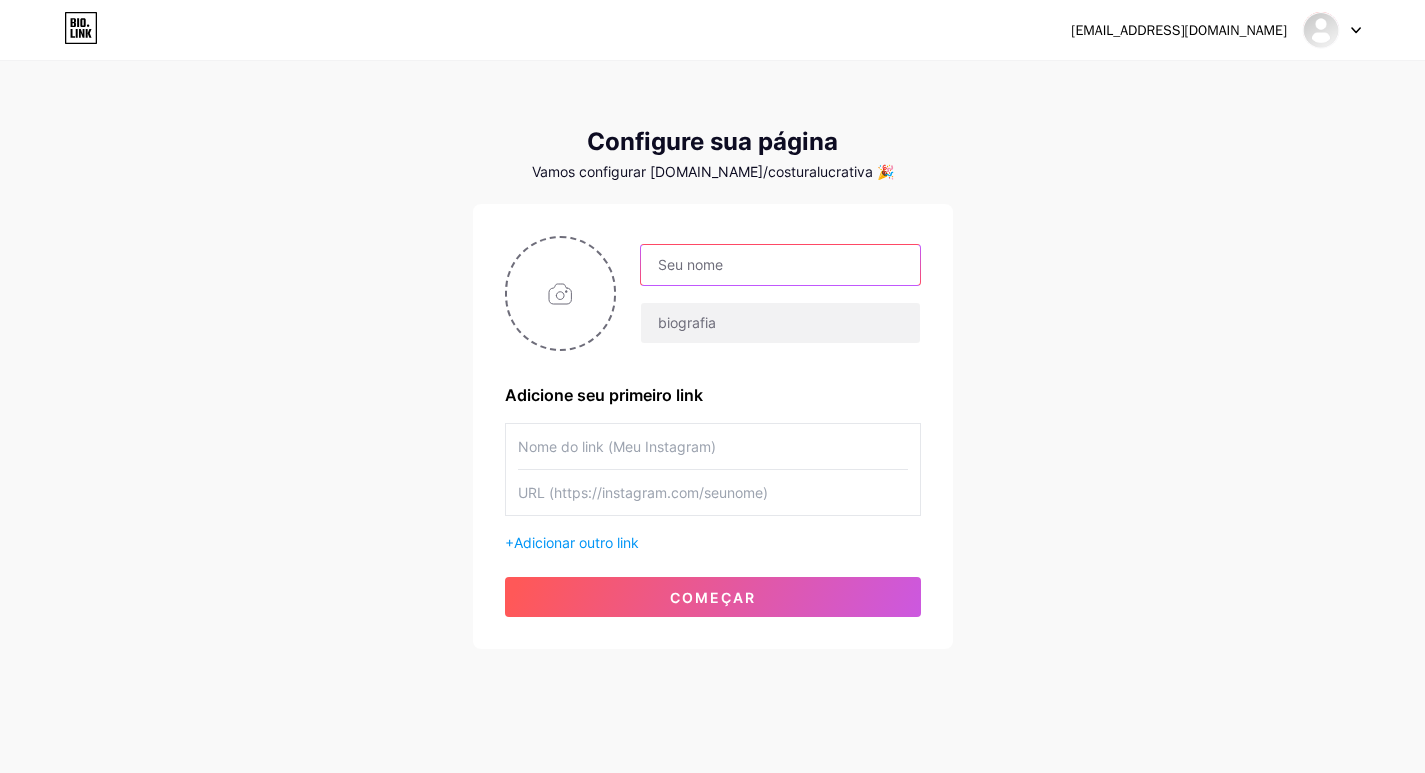 click at bounding box center (780, 265) 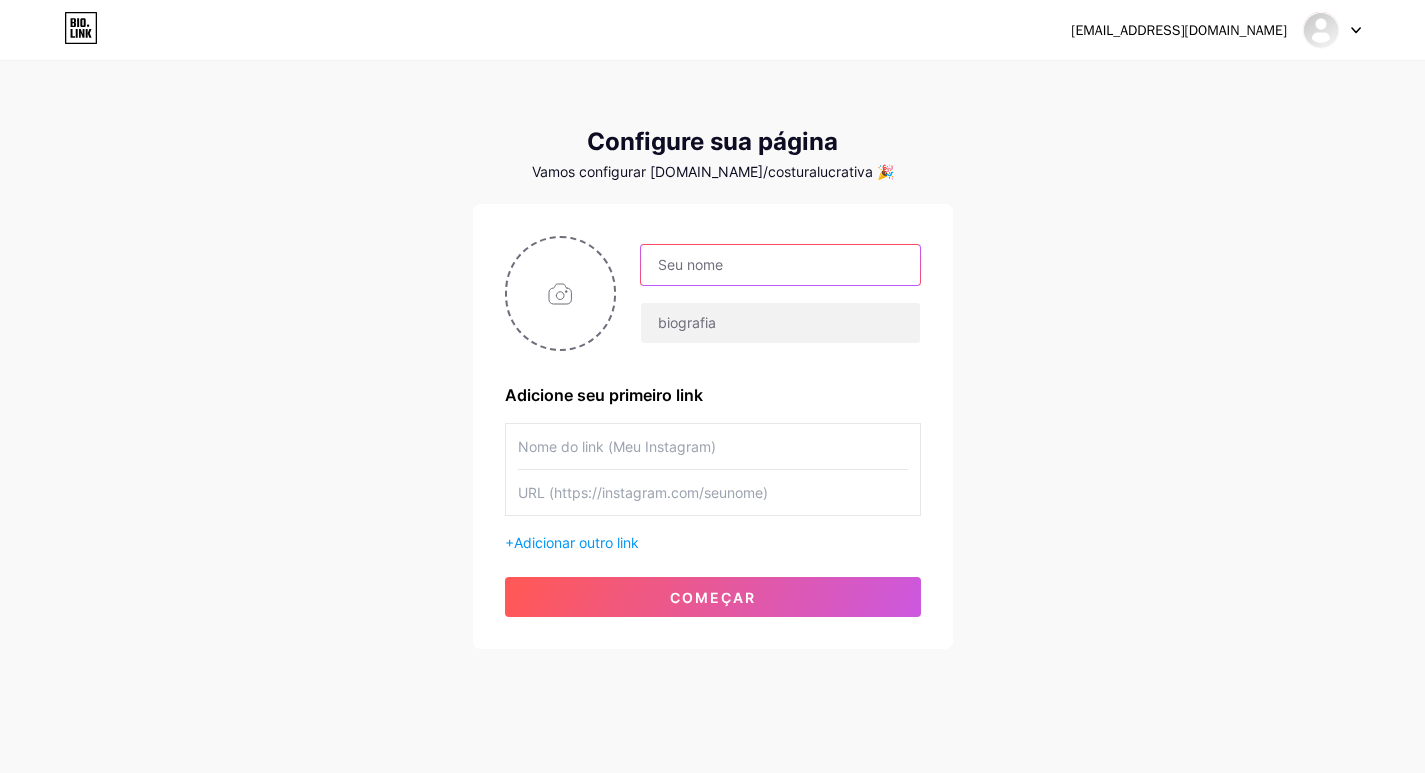 paste on "[DOMAIN_NAME]" 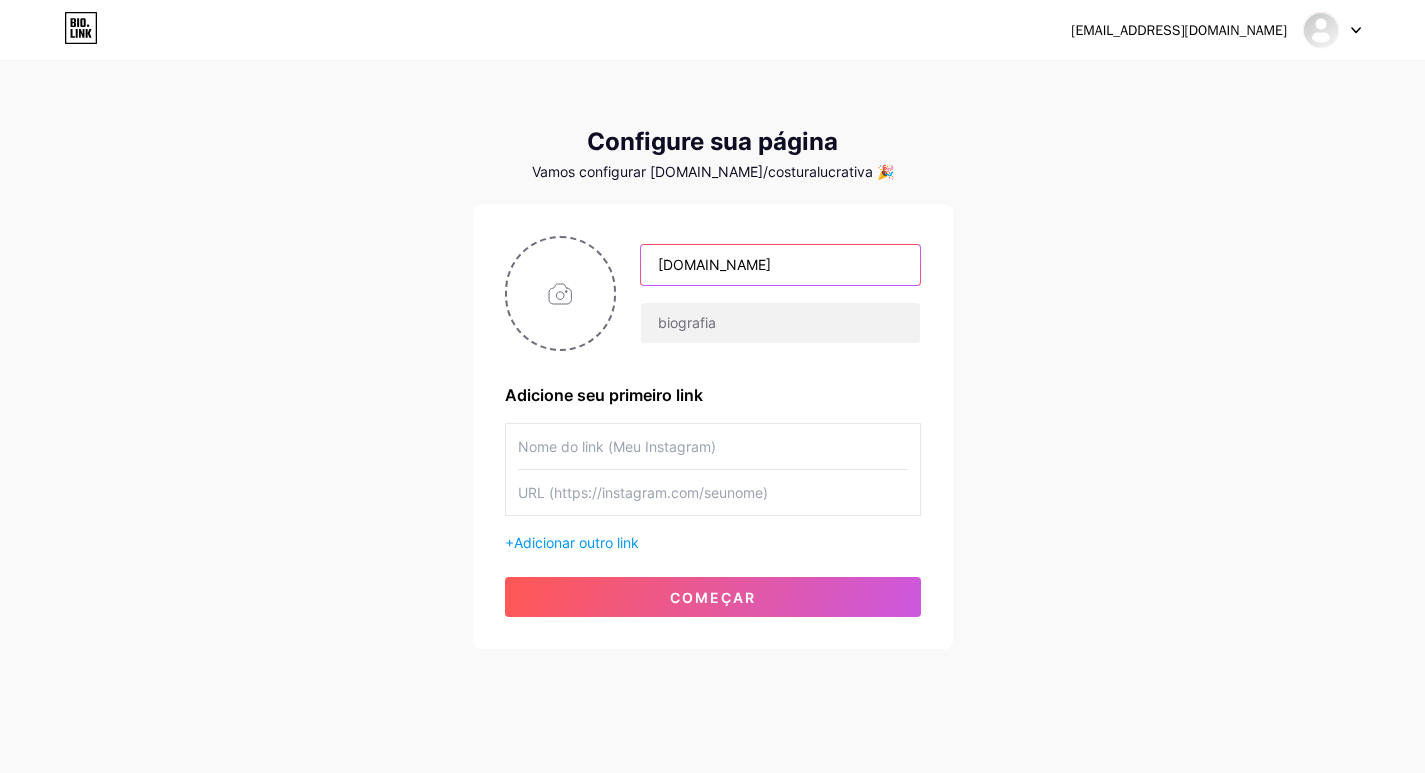 click on "[DOMAIN_NAME]" at bounding box center (780, 265) 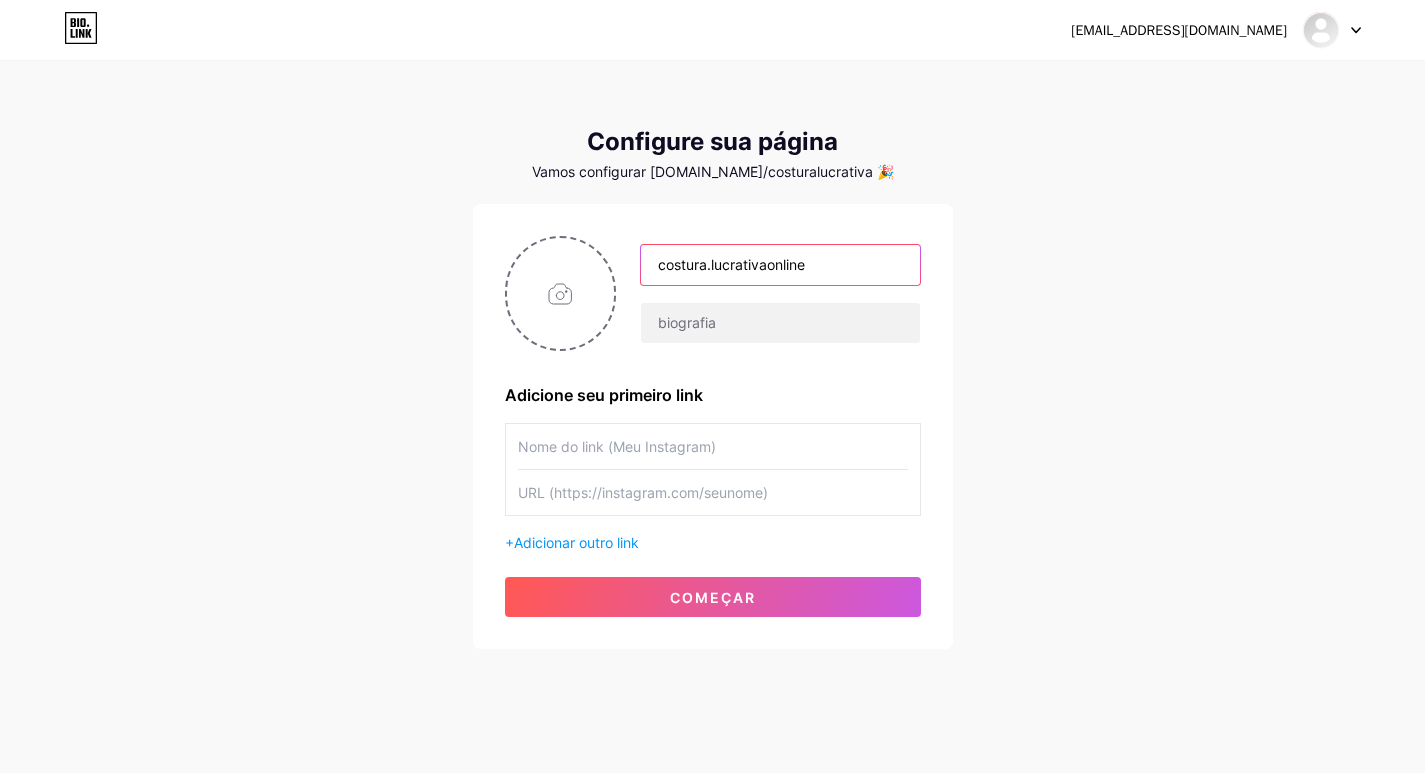 click on "costura.lucrativaonline" at bounding box center [780, 265] 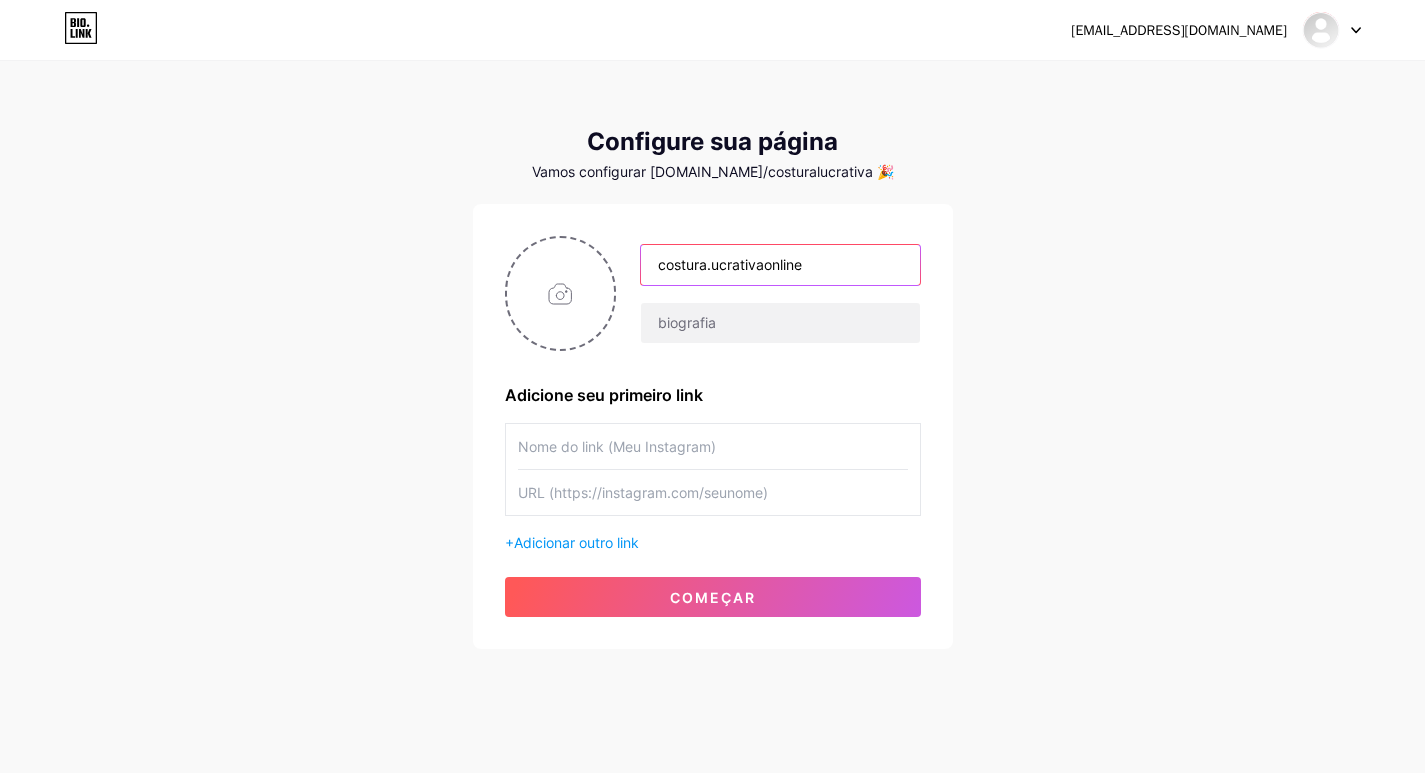 click on "costura.ucrativaonline" at bounding box center [780, 265] 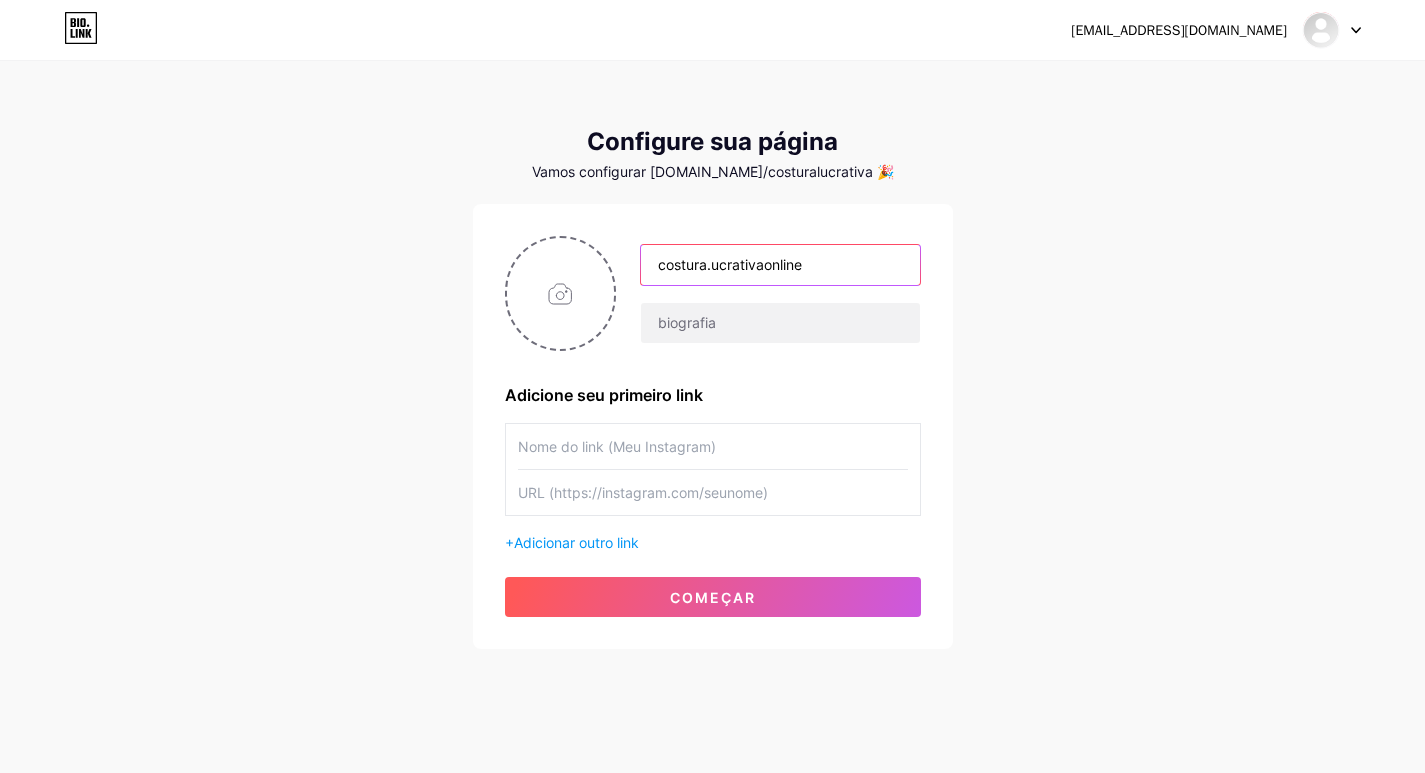 type on "costura.ucrativaonline" 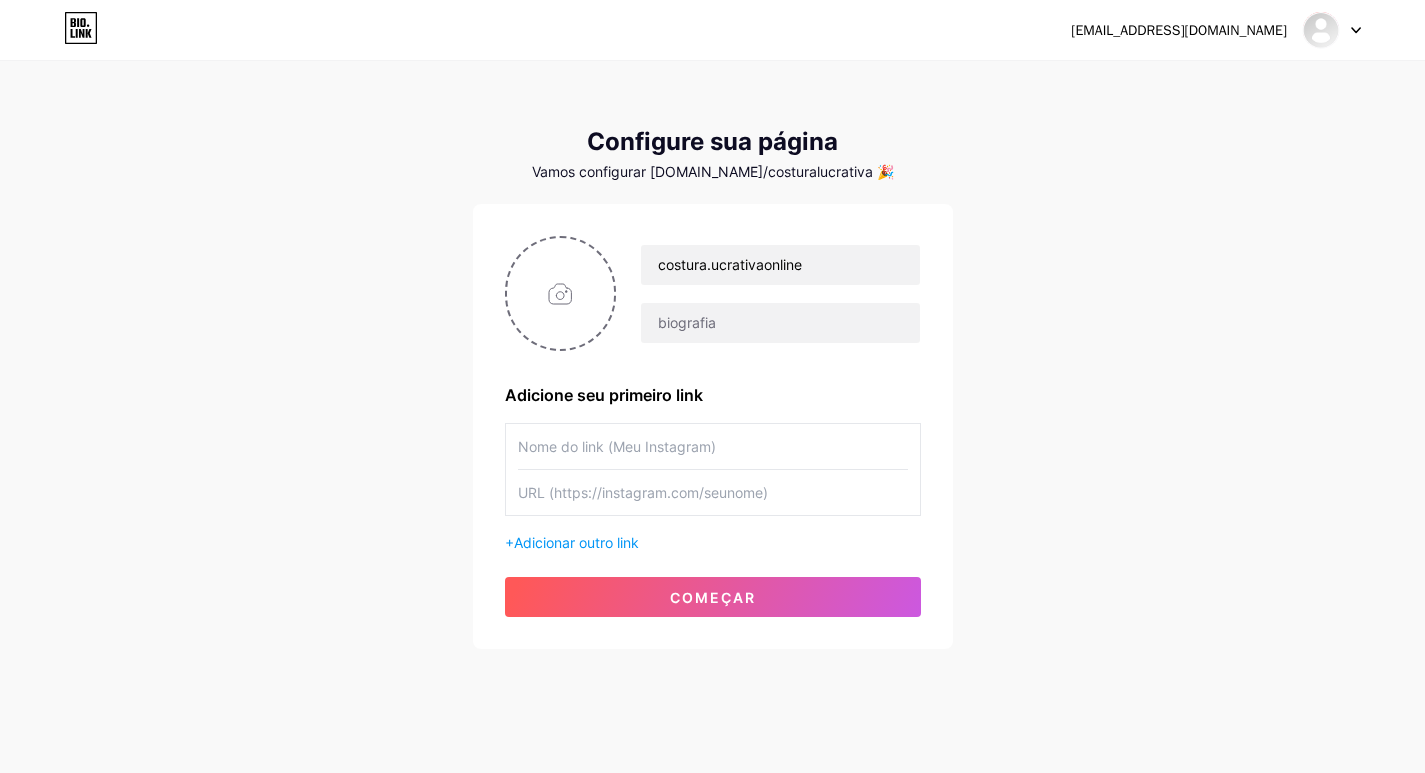 click at bounding box center (713, 446) 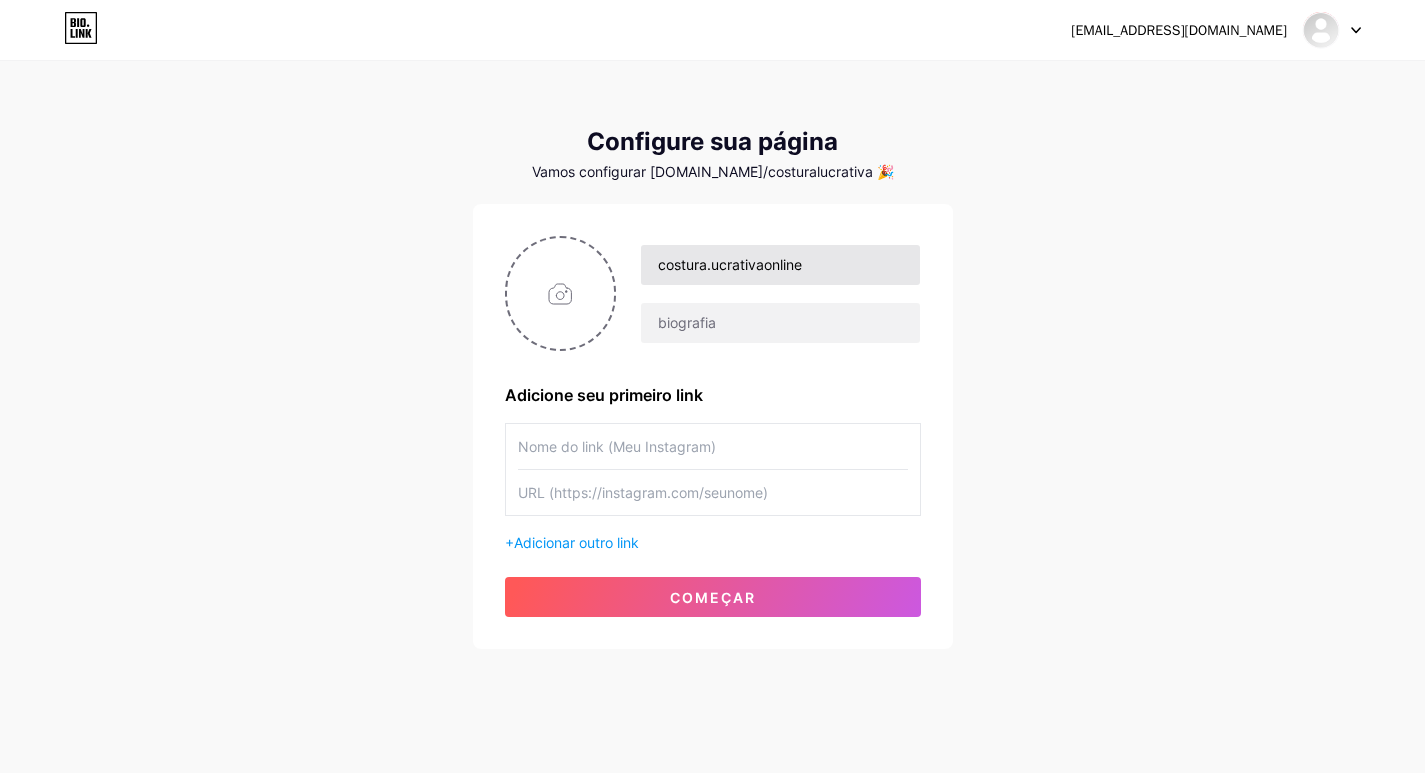 paste on "https://www.instagram.com/costura.lucrativa.online/" 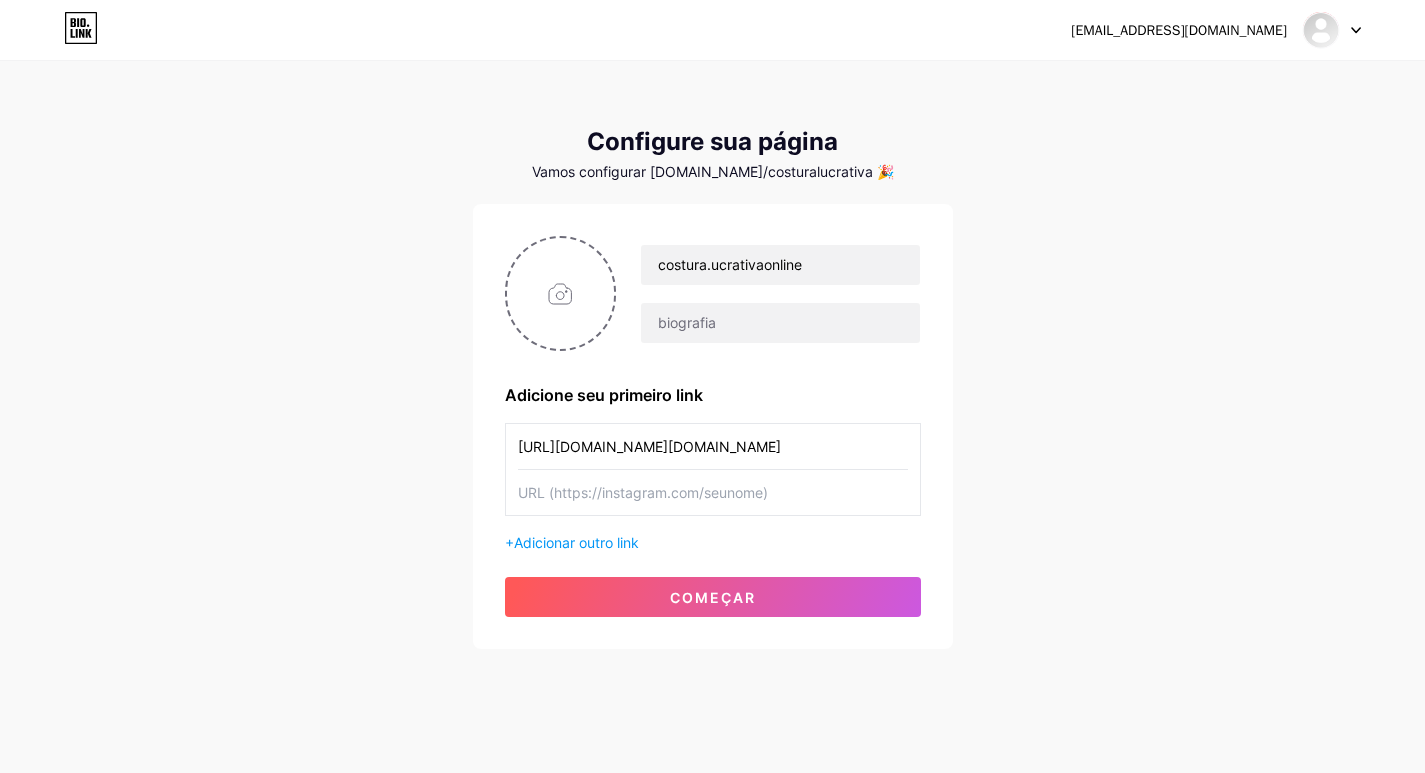 type on "https://www.instagram.com/costura.lucrativa.online/" 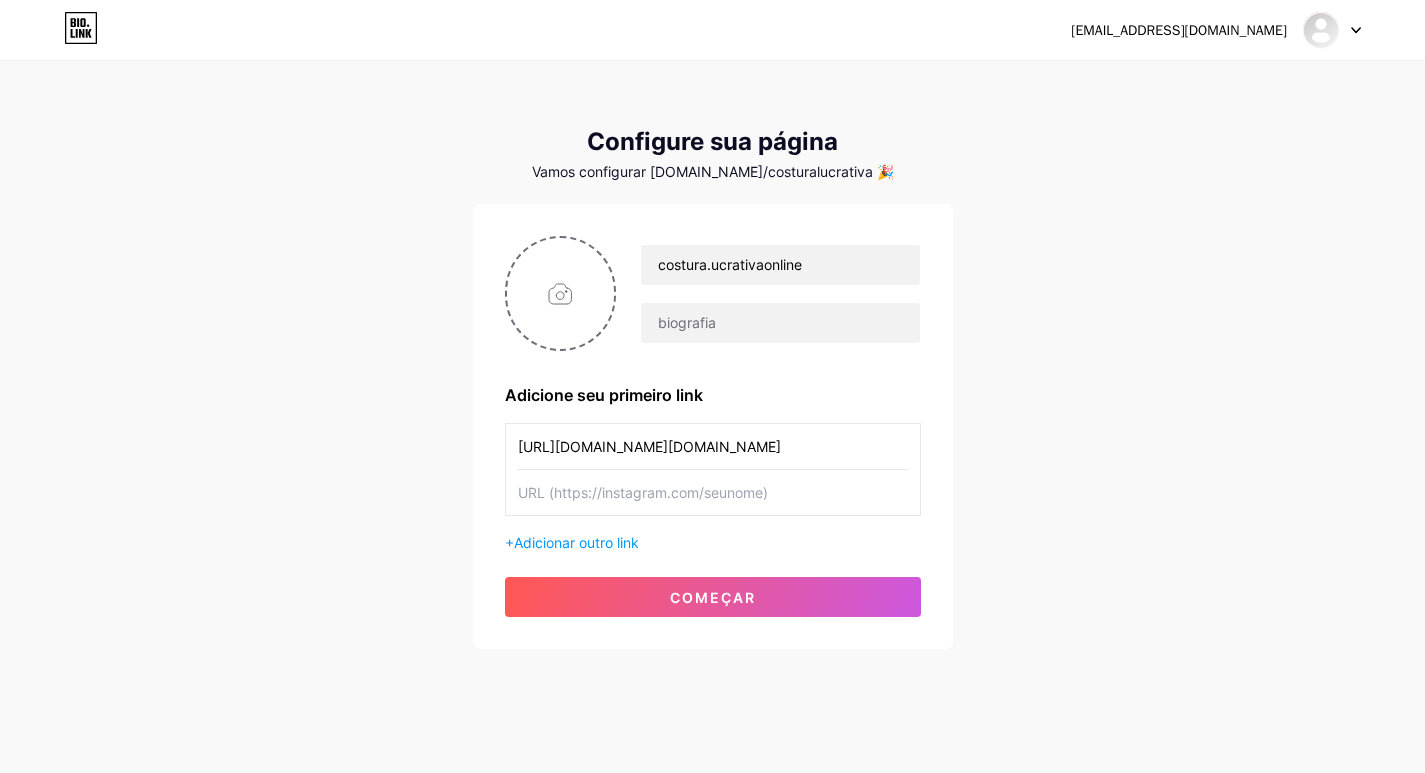 paste on "https://www.instagram.com/costura.lucrativa.online/" 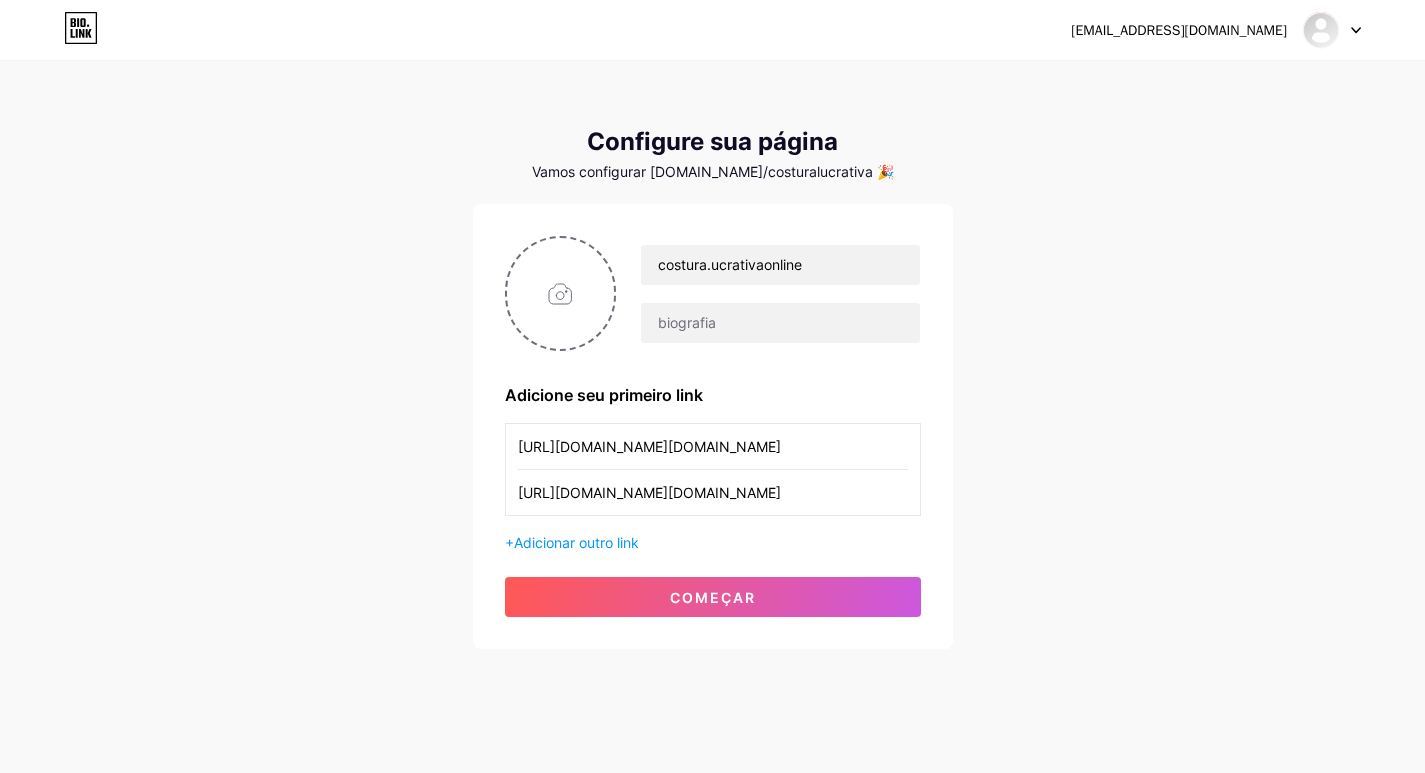 type on "https://www.instagram.com/costura.lucrativa.online/" 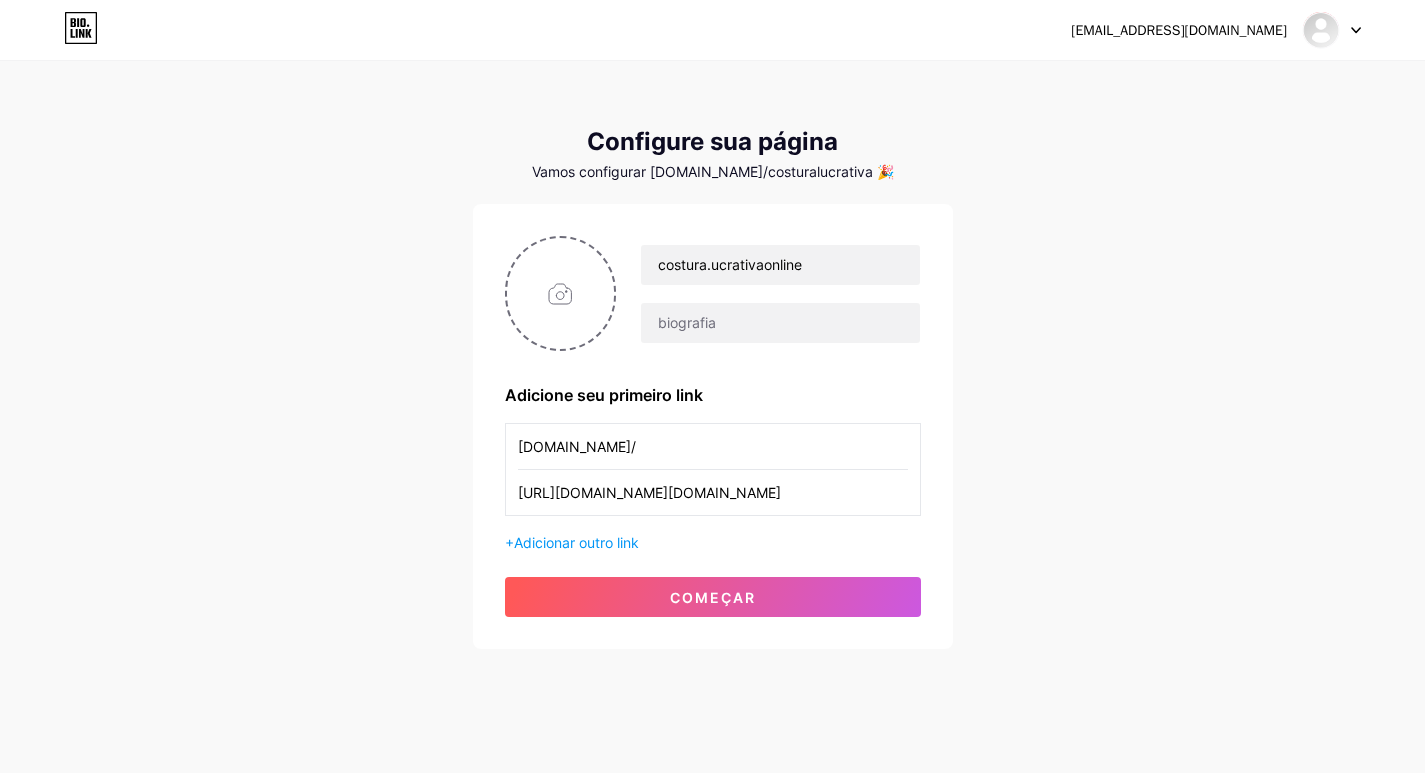drag, startPoint x: 699, startPoint y: 444, endPoint x: 410, endPoint y: 461, distance: 289.49957 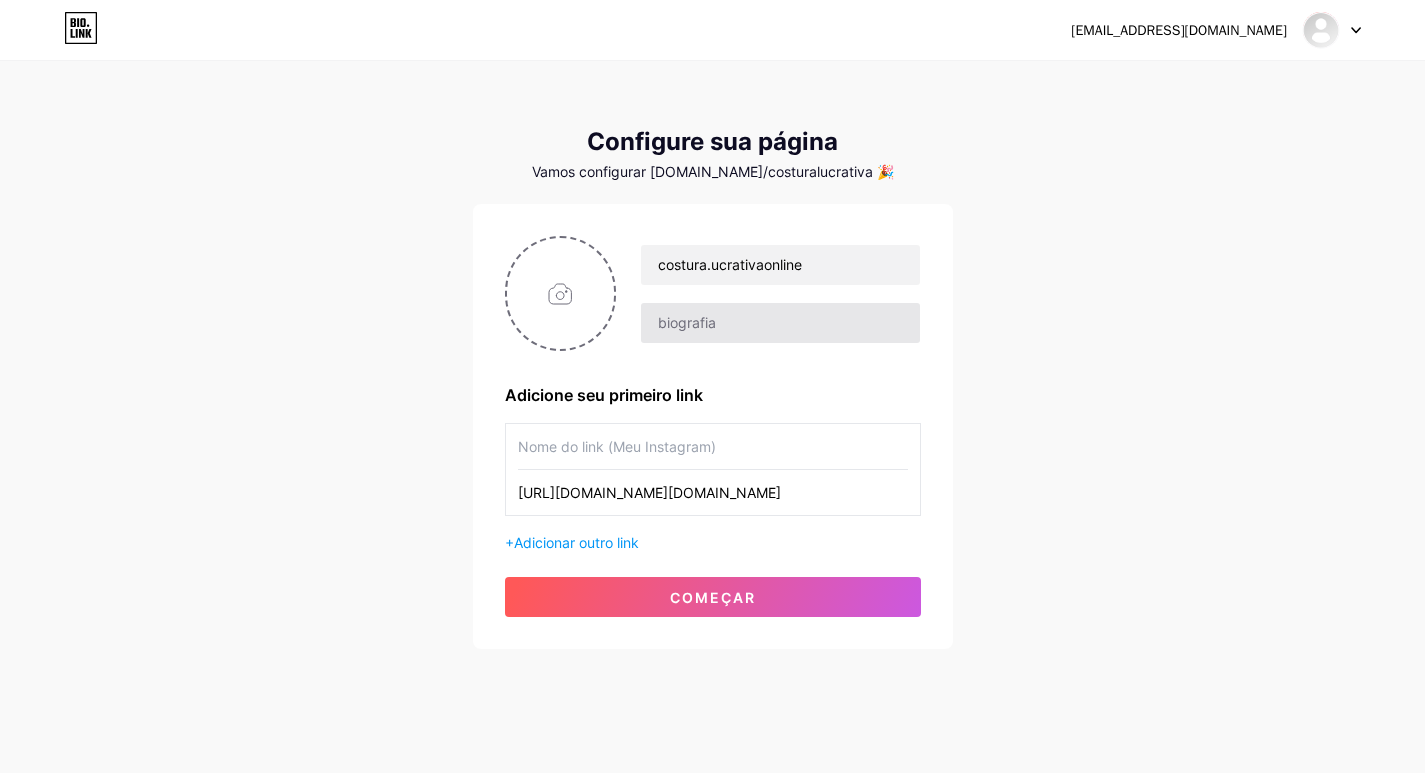paste on "https://www.instagram.com/costura.lucrativa.online/" 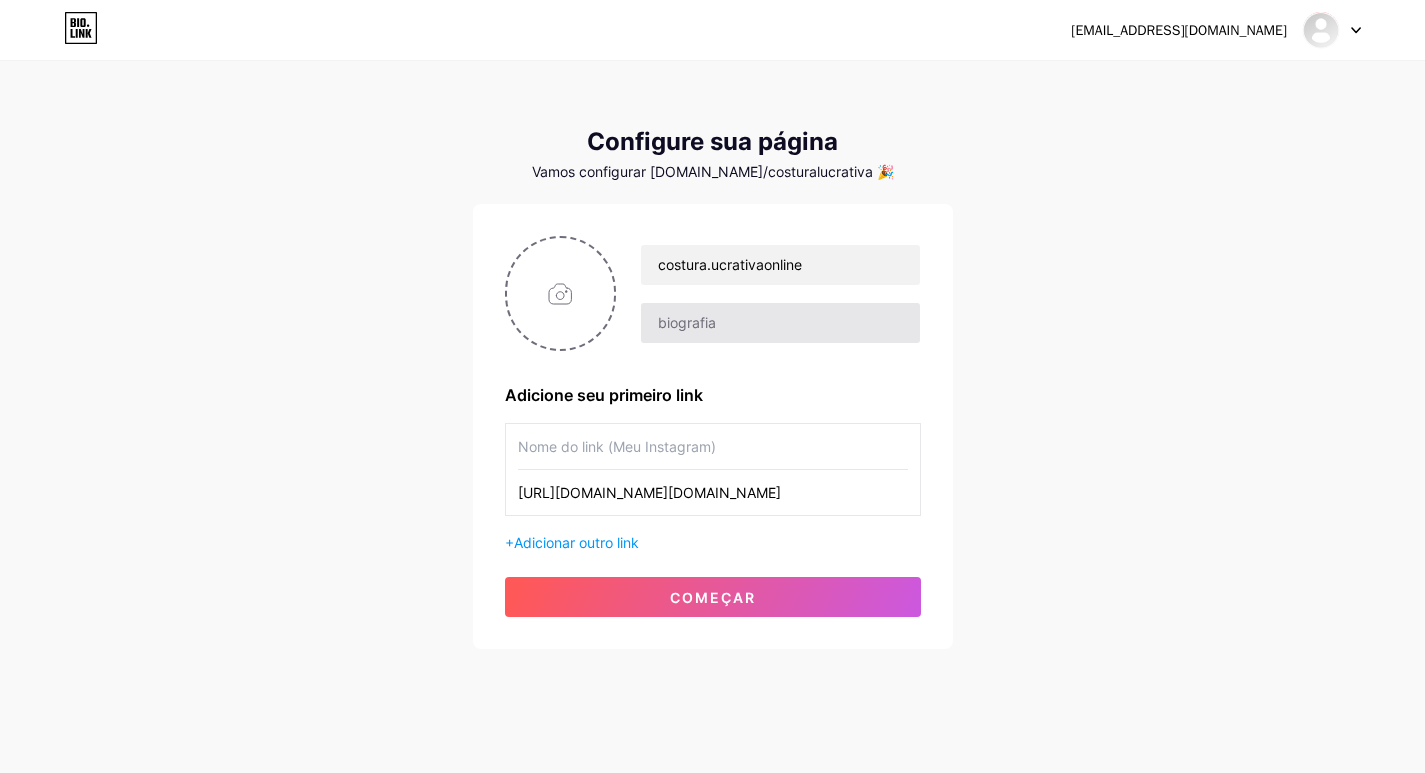 type on "https://www.instagram.com/costura.lucrativa.online/" 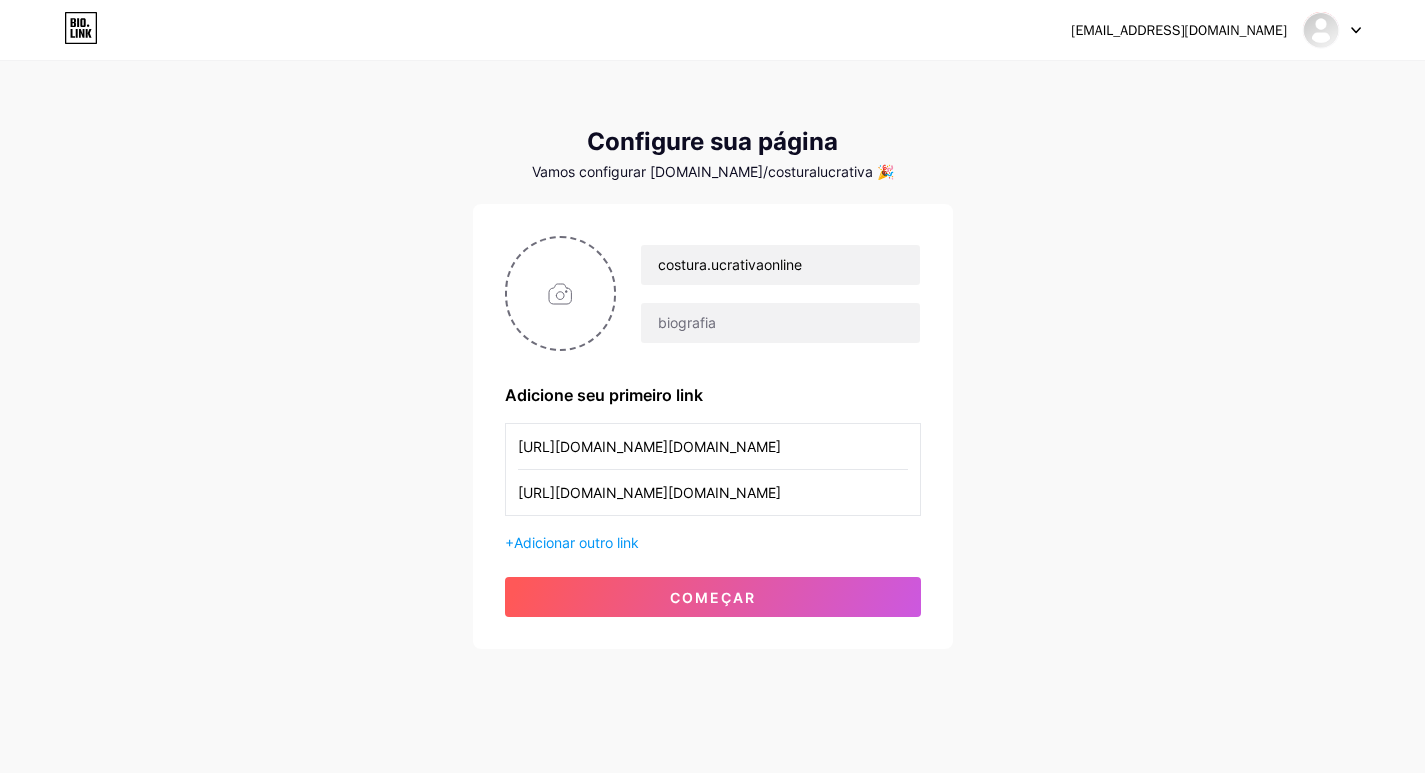 drag, startPoint x: 876, startPoint y: 488, endPoint x: 369, endPoint y: 505, distance: 507.28494 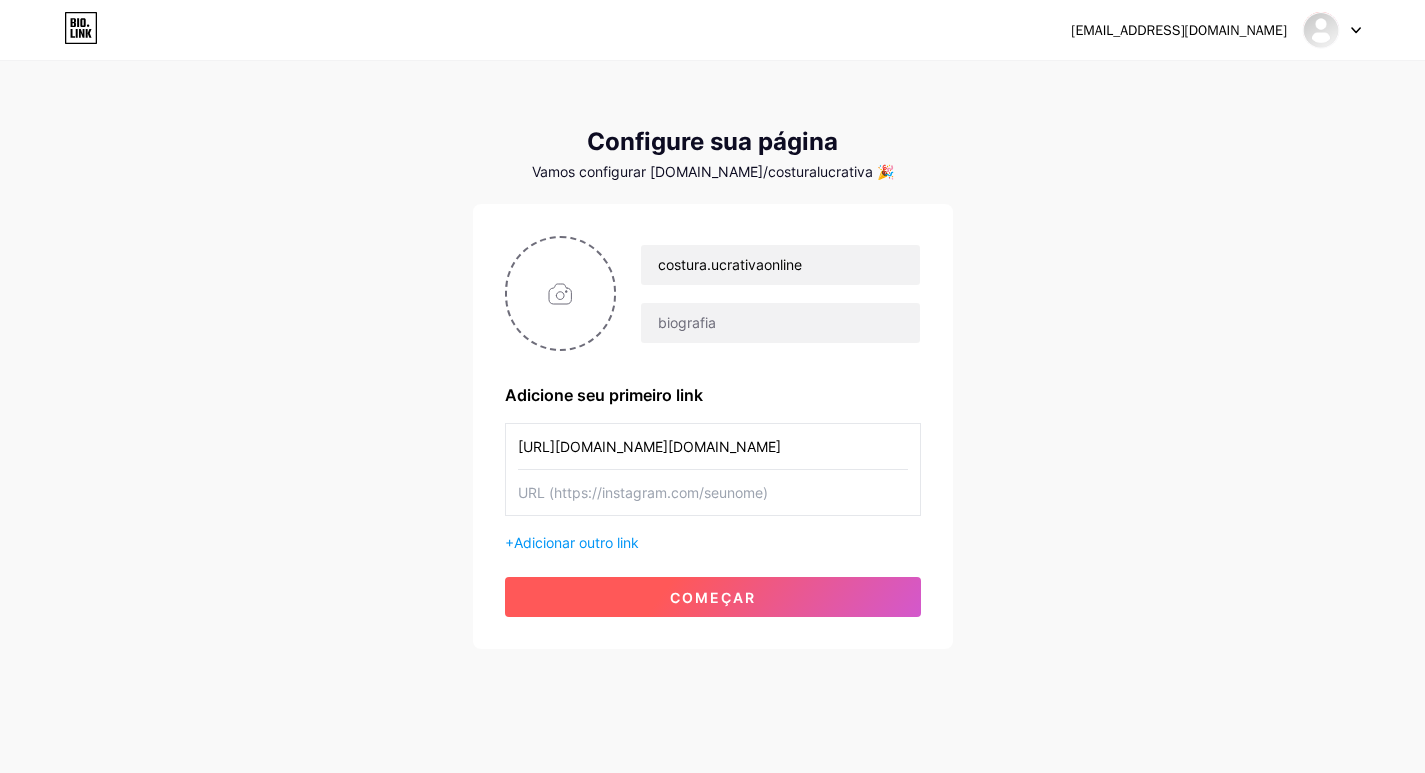 click on "começar" at bounding box center (713, 597) 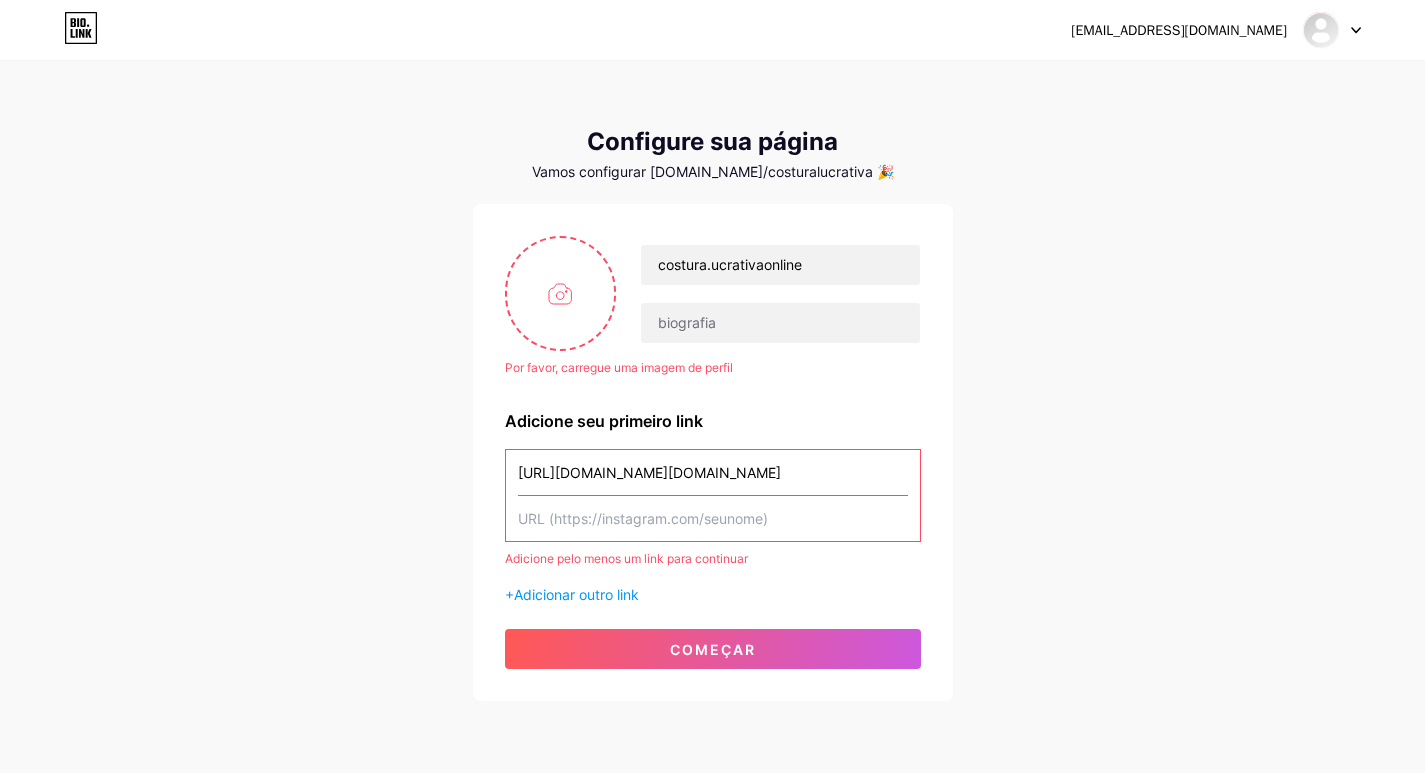 click at bounding box center (713, 518) 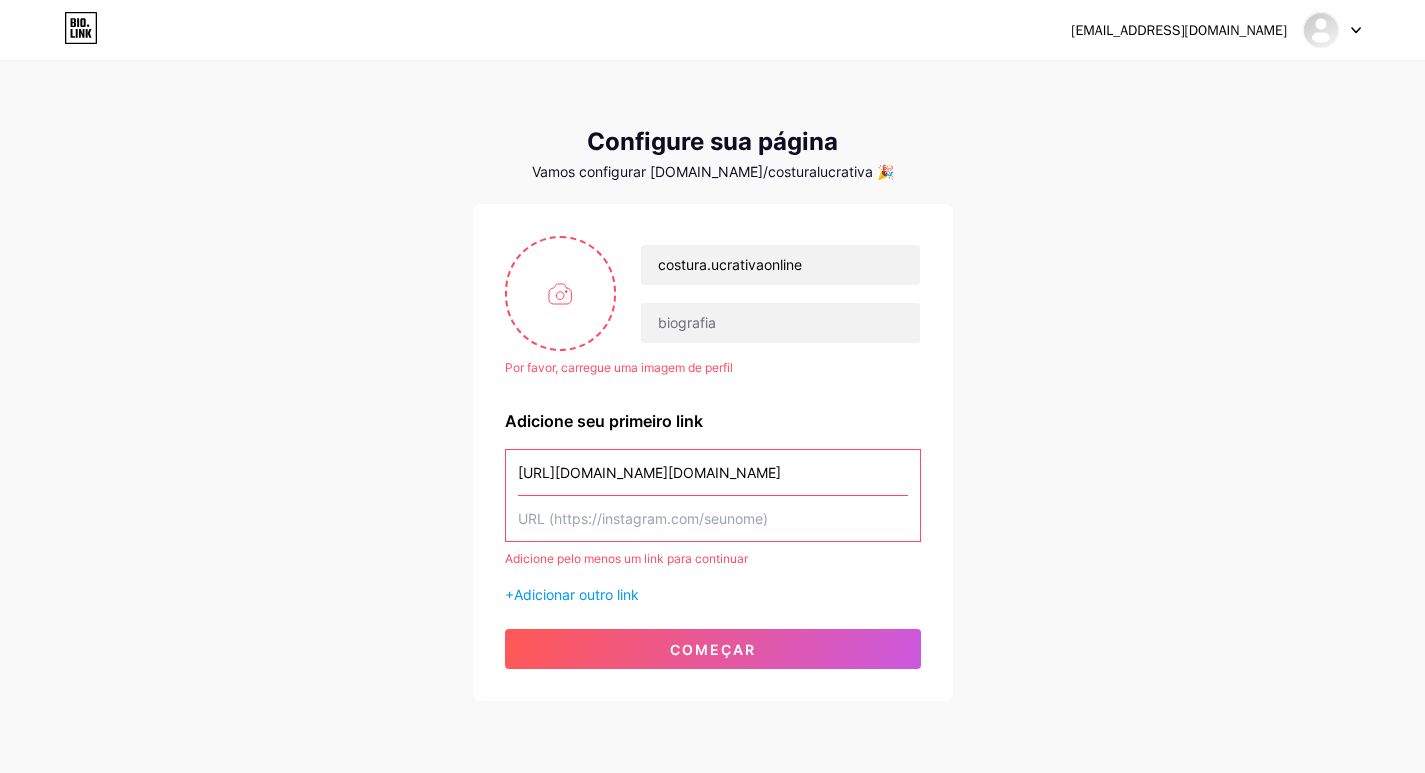 paste on "https://www.instagram.com/costura.lucrativa.online/" 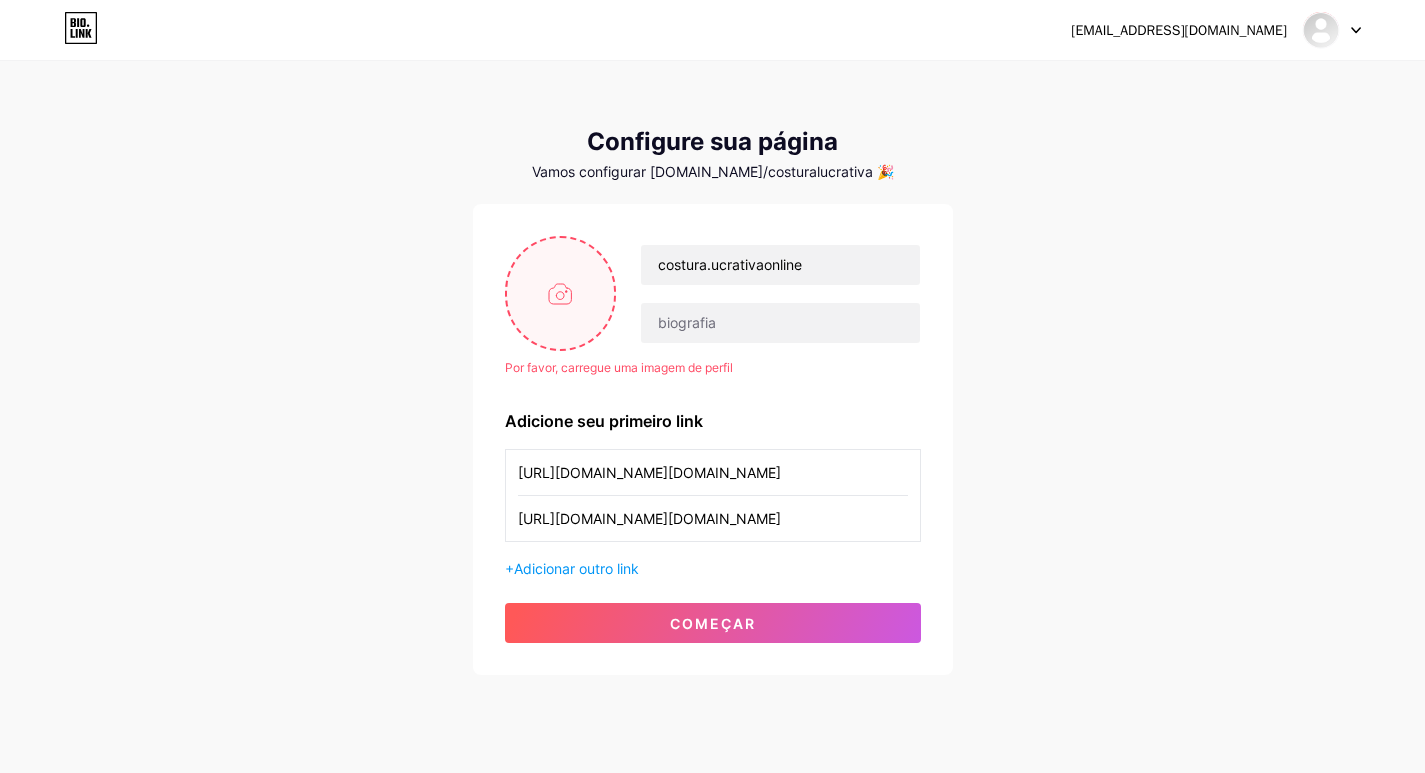 type on "https://www.instagram.com/costura.lucrativa.online/" 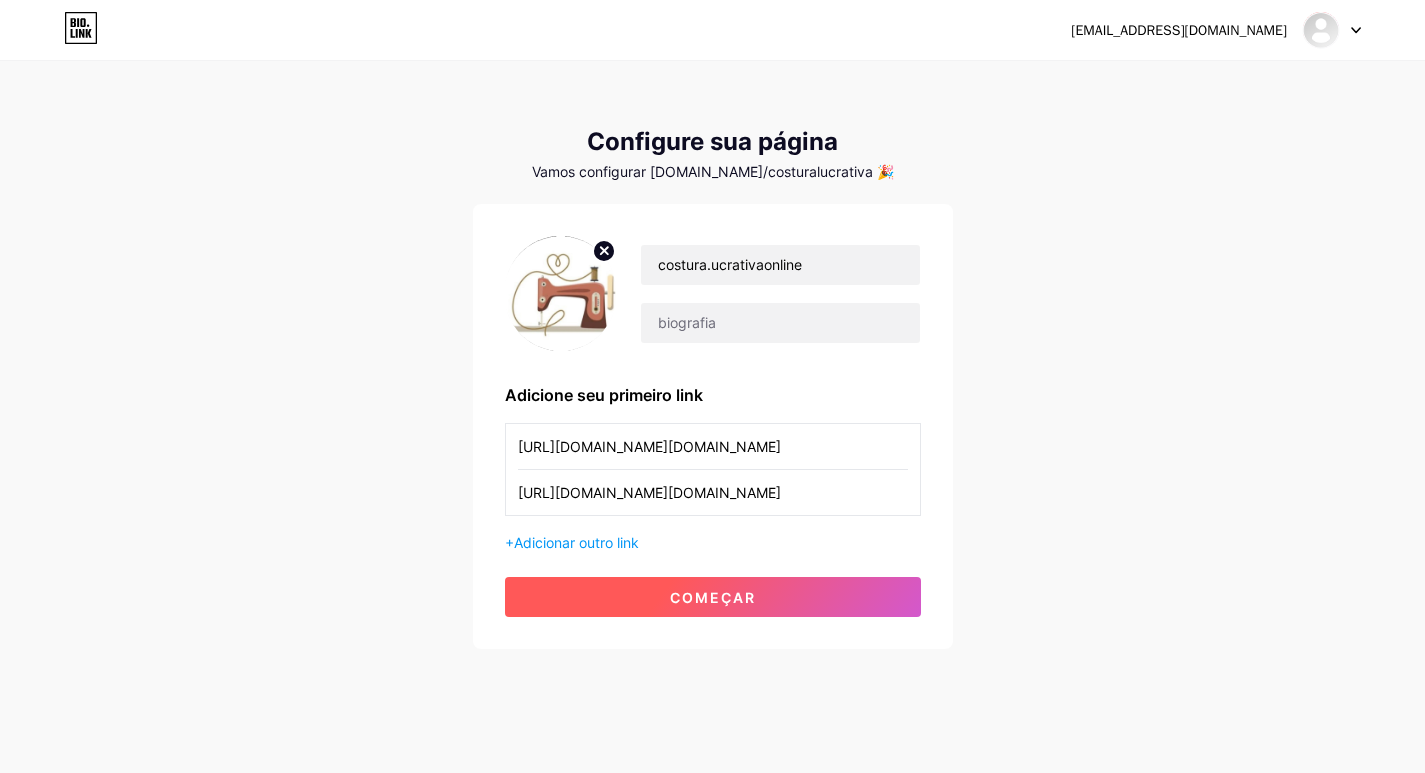 click on "começar" at bounding box center [713, 597] 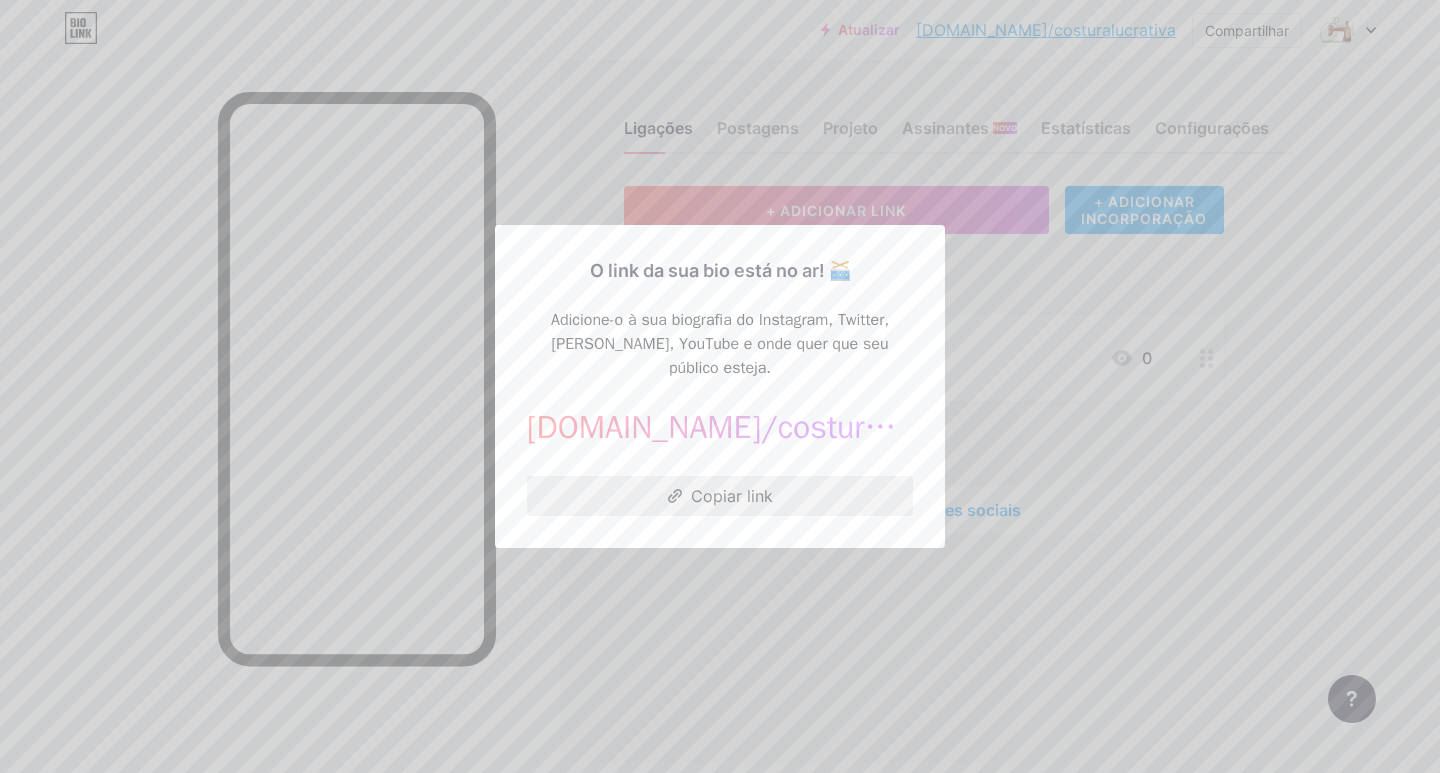 click on "Copiar link" at bounding box center (732, 496) 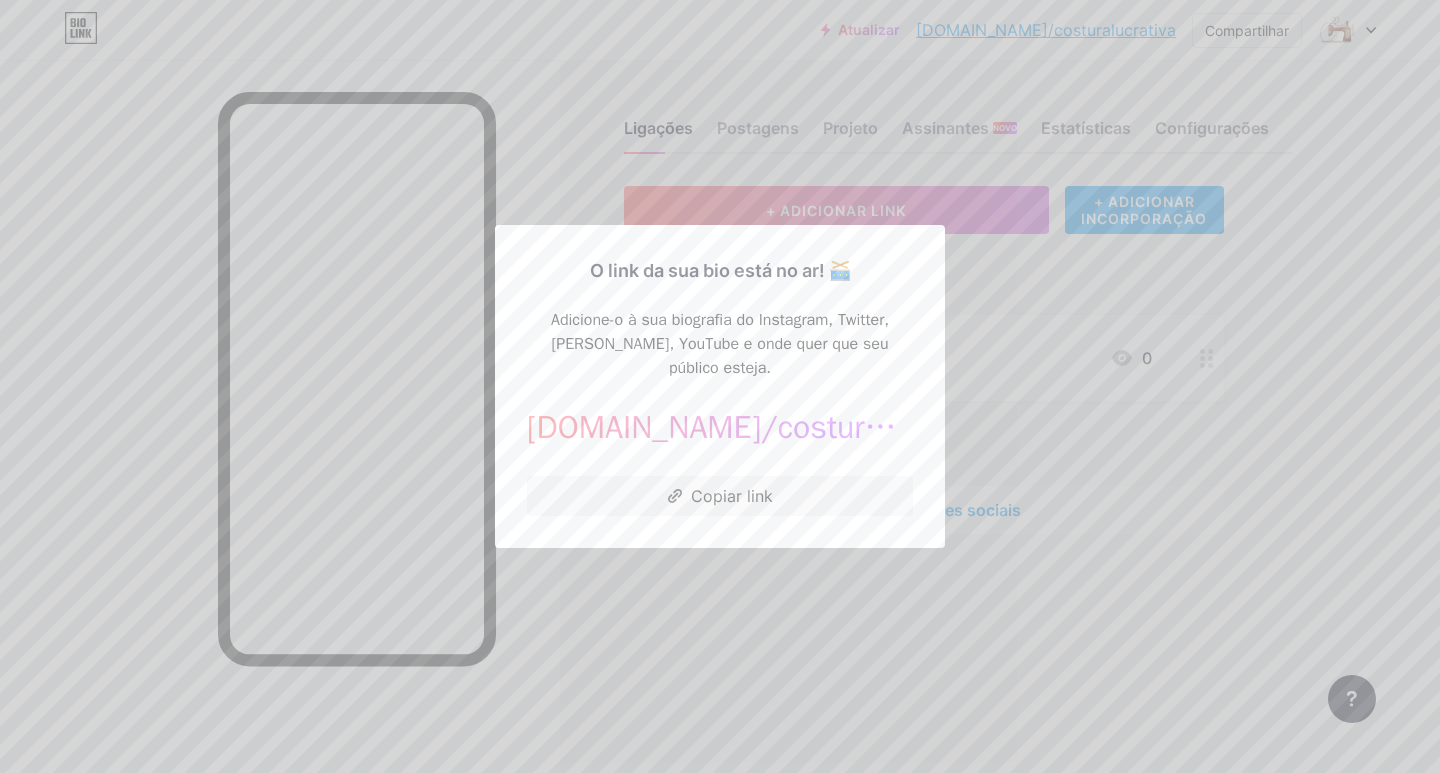 click at bounding box center (720, 386) 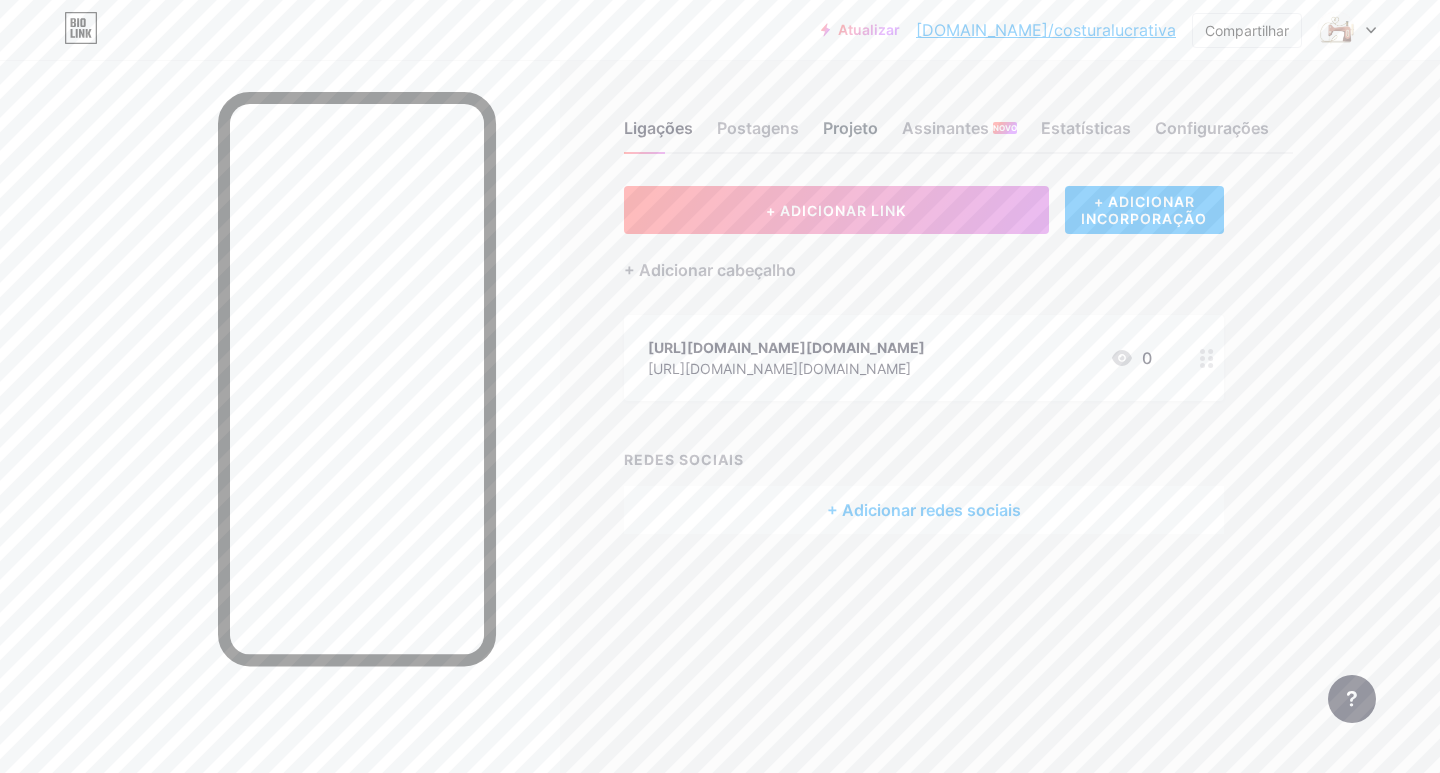 click on "Projeto" at bounding box center (850, 128) 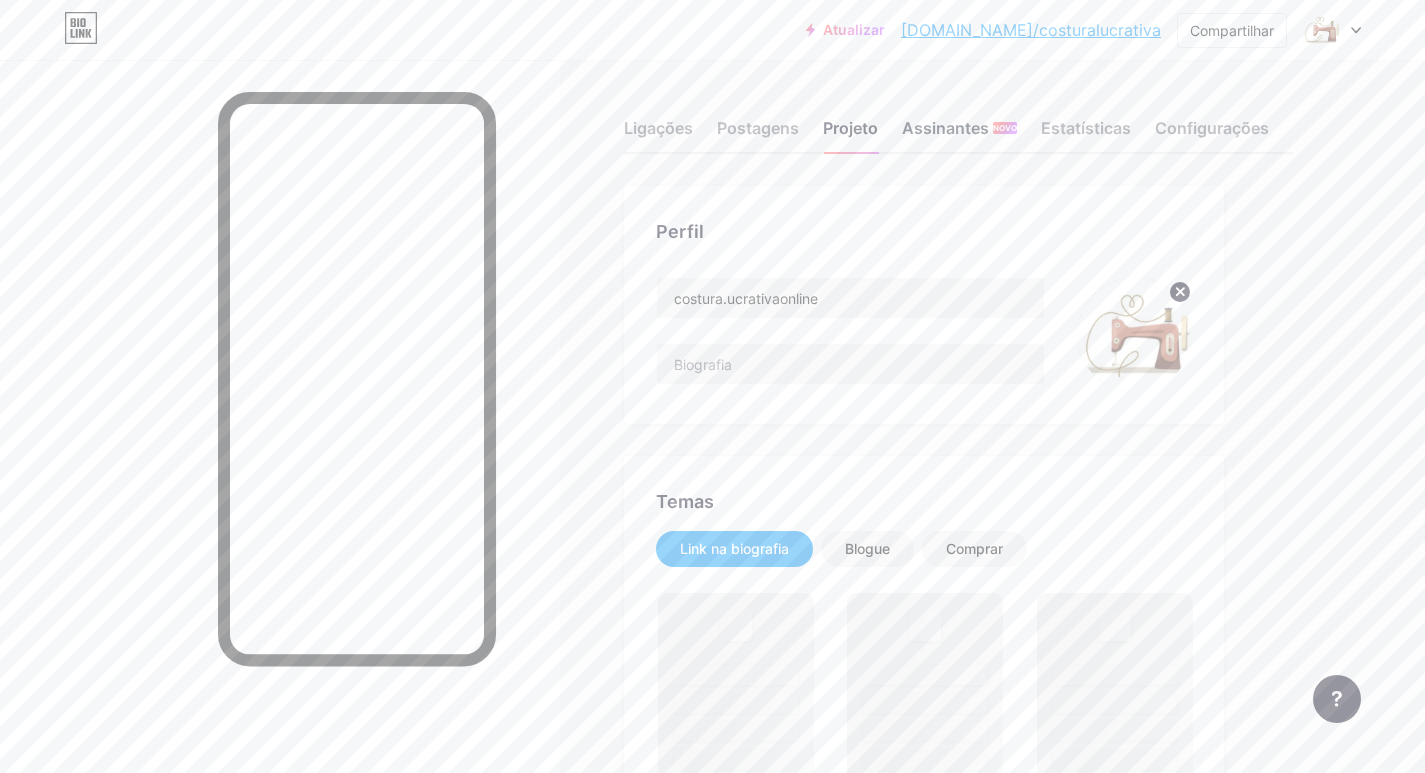click on "Assinantes" at bounding box center (945, 128) 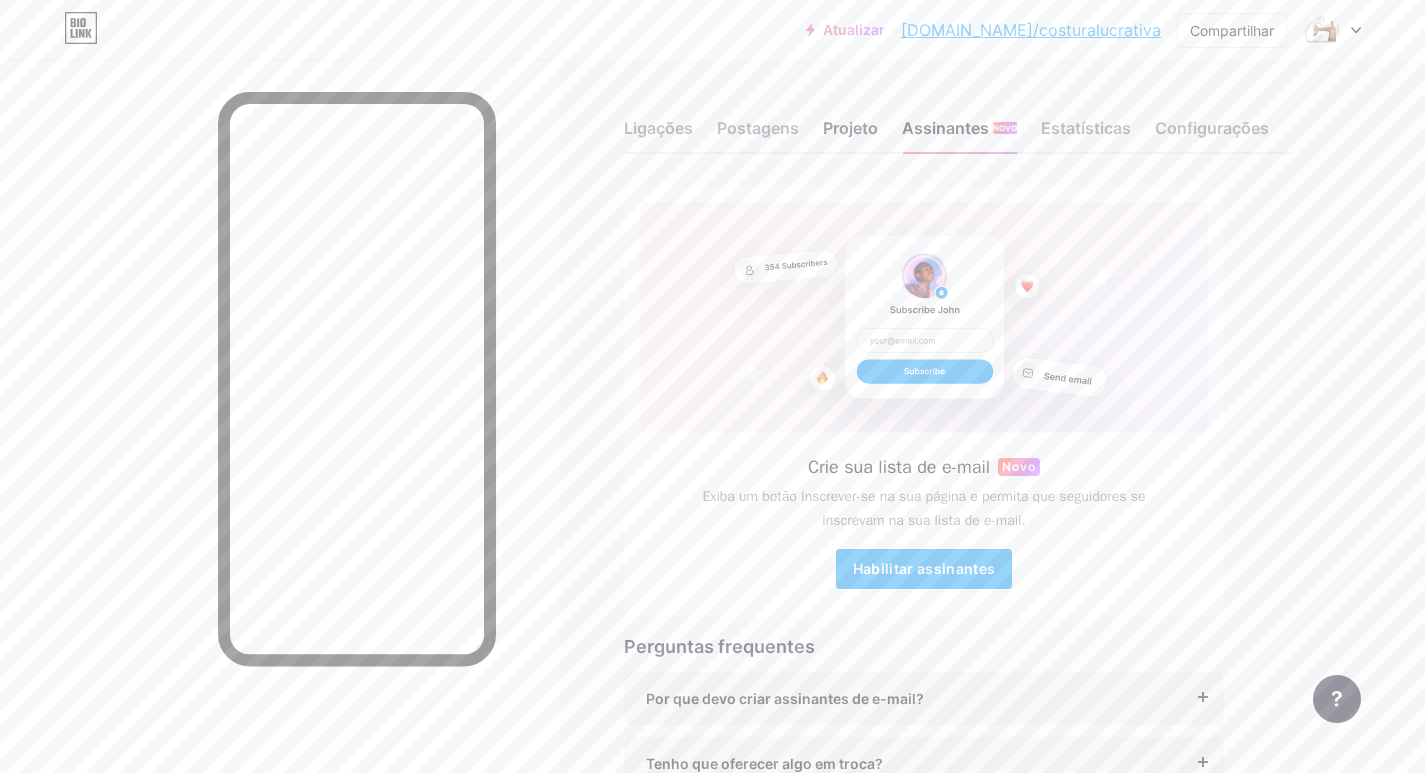 click on "Projeto" at bounding box center [850, 128] 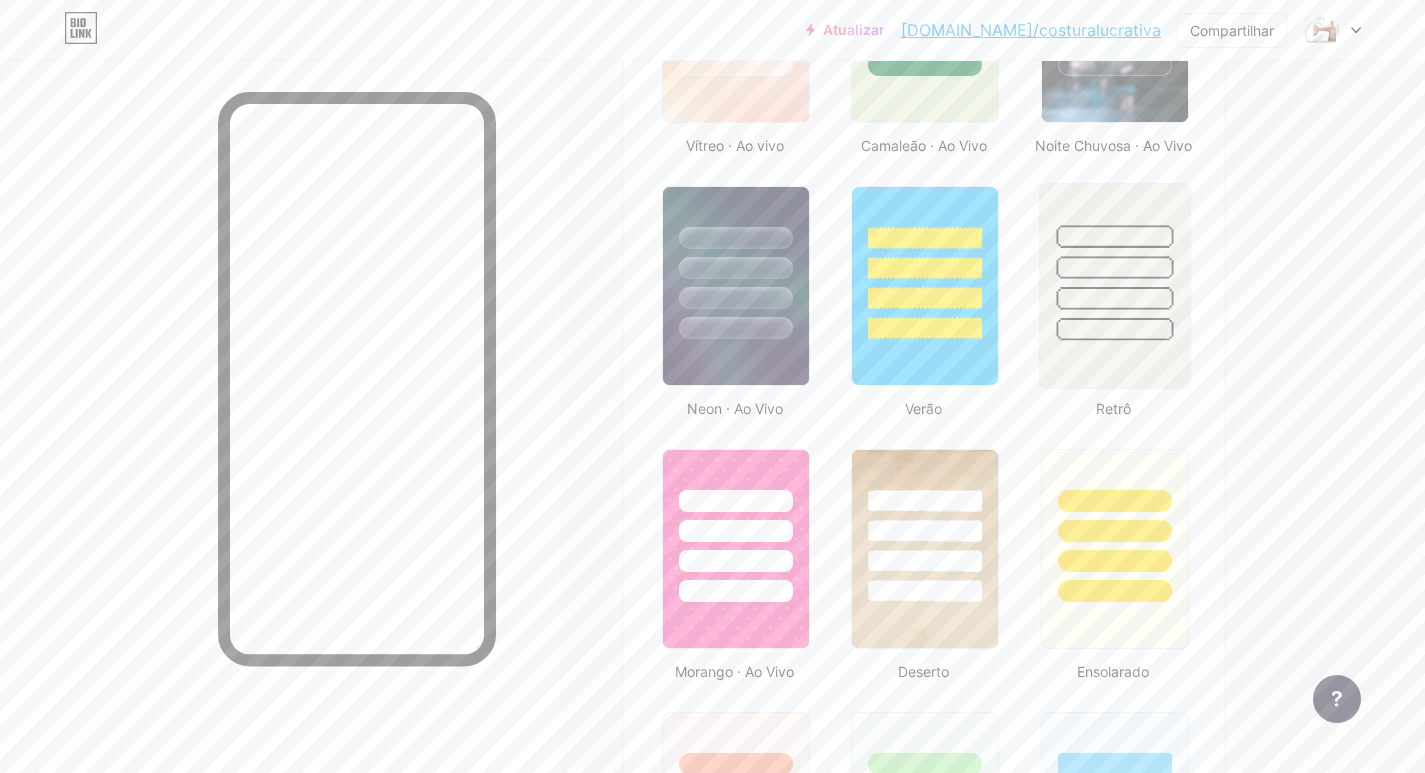 scroll, scrollTop: 1000, scrollLeft: 0, axis: vertical 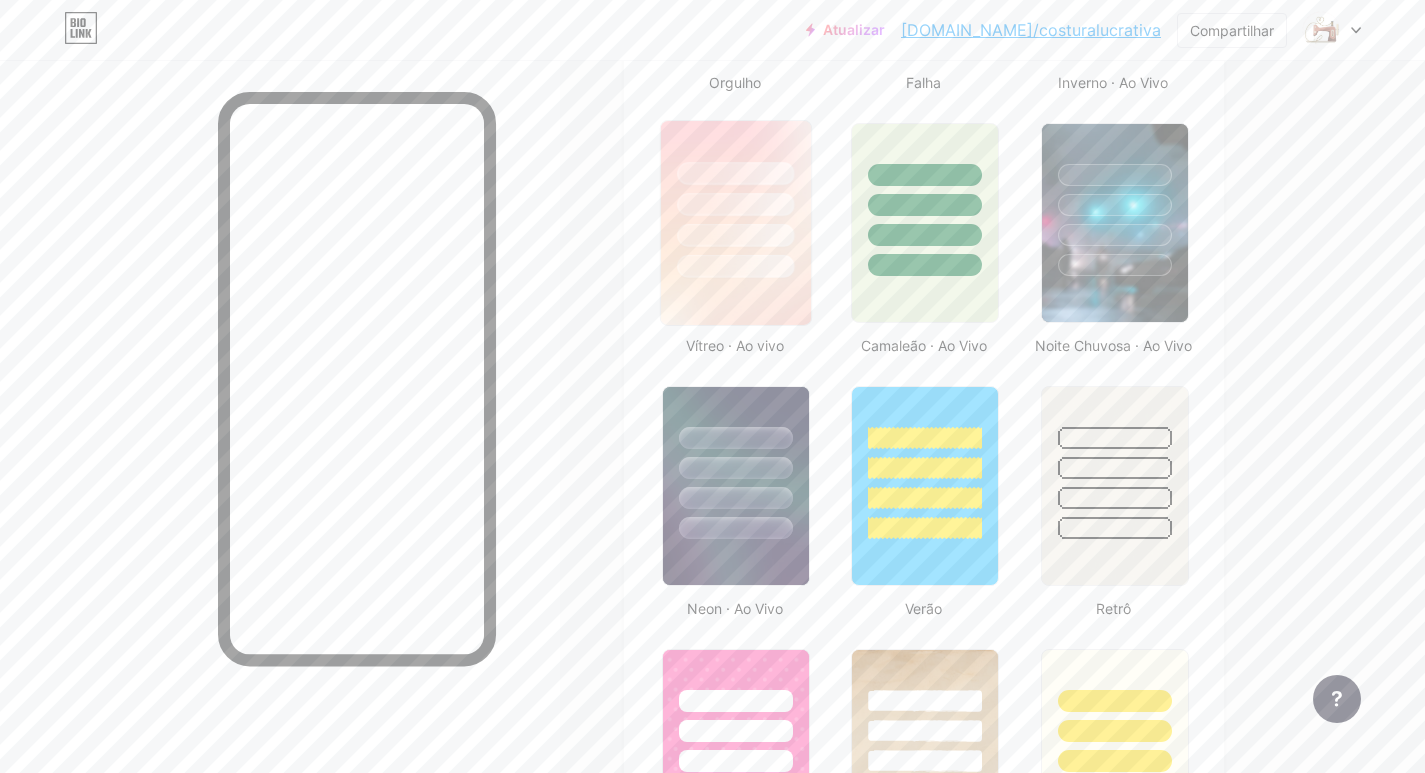click at bounding box center (735, 266) 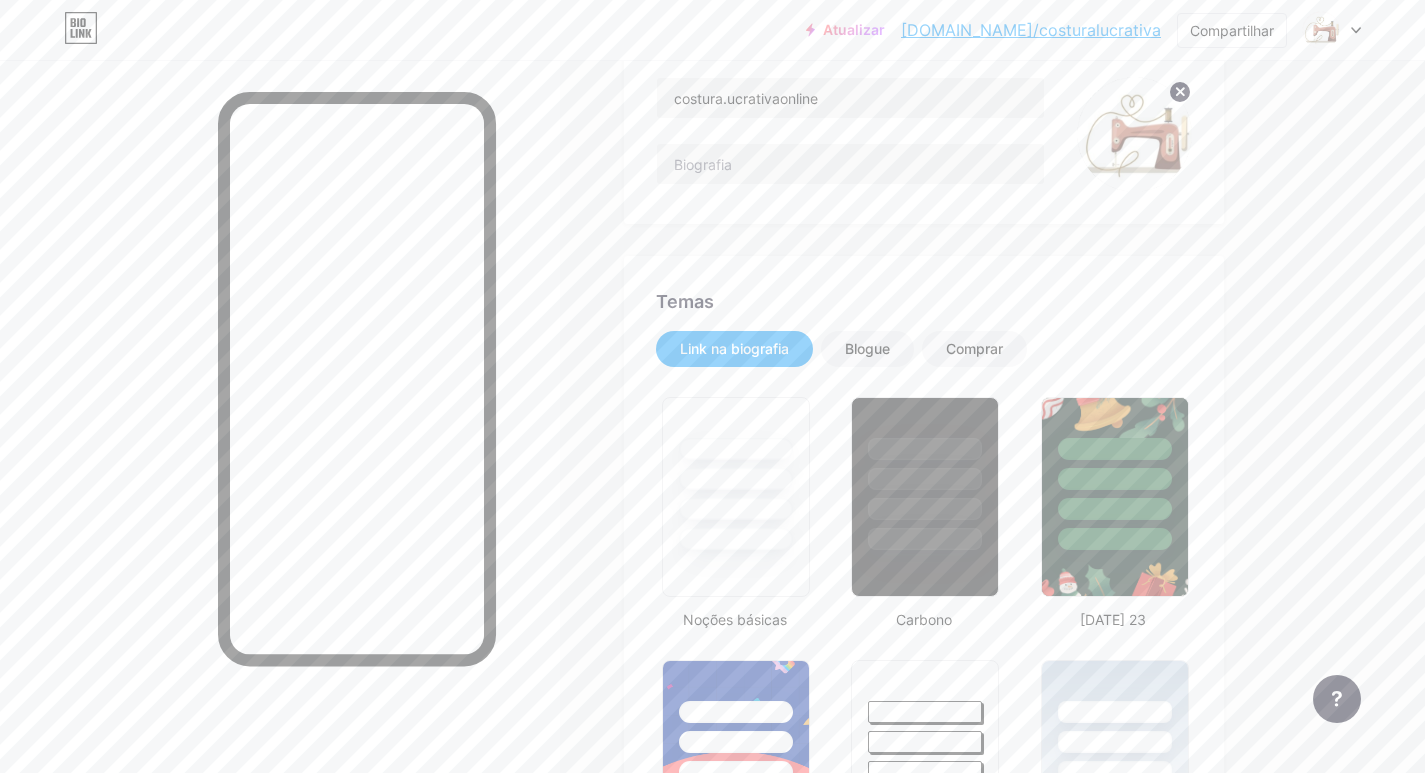 scroll, scrollTop: 100, scrollLeft: 0, axis: vertical 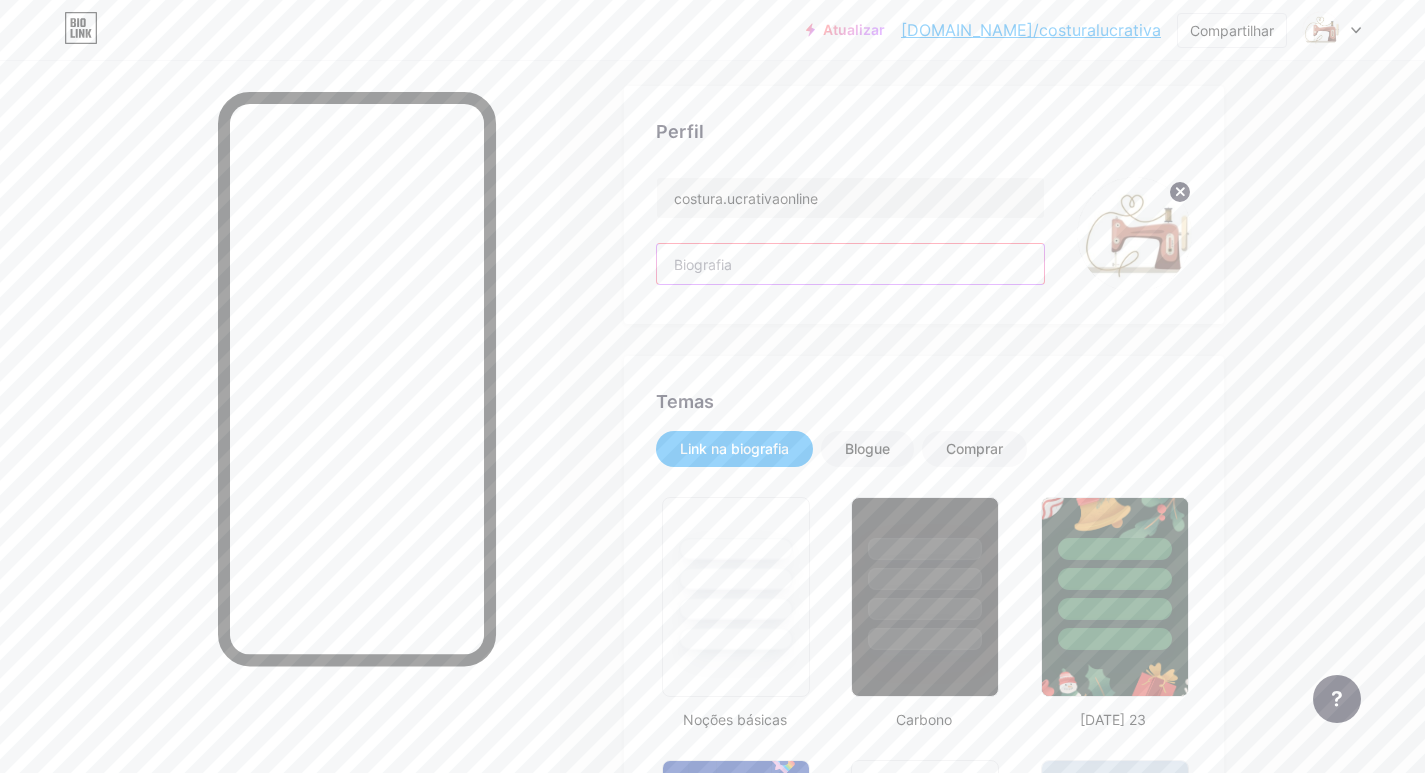 click at bounding box center (850, 264) 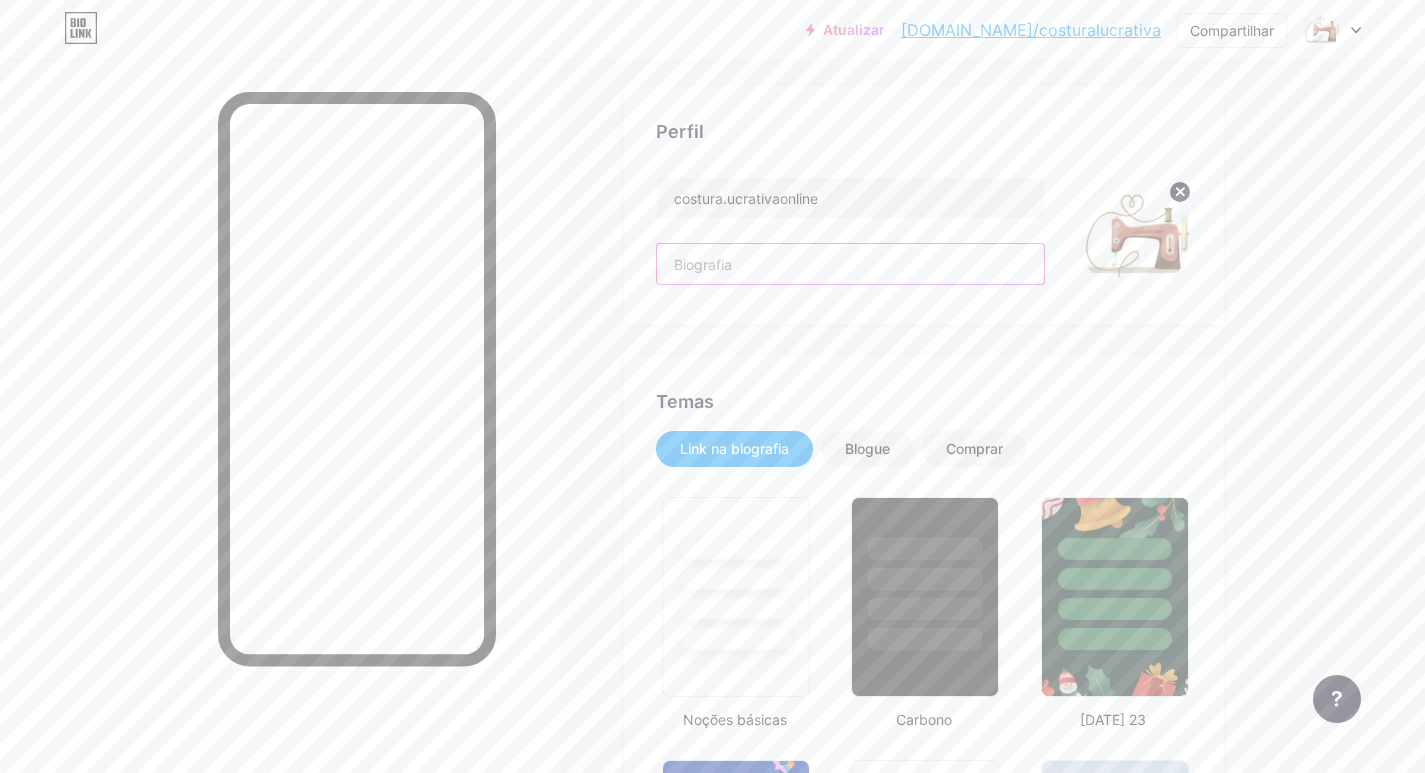 paste on "Transforme sua paixão por costura em renda extra!" 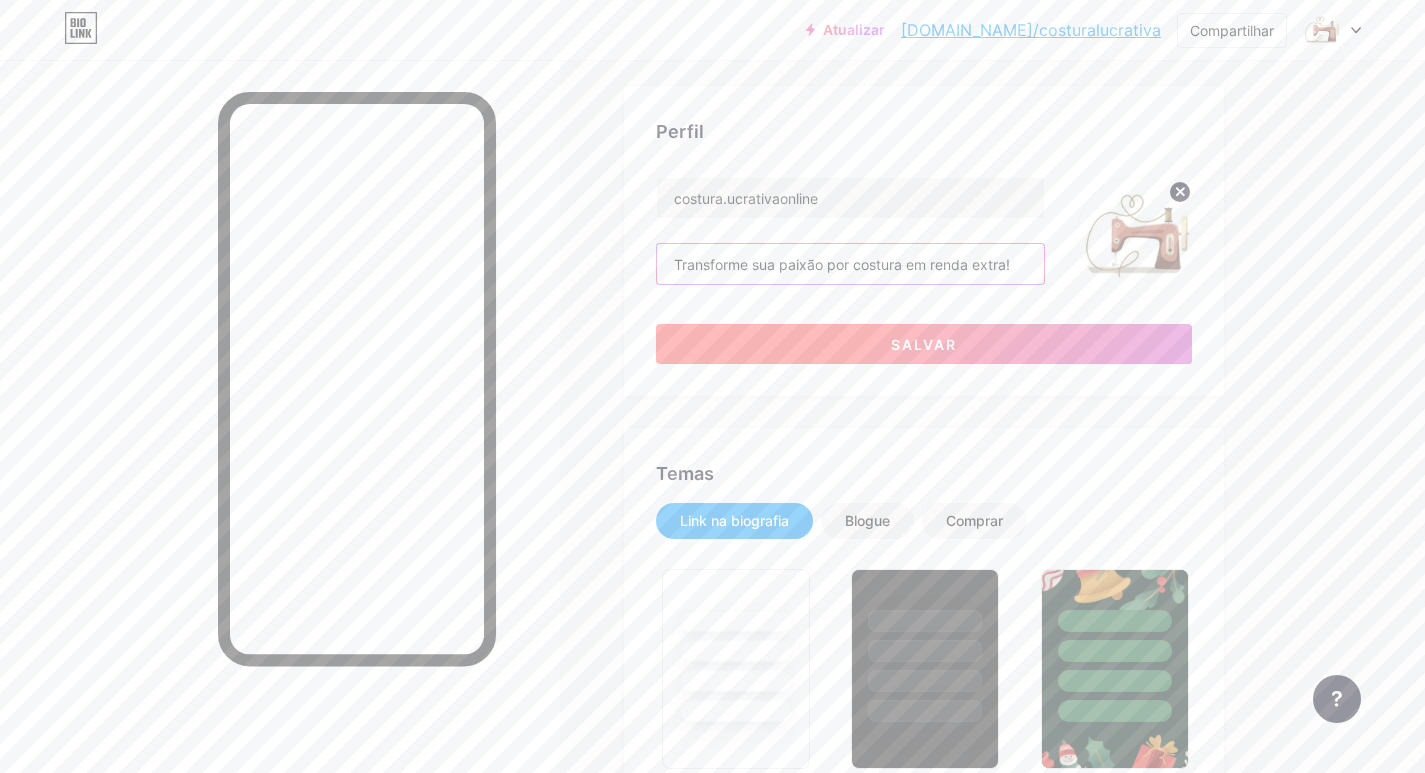 type on "Transforme sua paixão por costura em renda extra!" 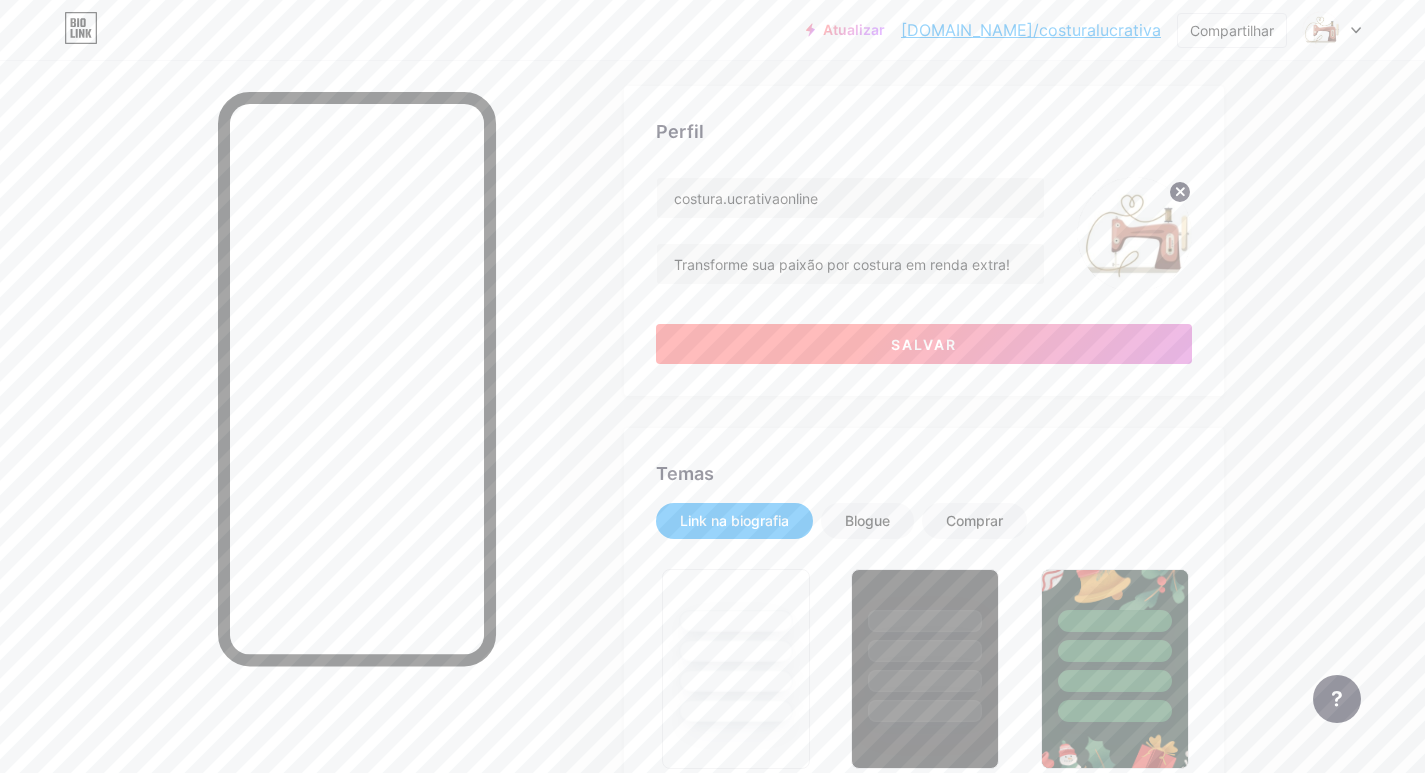 click on "Salvar" at bounding box center [924, 344] 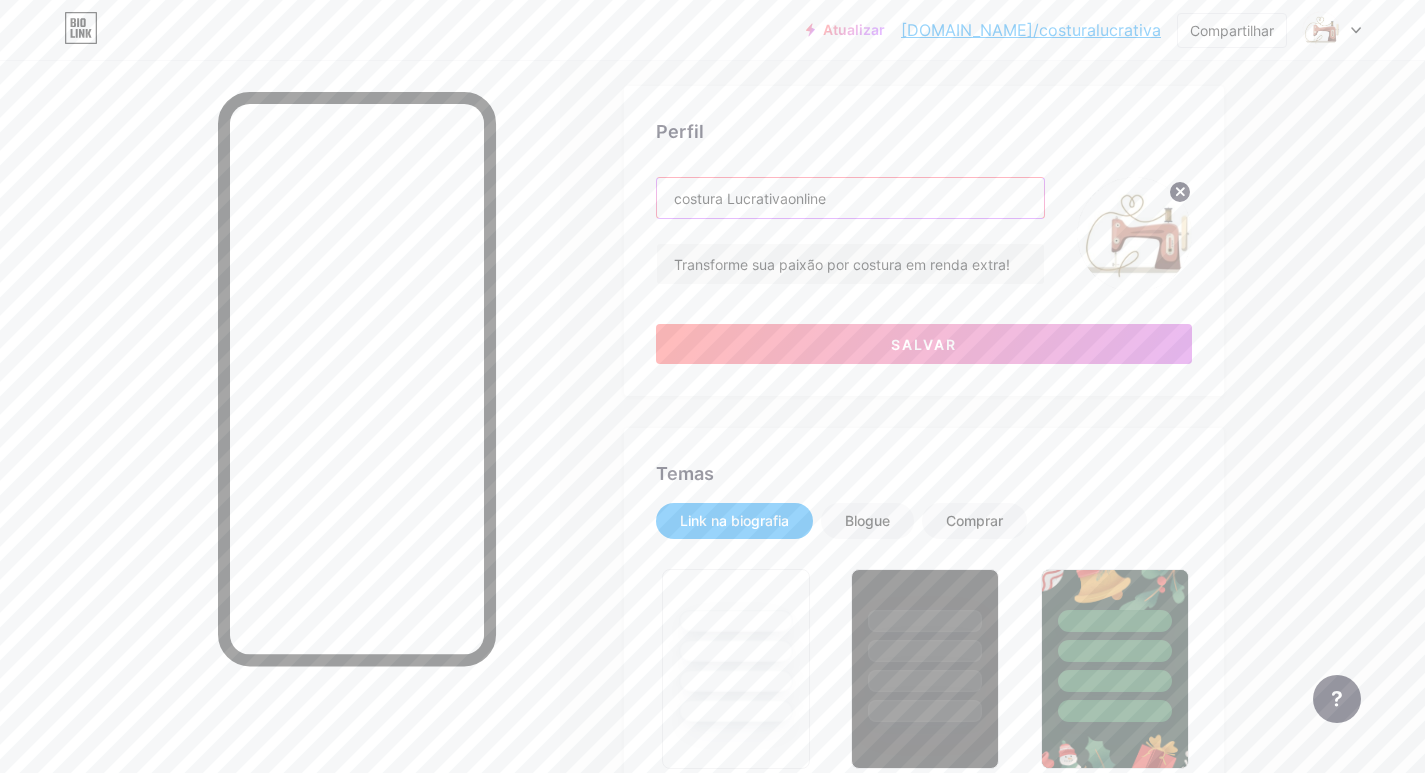 click on "costura Lucrativaonline" at bounding box center [850, 198] 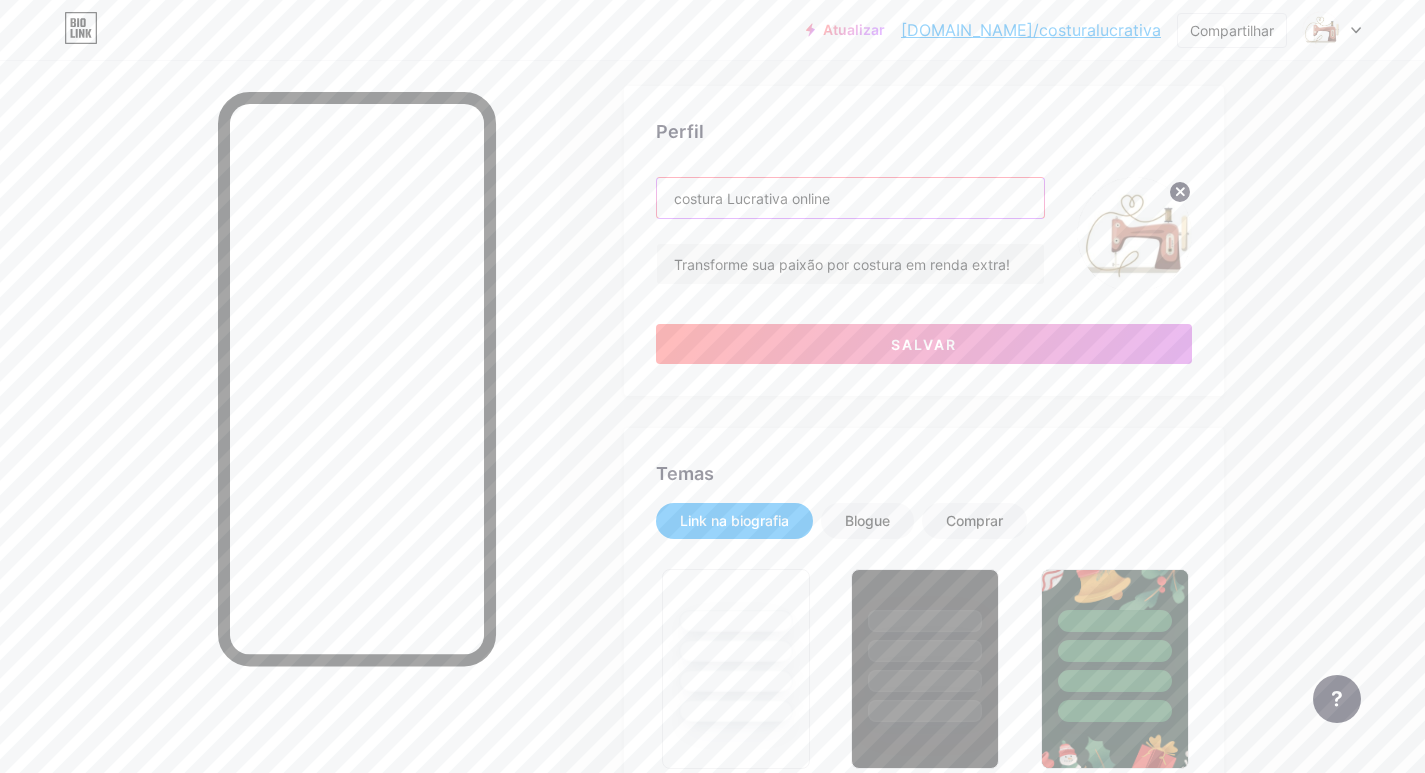 click on "costura Lucrativa online" at bounding box center (850, 198) 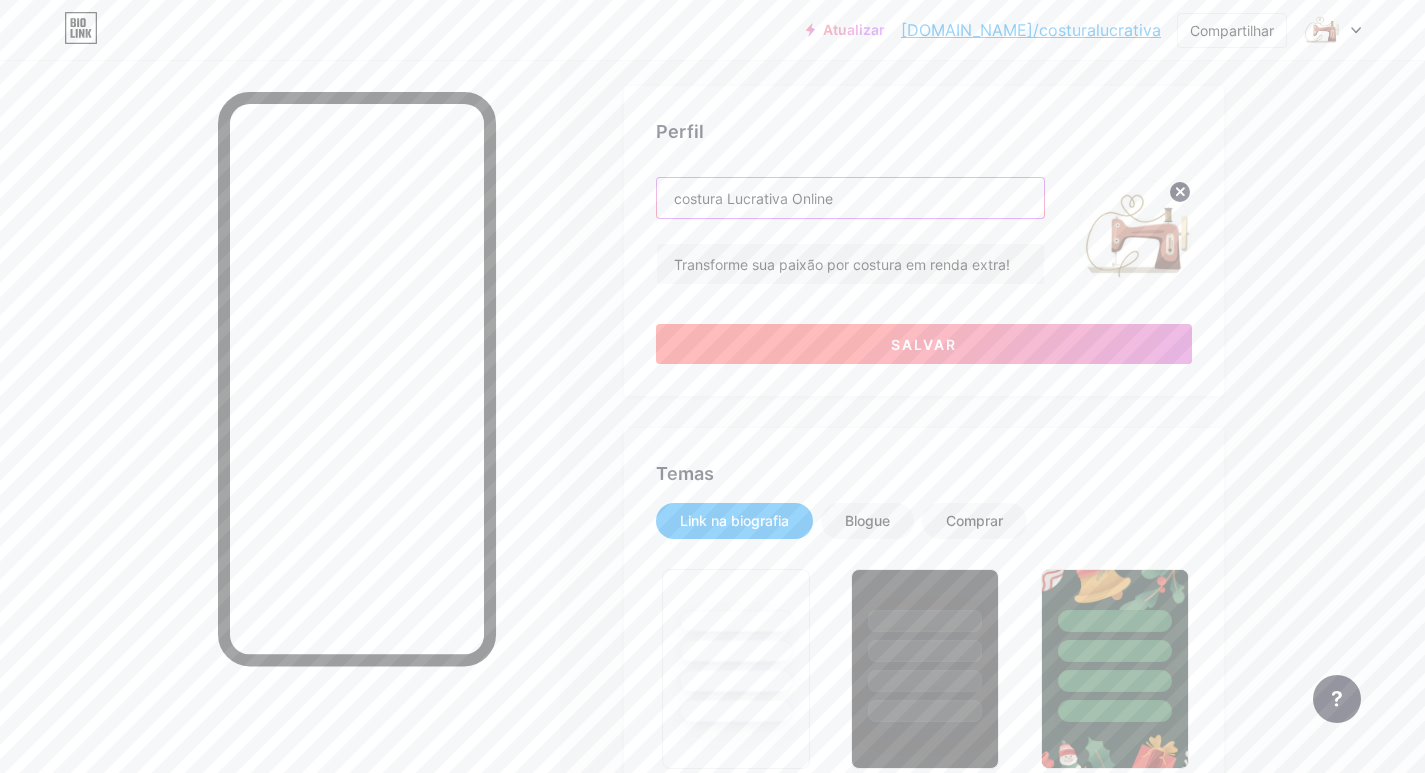 type on "costura Lucrativa Online" 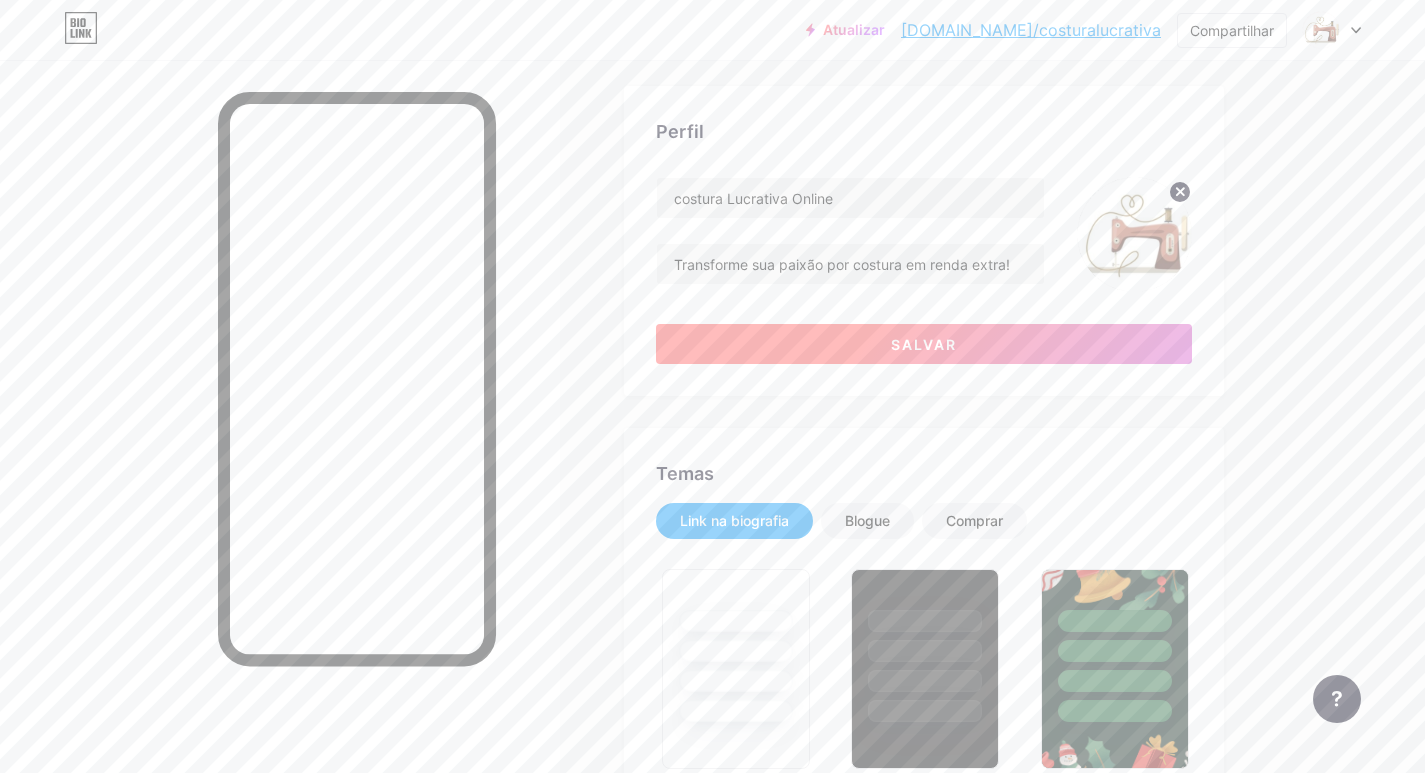 click on "Salvar" at bounding box center (924, 344) 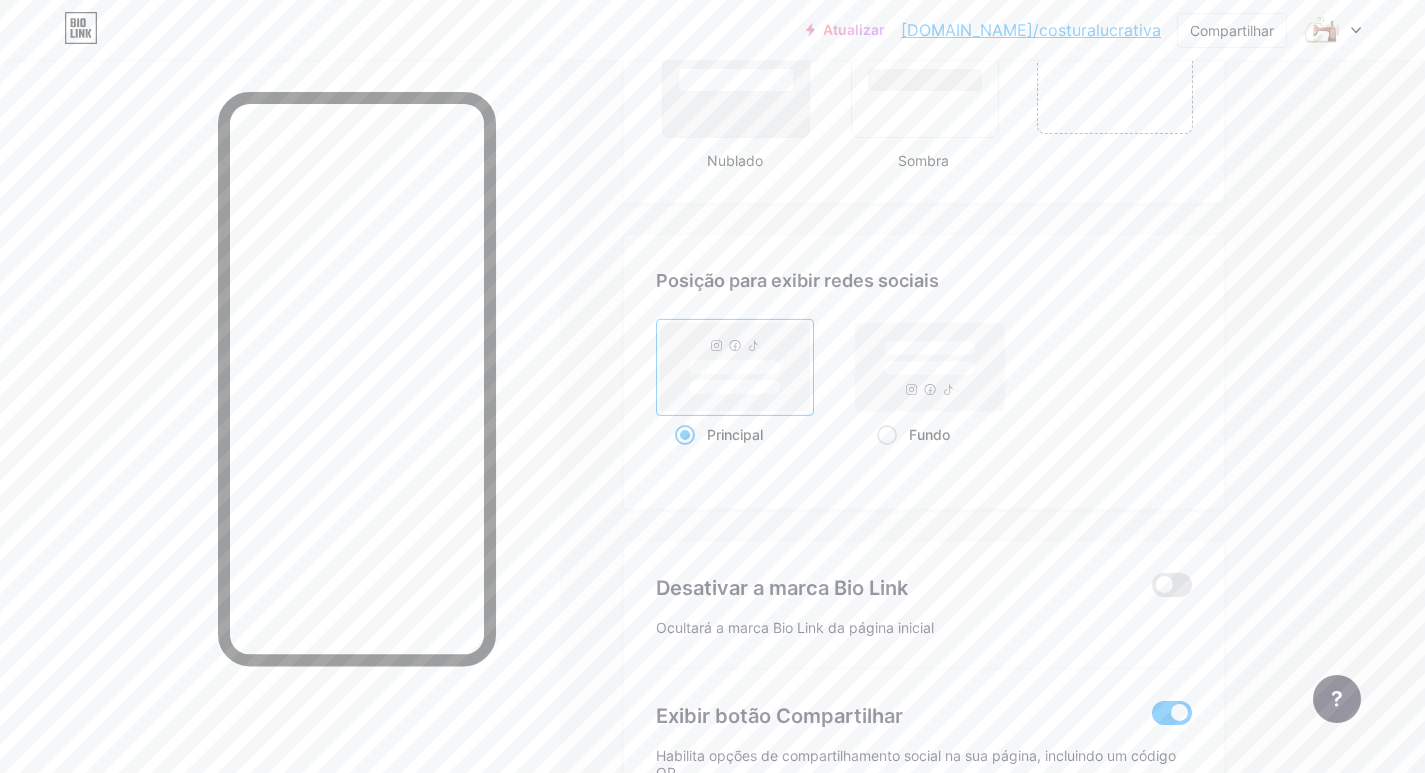 scroll, scrollTop: 2662, scrollLeft: 0, axis: vertical 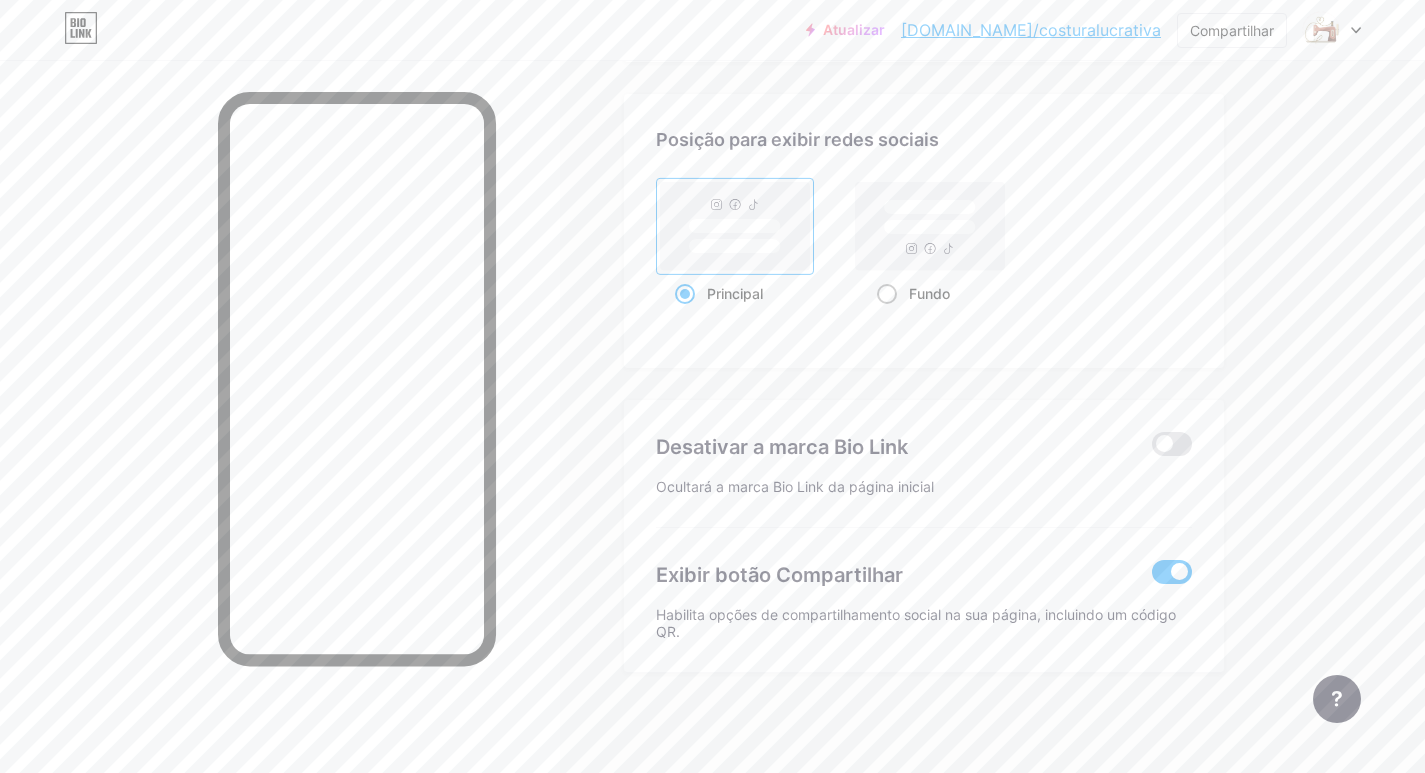 click at bounding box center [887, 294] 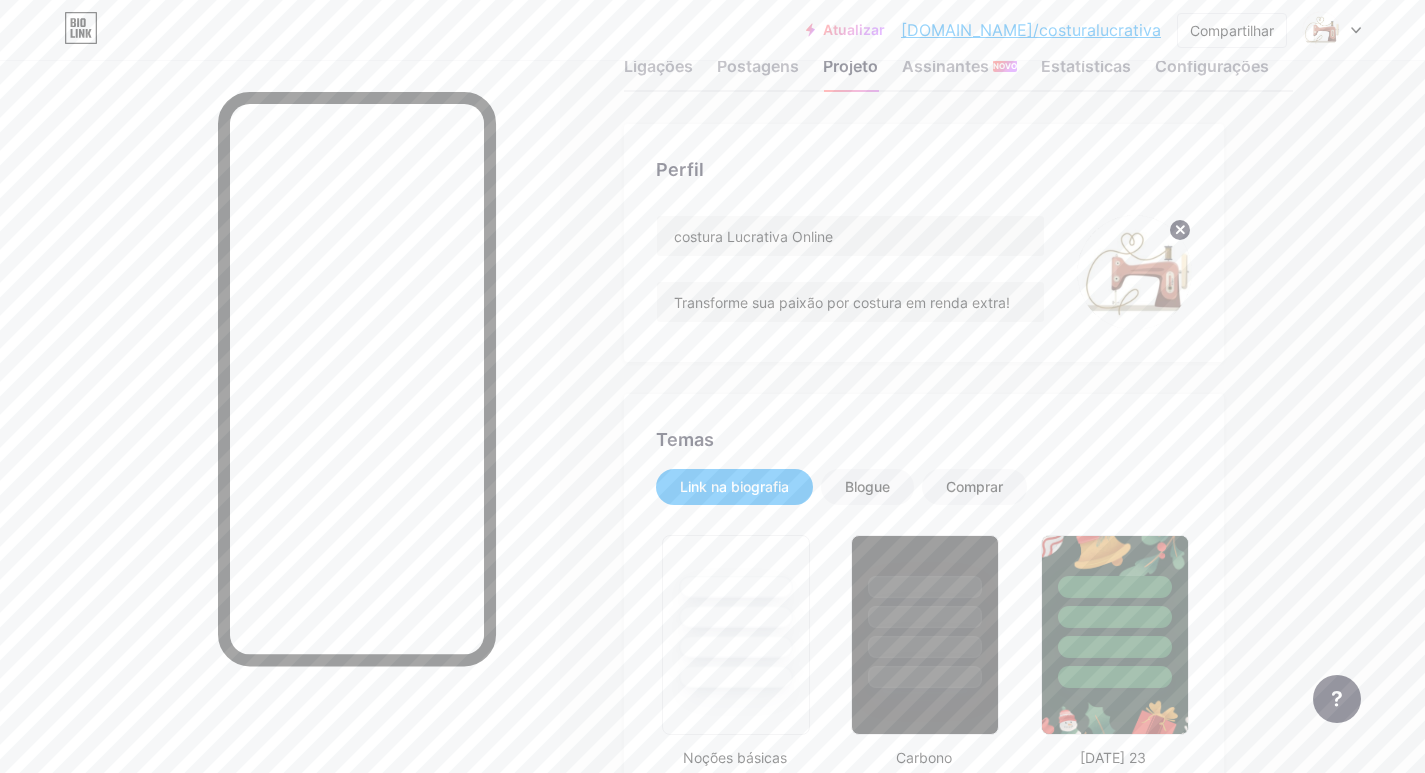 scroll, scrollTop: 0, scrollLeft: 0, axis: both 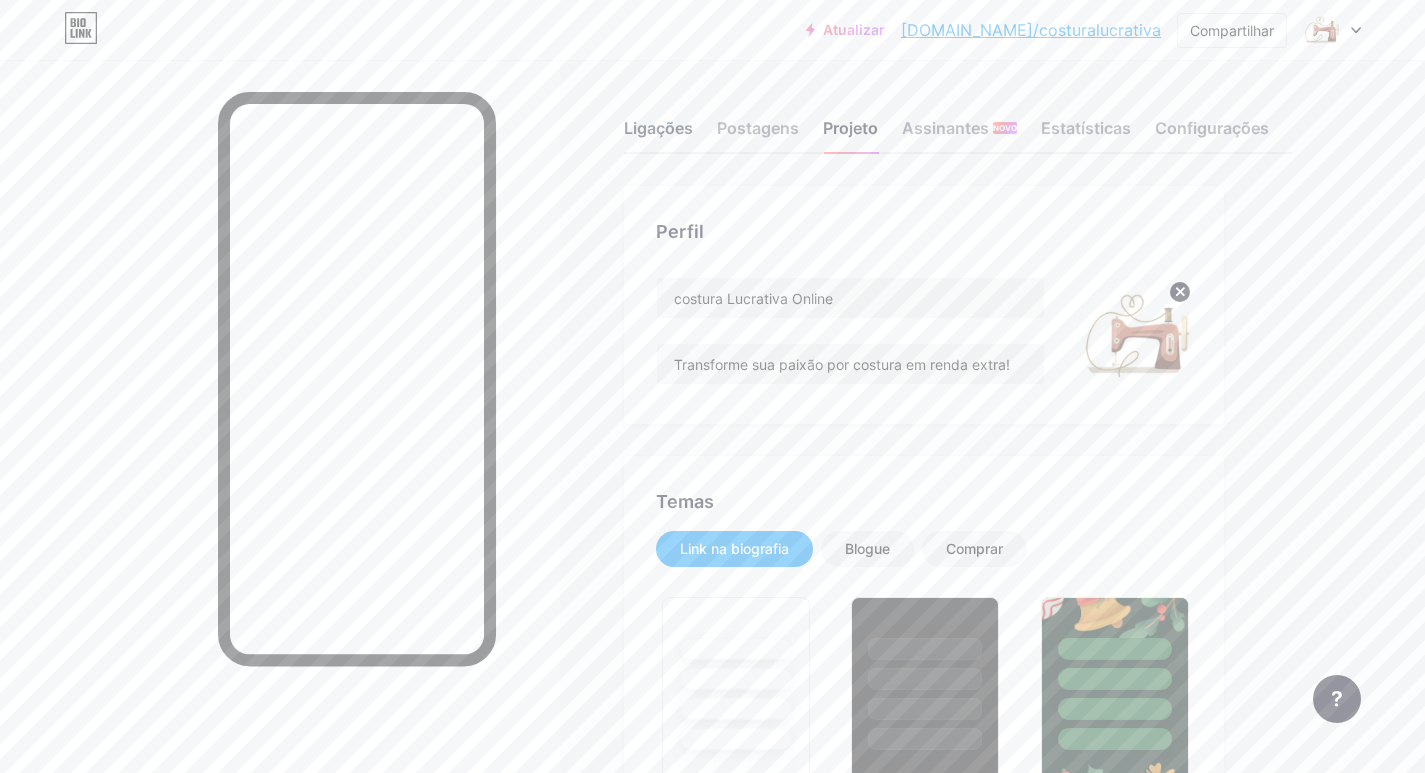 click on "Ligações" at bounding box center [658, 128] 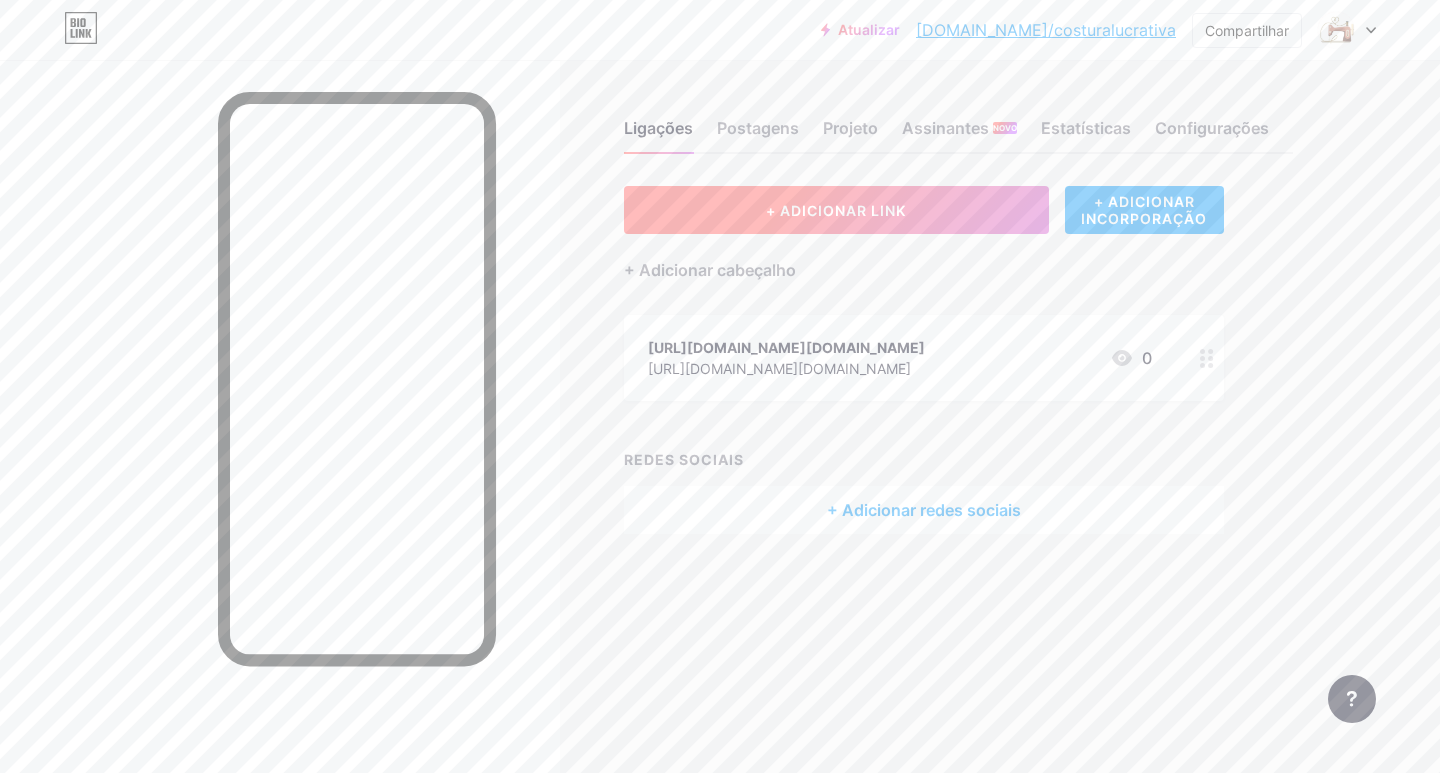 click on "+ ADICIONAR LINK" at bounding box center [836, 210] 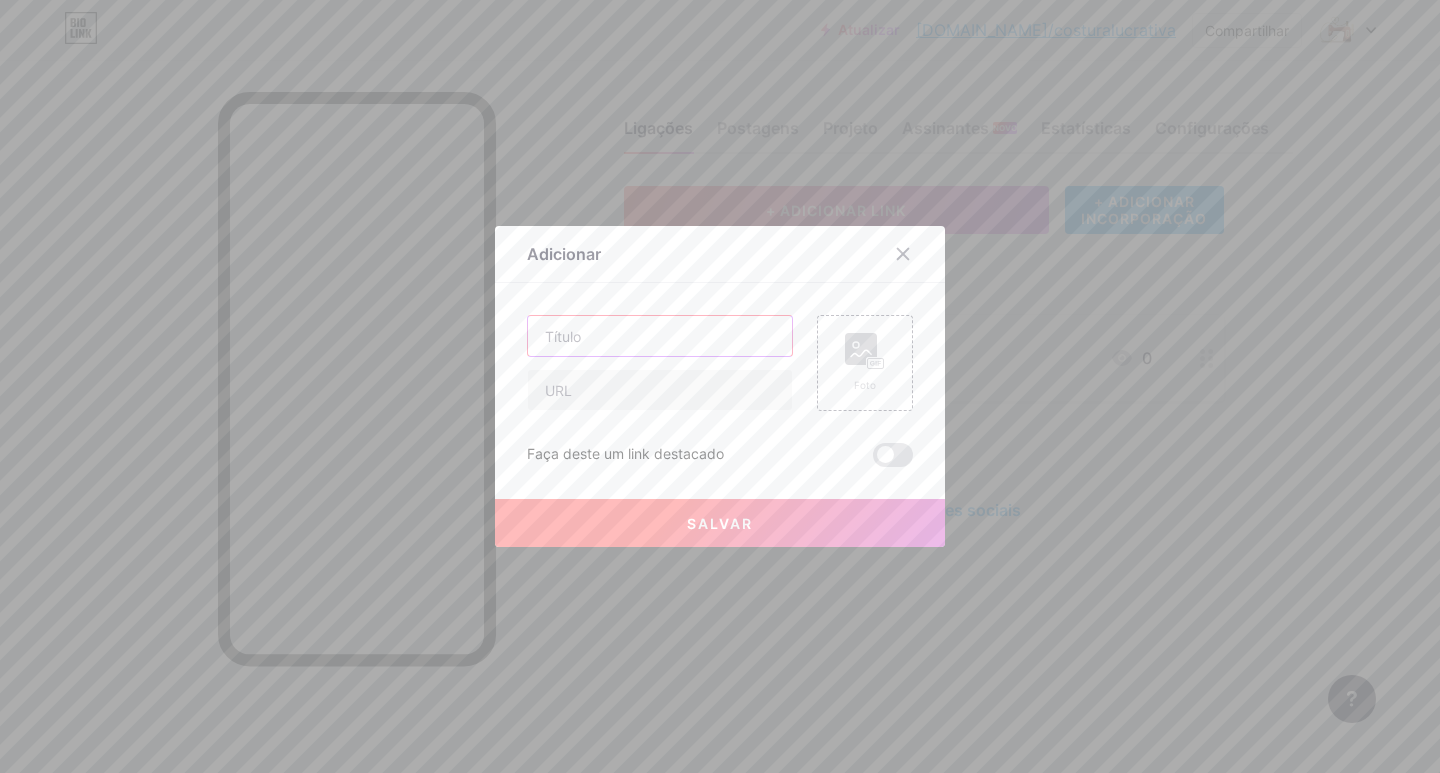 click at bounding box center [660, 336] 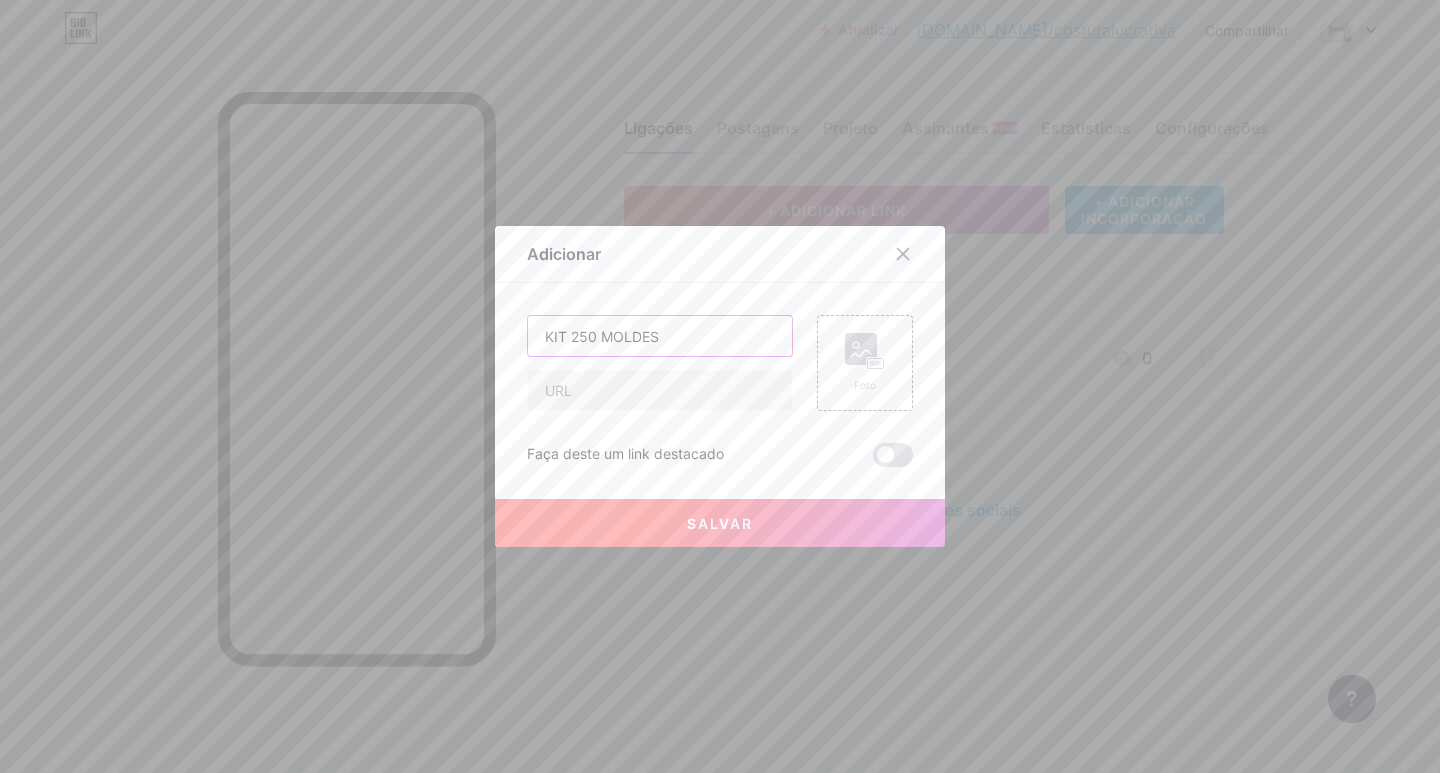 type on "KIT 250 MOLDES" 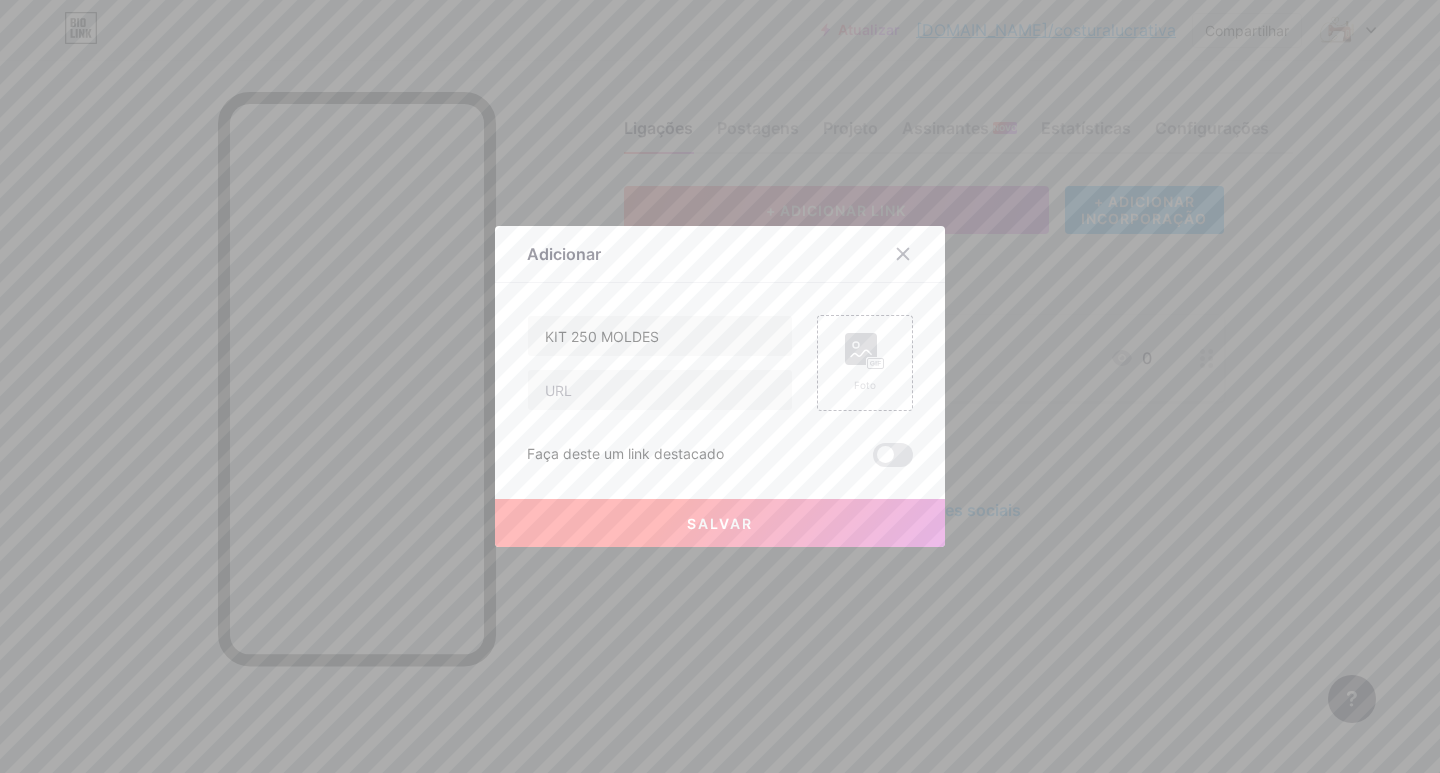 click on "Salvar" at bounding box center [720, 523] 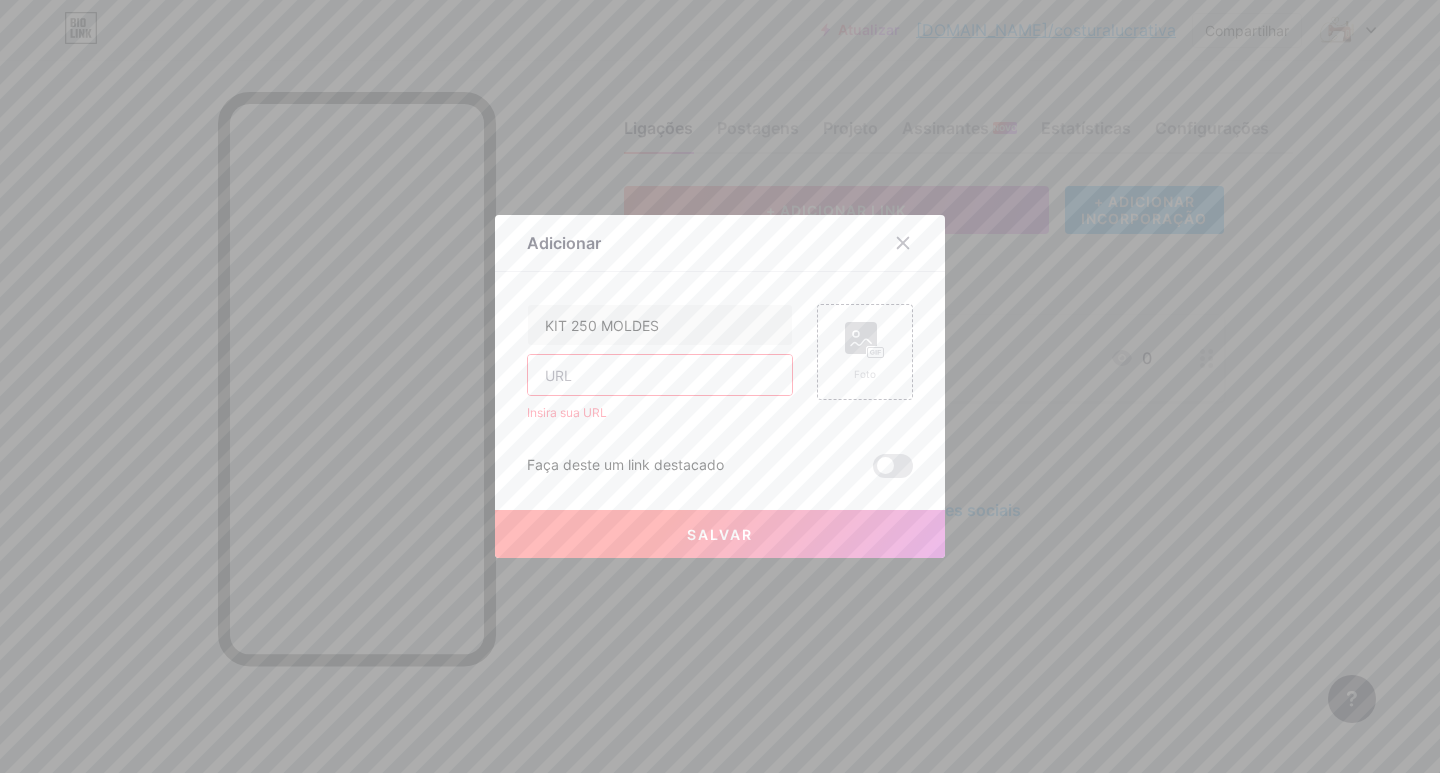 click at bounding box center (660, 375) 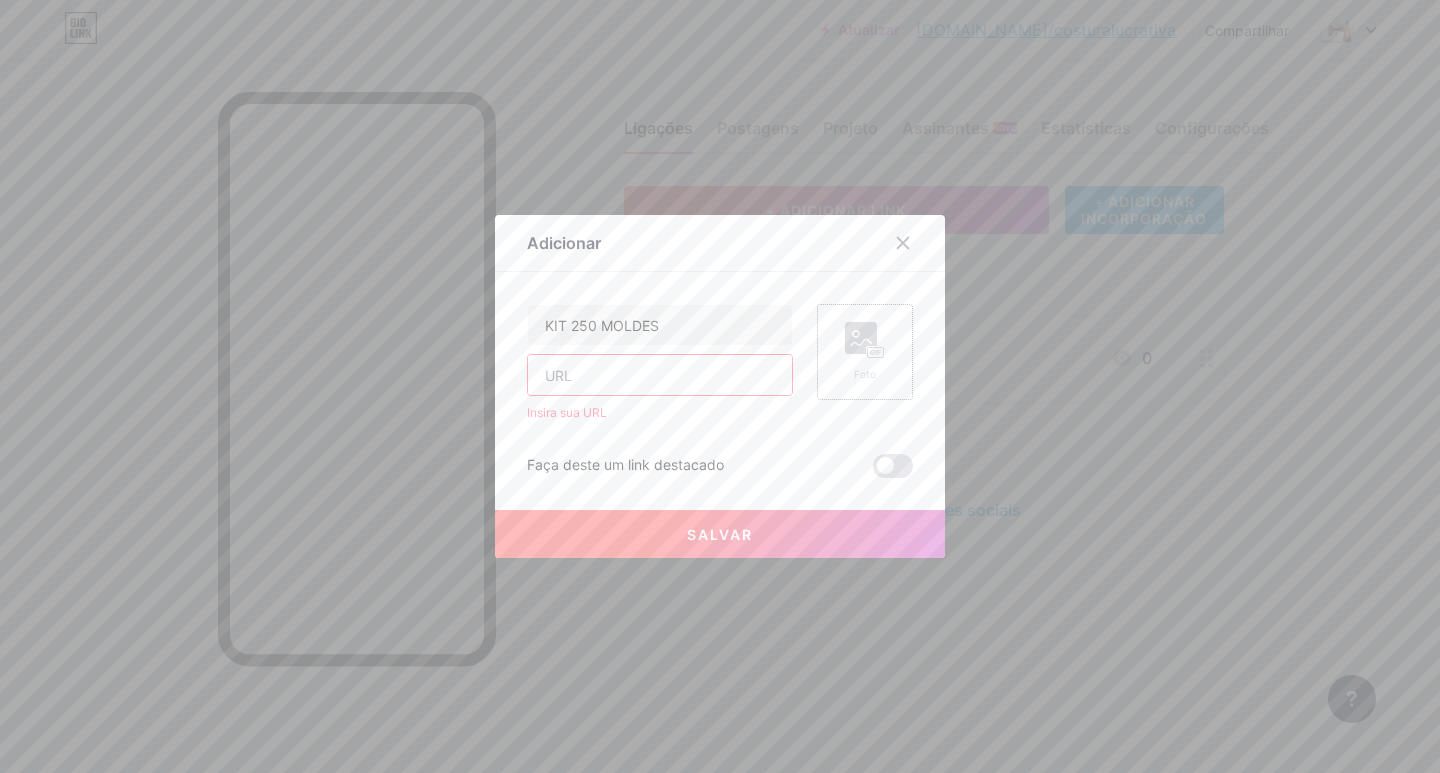 type on "https://www.instagram.com/reel/DHqWNDkRXg9/?igsh=N2dkdTNwOXkwc2tm" 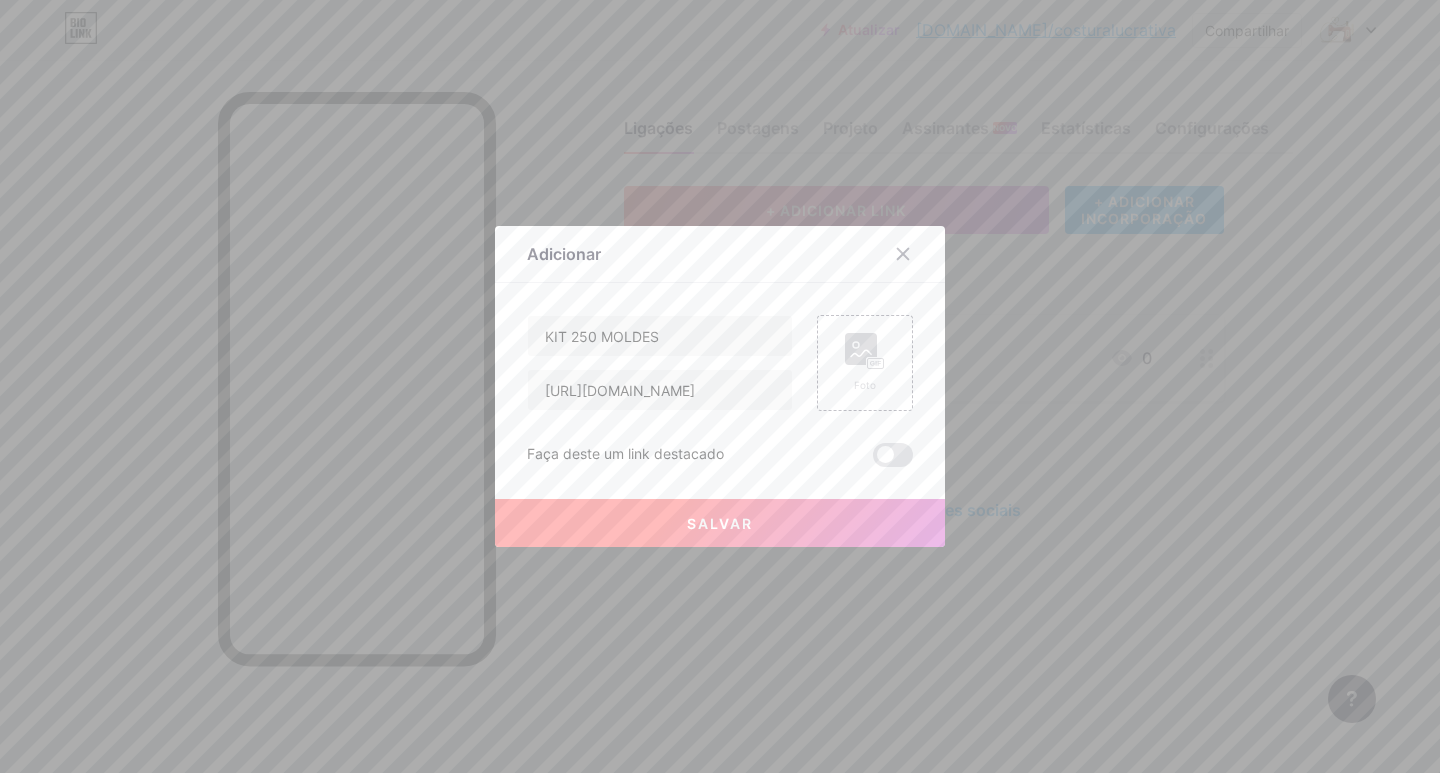 click on "Salvar" at bounding box center [720, 523] 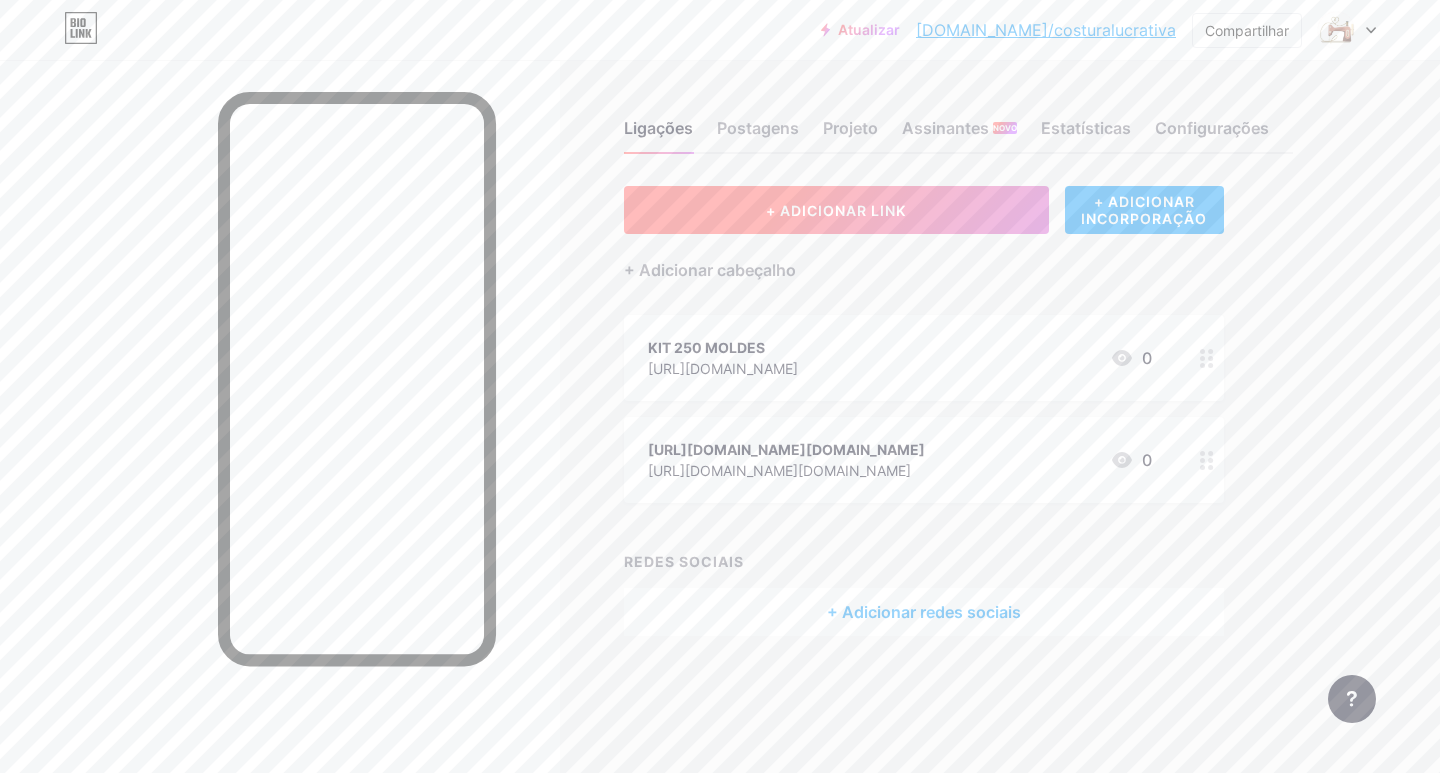 click on "+ ADICIONAR LINK" at bounding box center [836, 210] 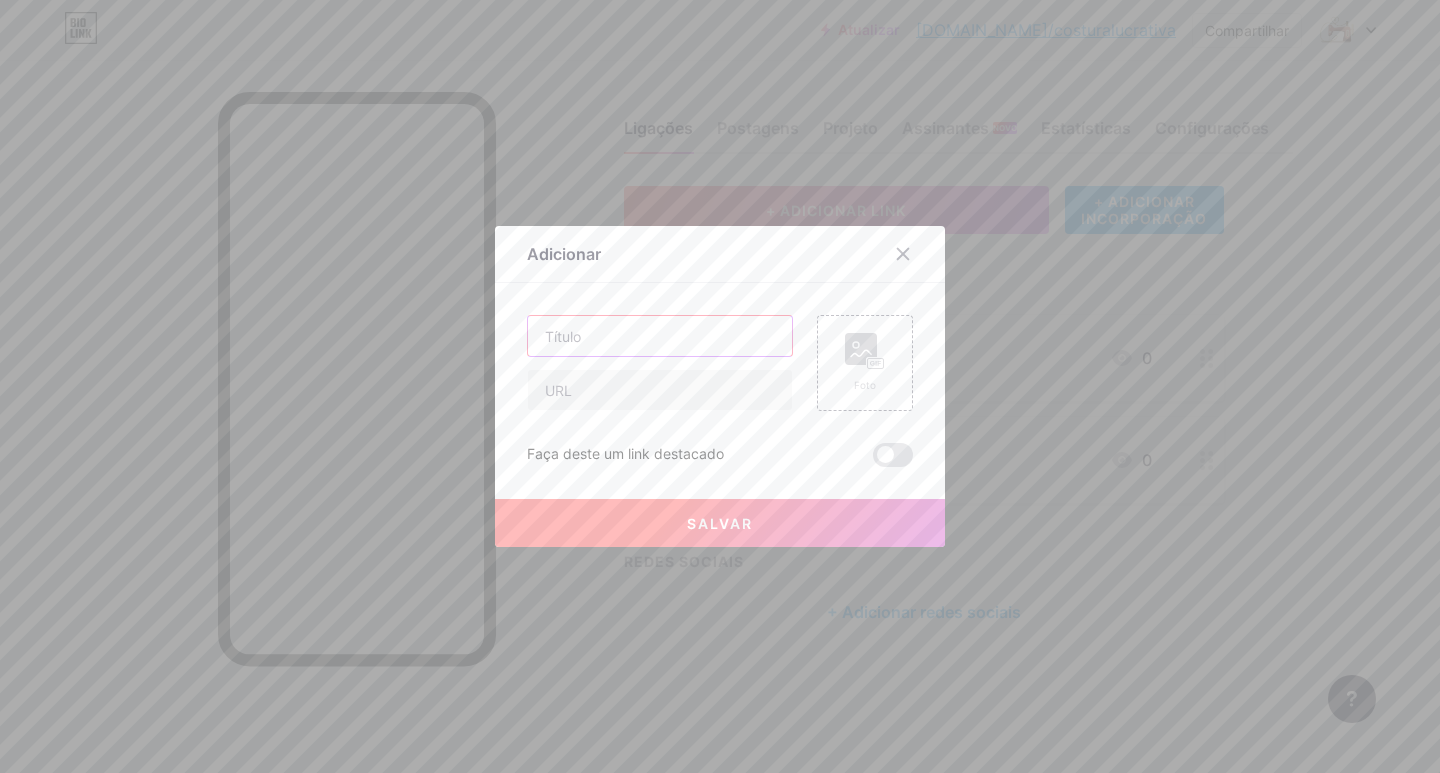 click at bounding box center (660, 336) 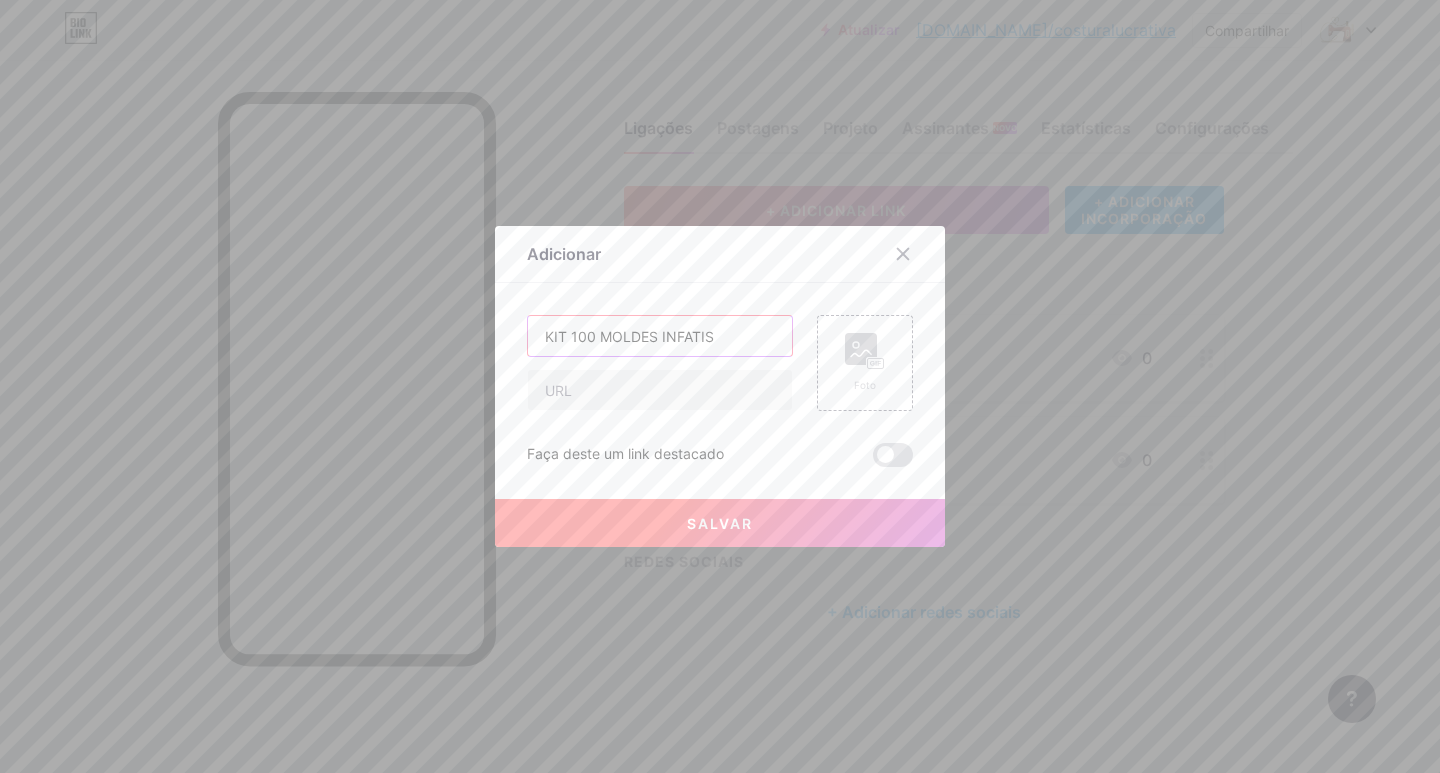 type on "KIT 100 MOLDES INFATIS" 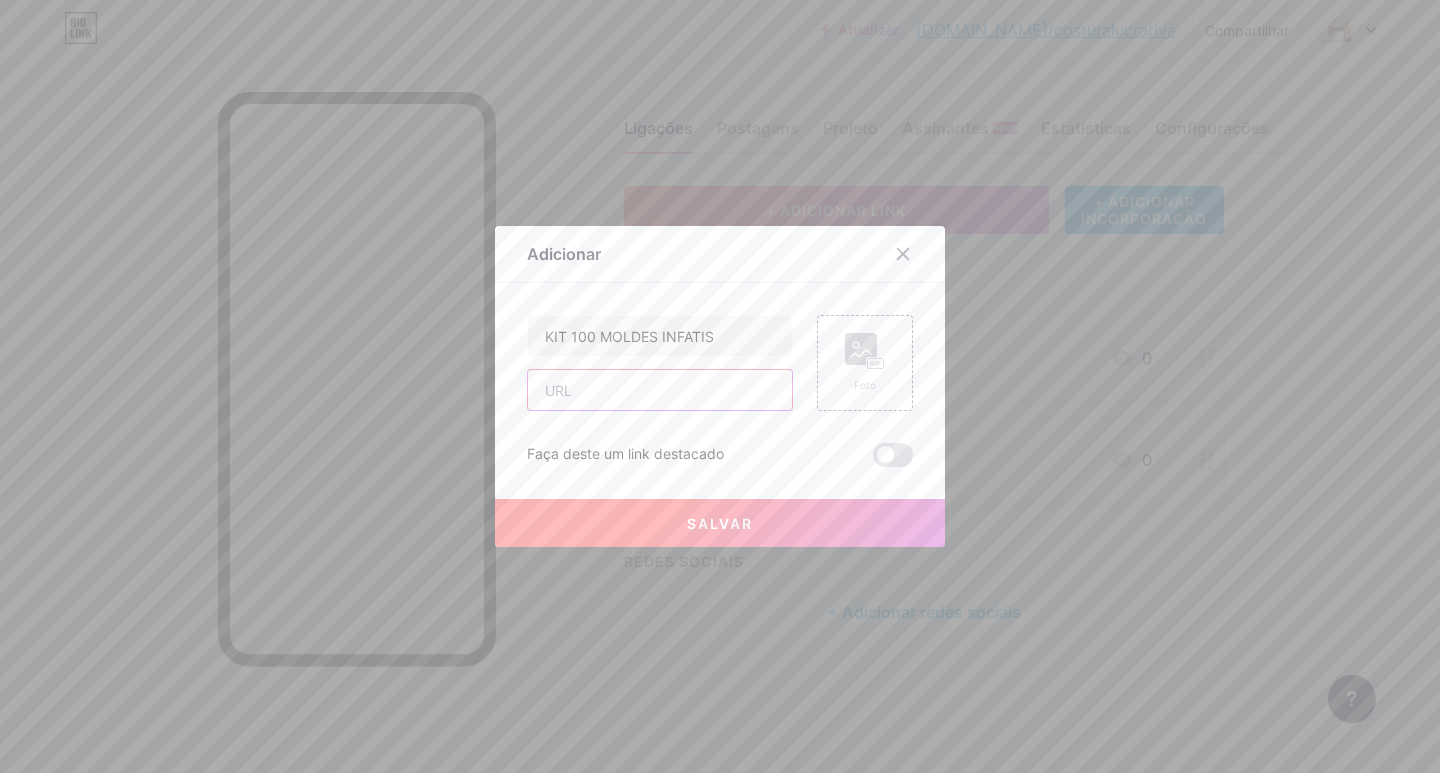 click at bounding box center (660, 390) 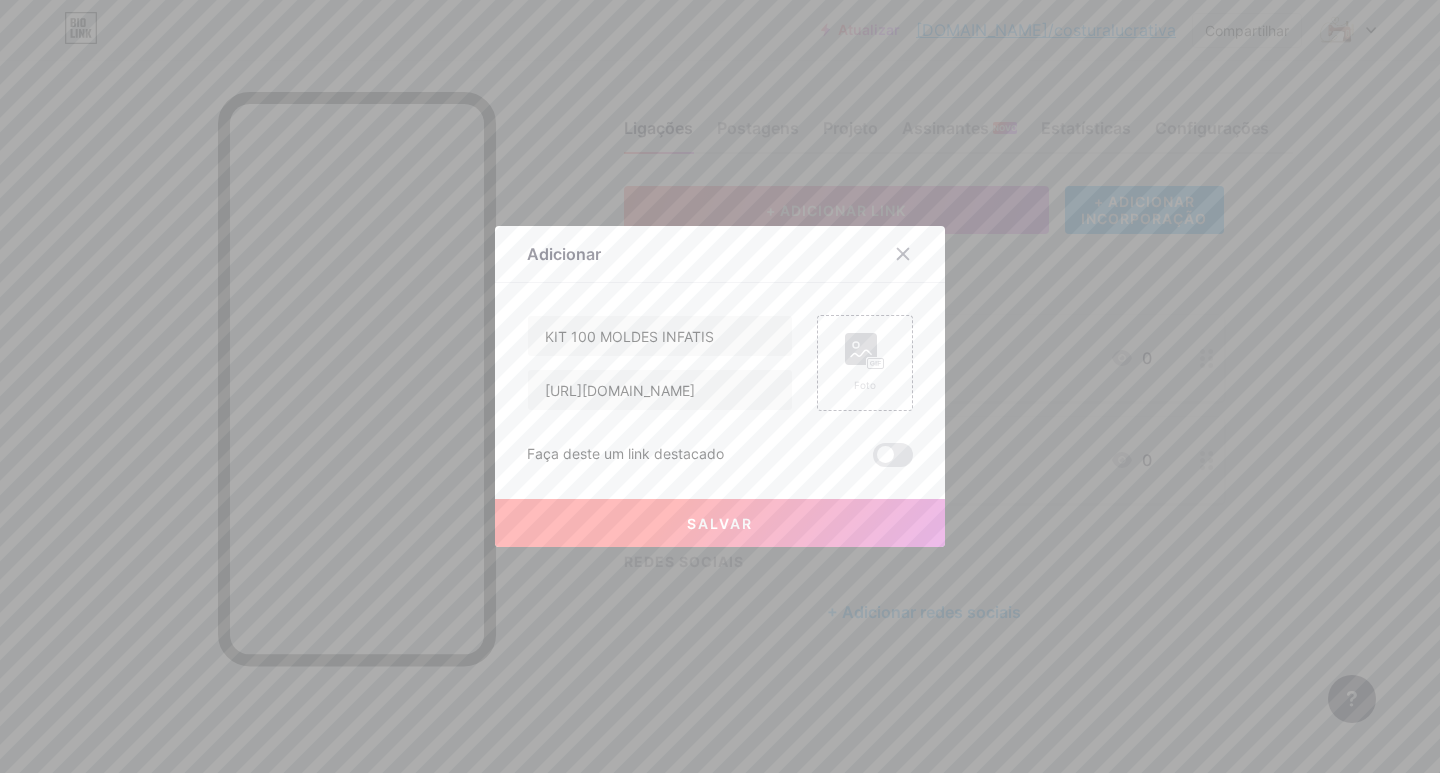 click on "Salvar" at bounding box center [720, 523] 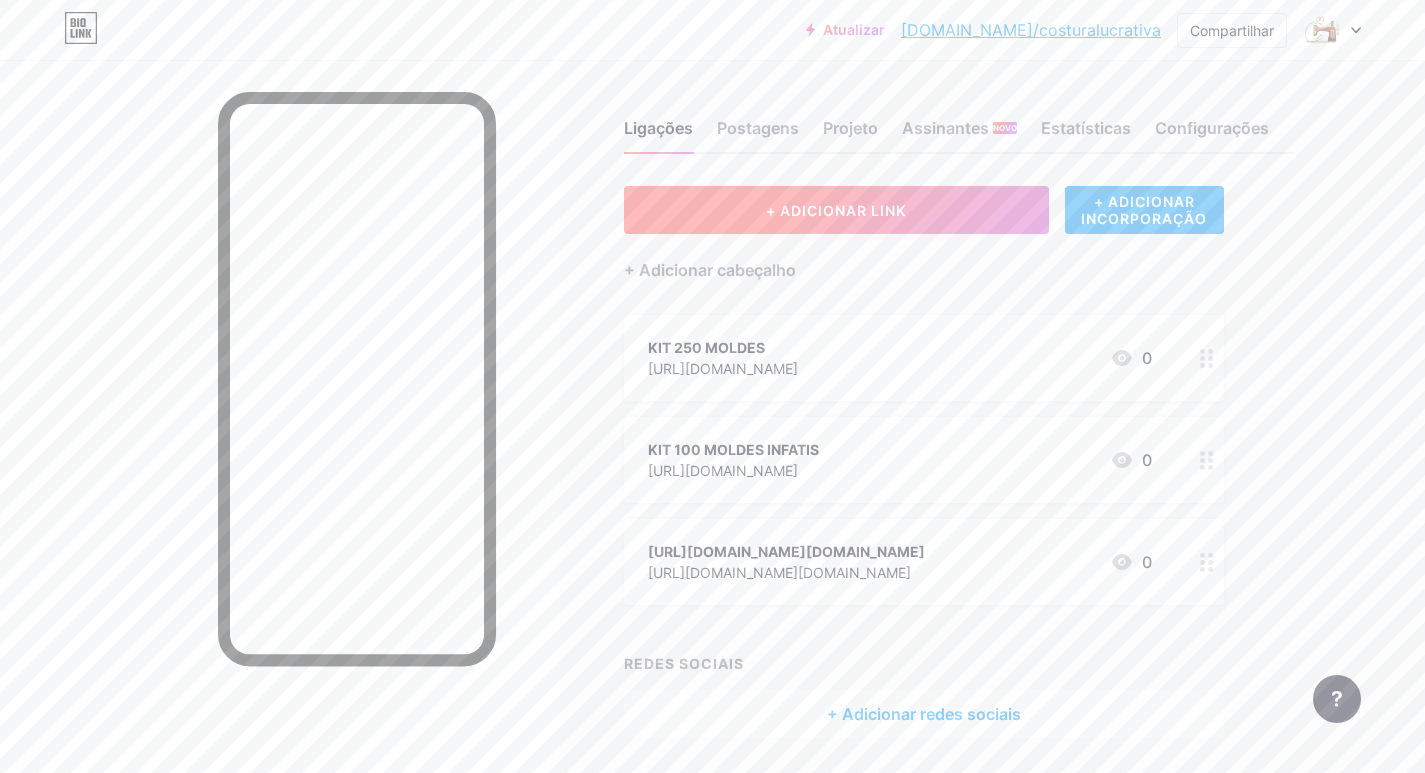 click on "+ ADICIONAR LINK" at bounding box center [836, 210] 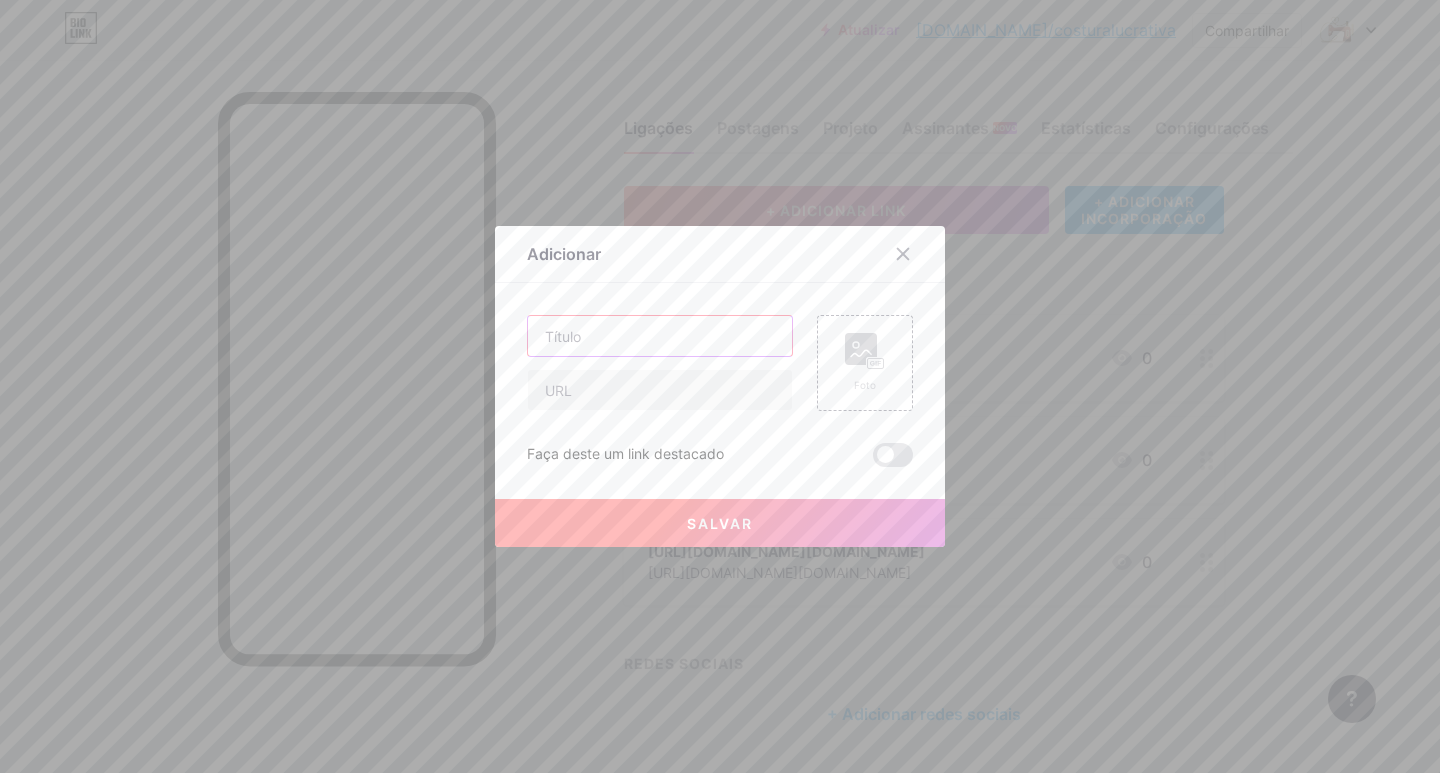 click at bounding box center [660, 336] 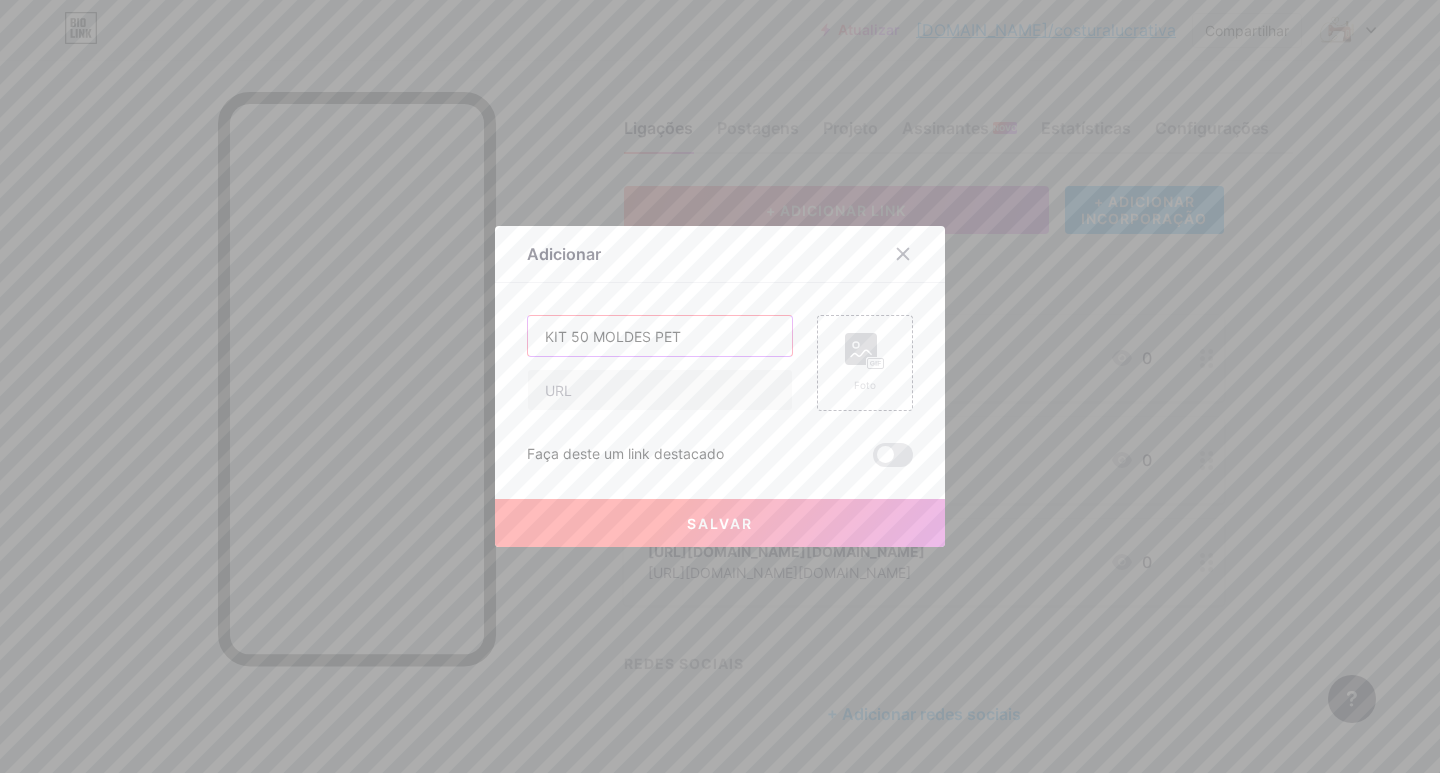 type on "KIT 50 MOLDES PET" 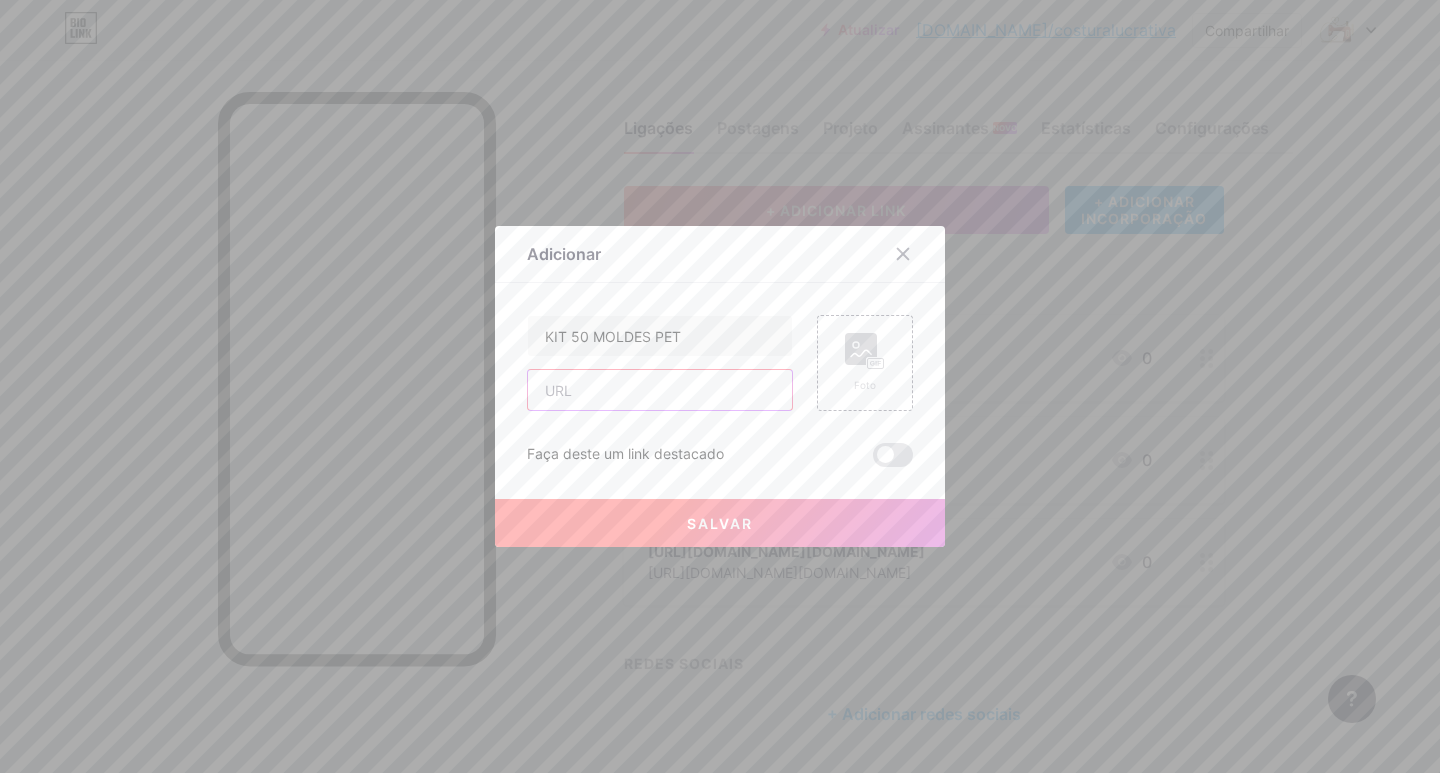 click at bounding box center [660, 390] 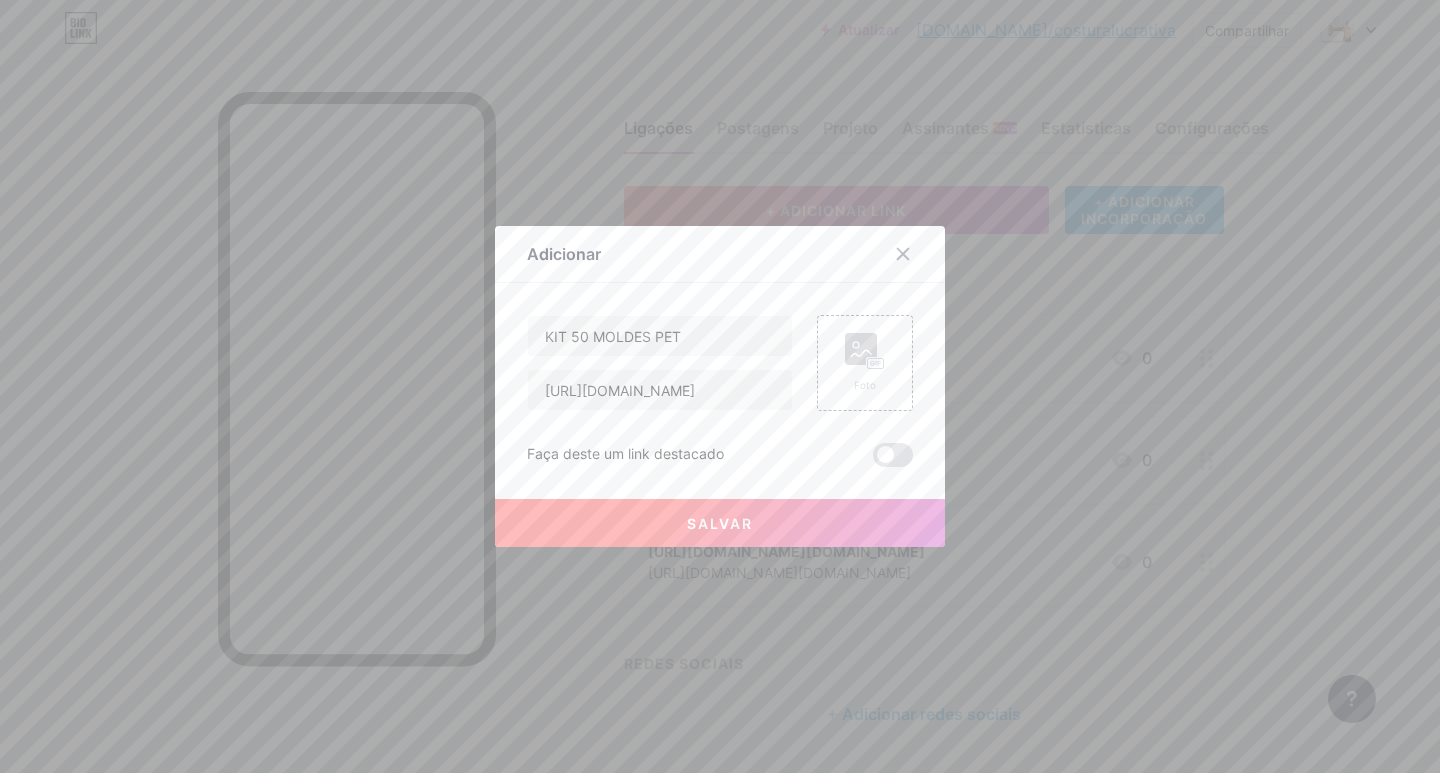click on "Salvar" at bounding box center [720, 523] 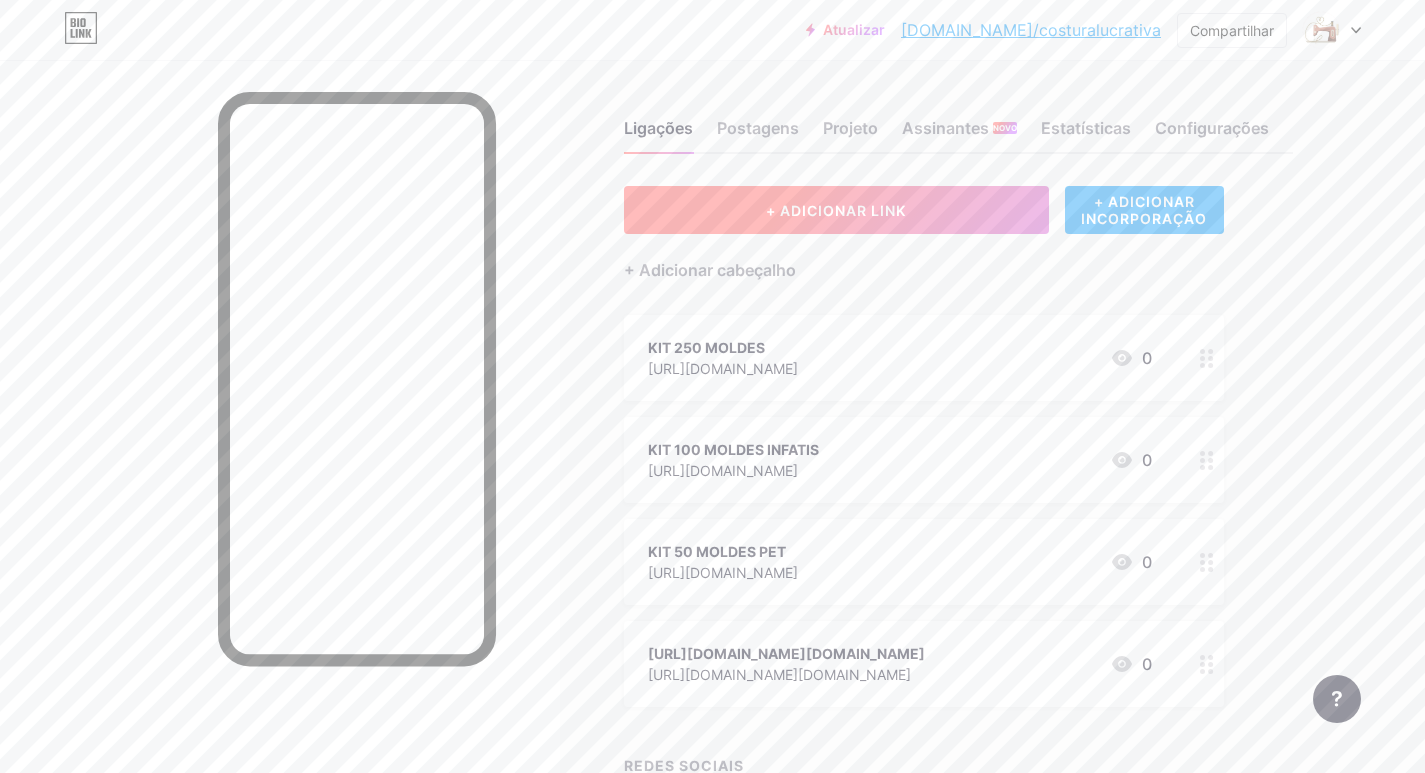 click on "+ ADICIONAR LINK" at bounding box center (836, 210) 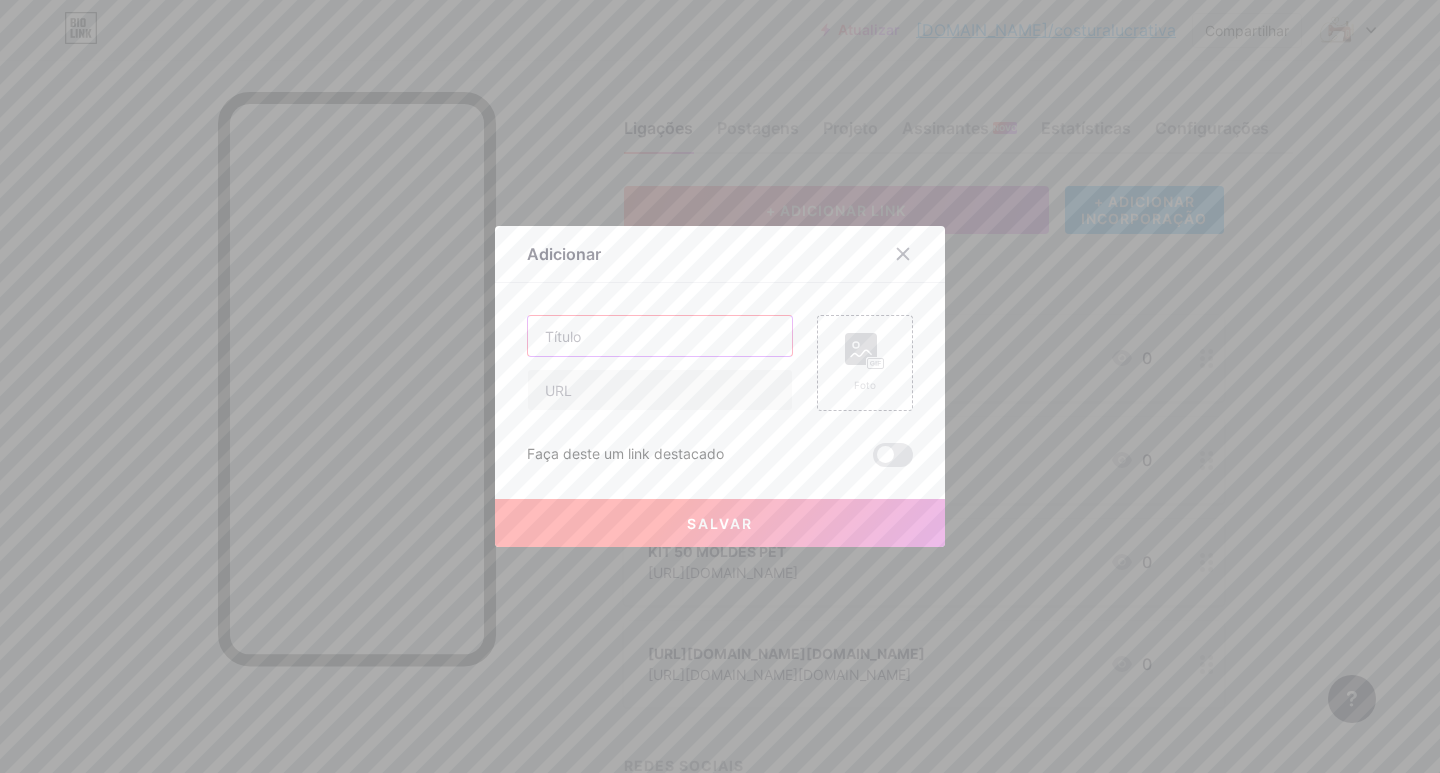 click at bounding box center [660, 336] 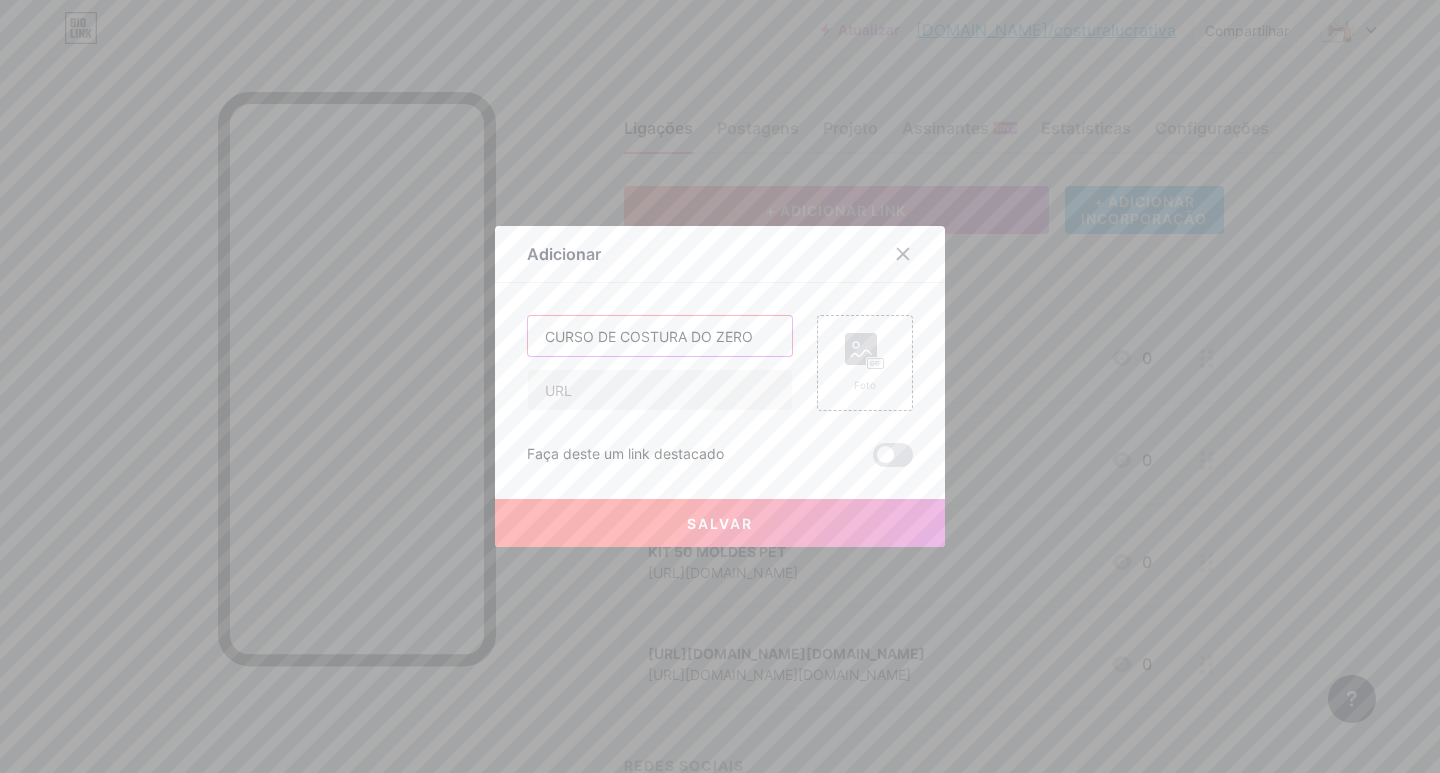 type on "CURSO DE COSTURA DO ZERO" 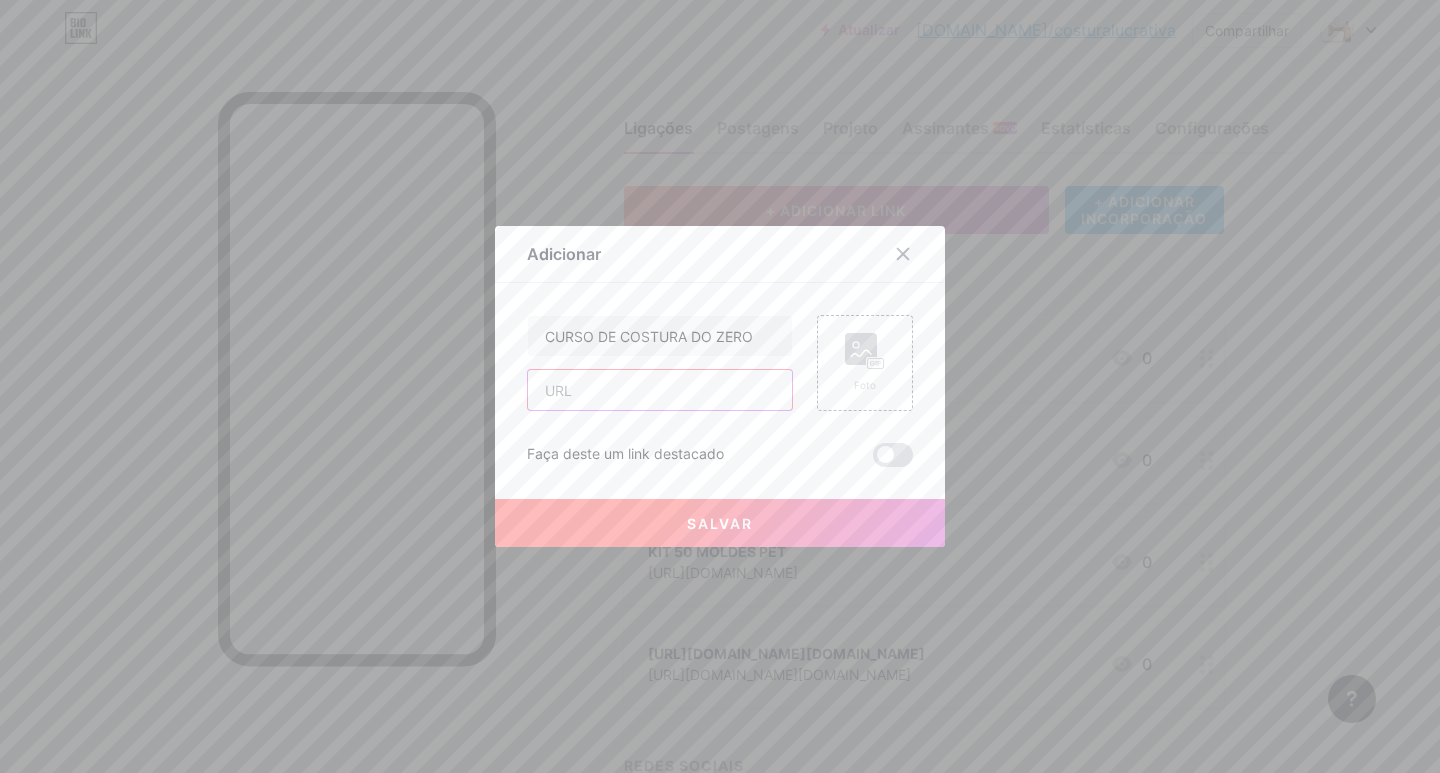 click at bounding box center (660, 390) 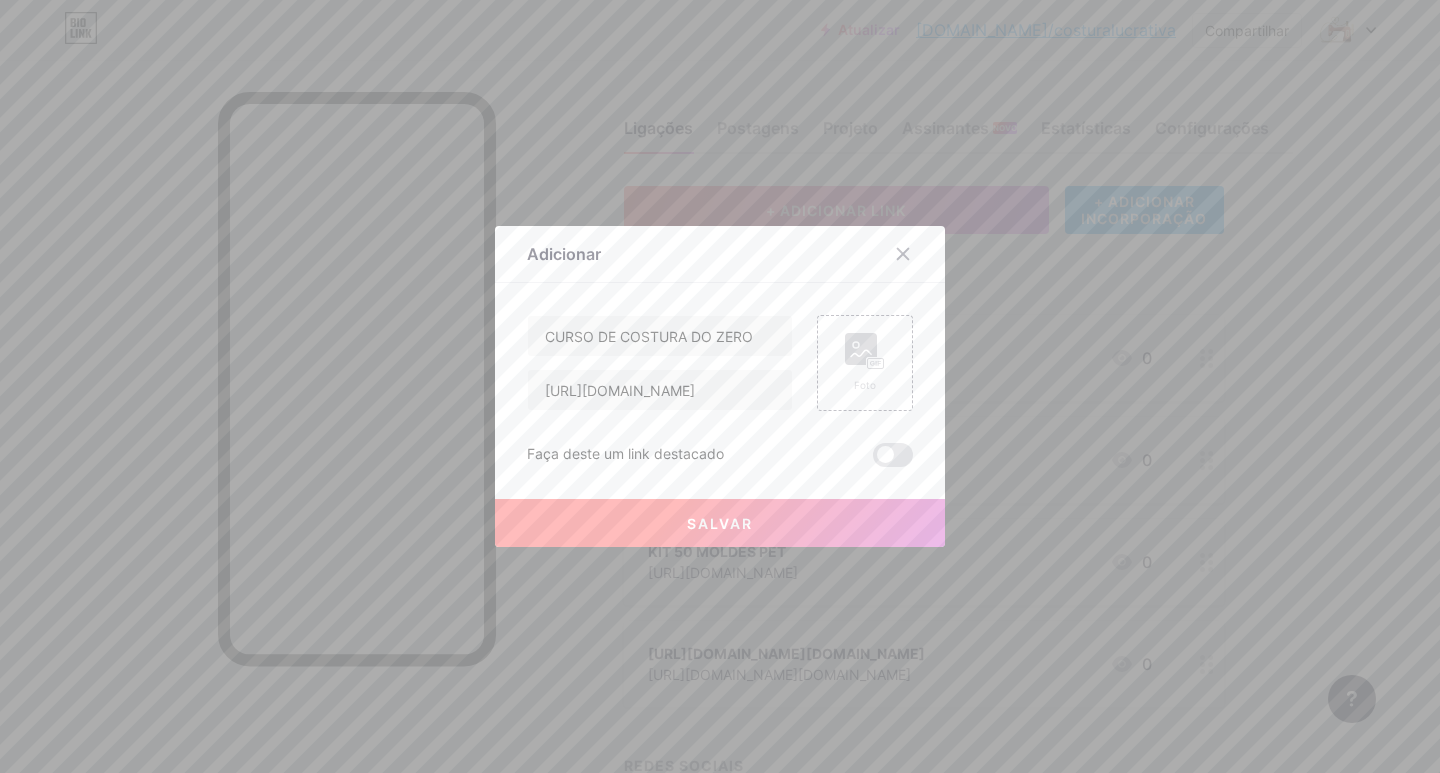 click on "Salvar" at bounding box center (720, 523) 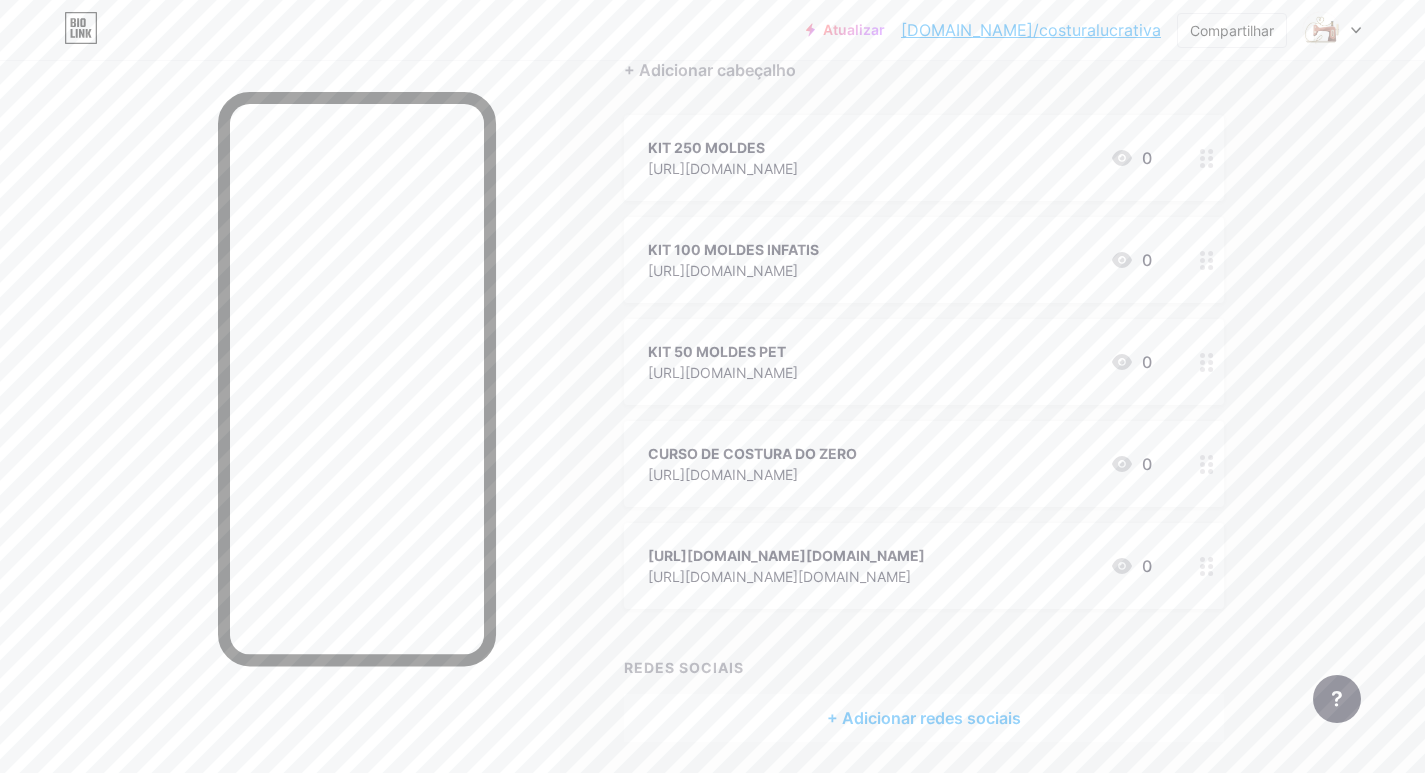 scroll, scrollTop: 268, scrollLeft: 0, axis: vertical 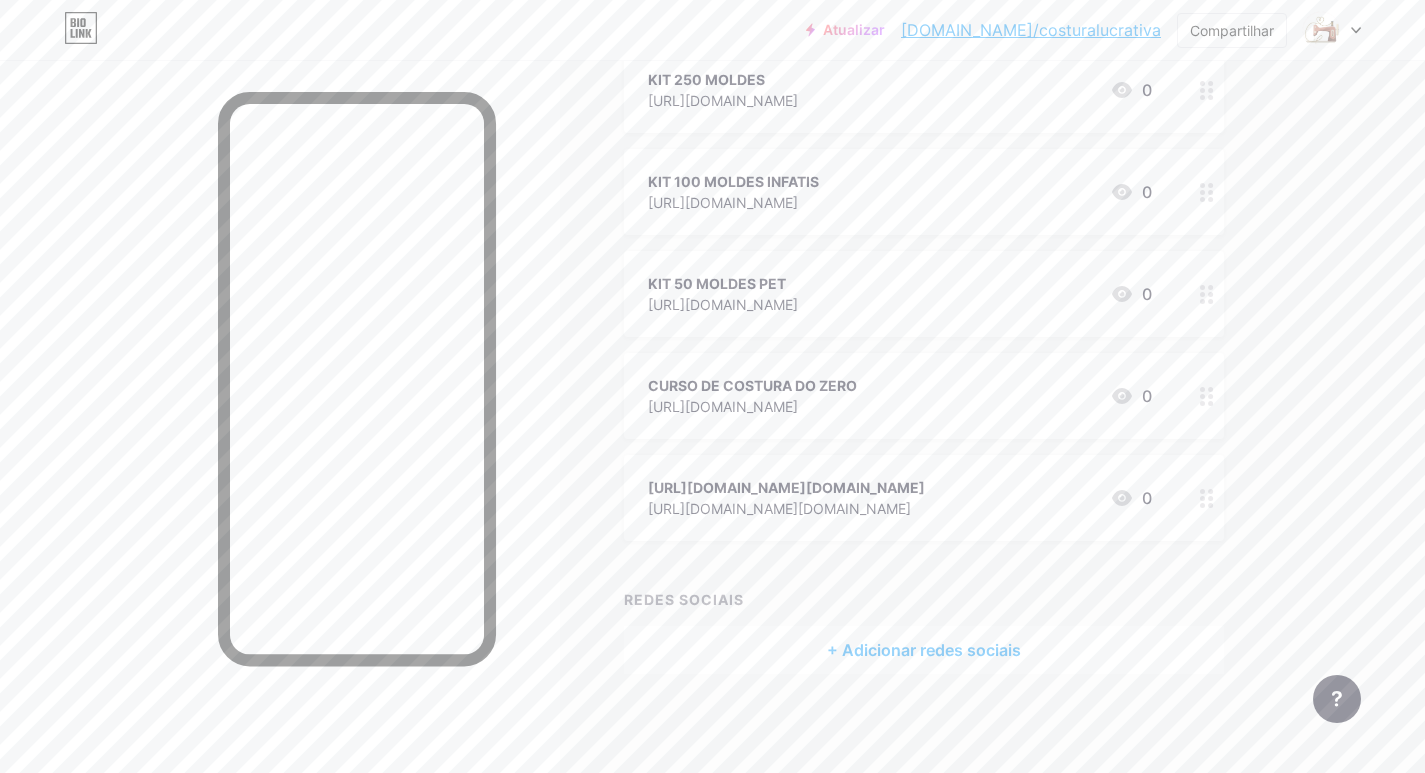 click 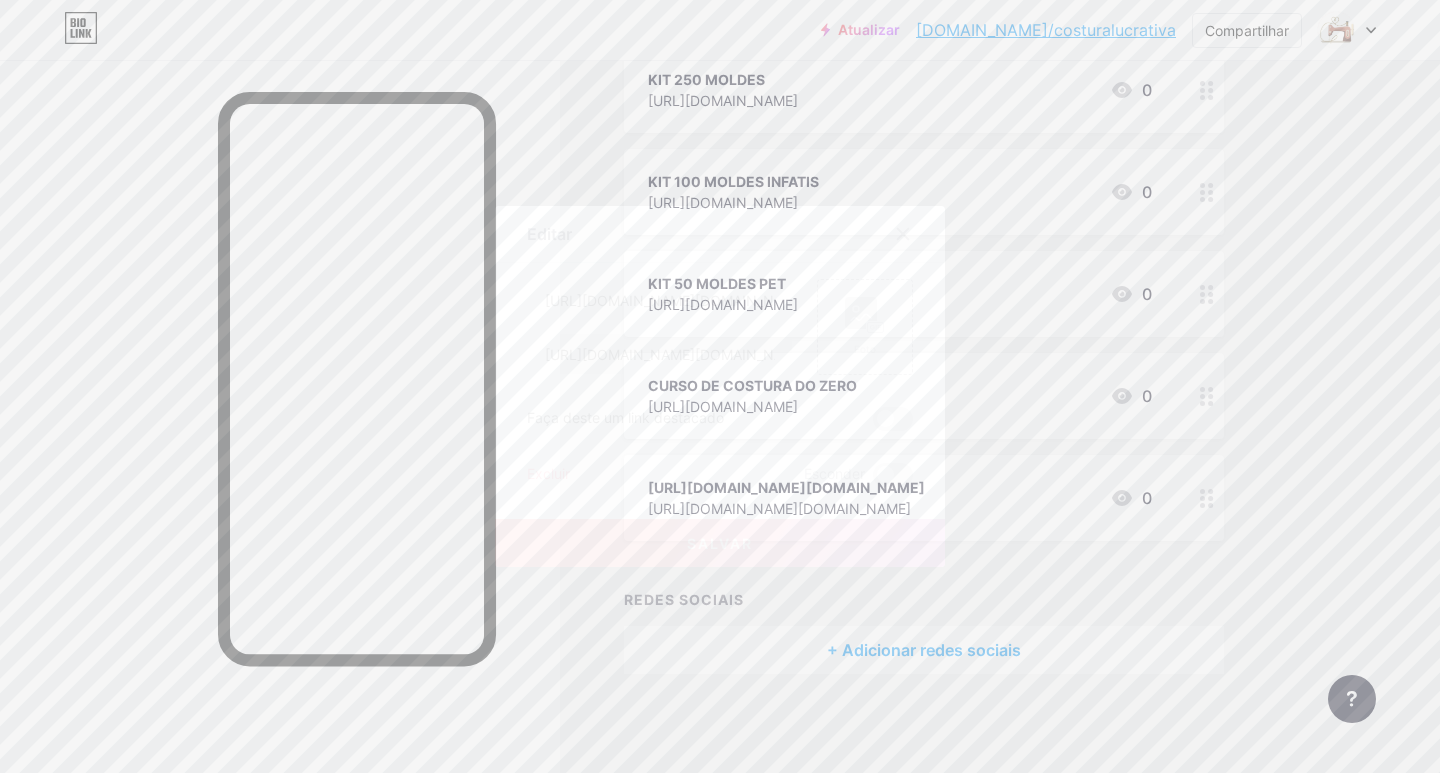 click on "Excluir" at bounding box center [548, 473] 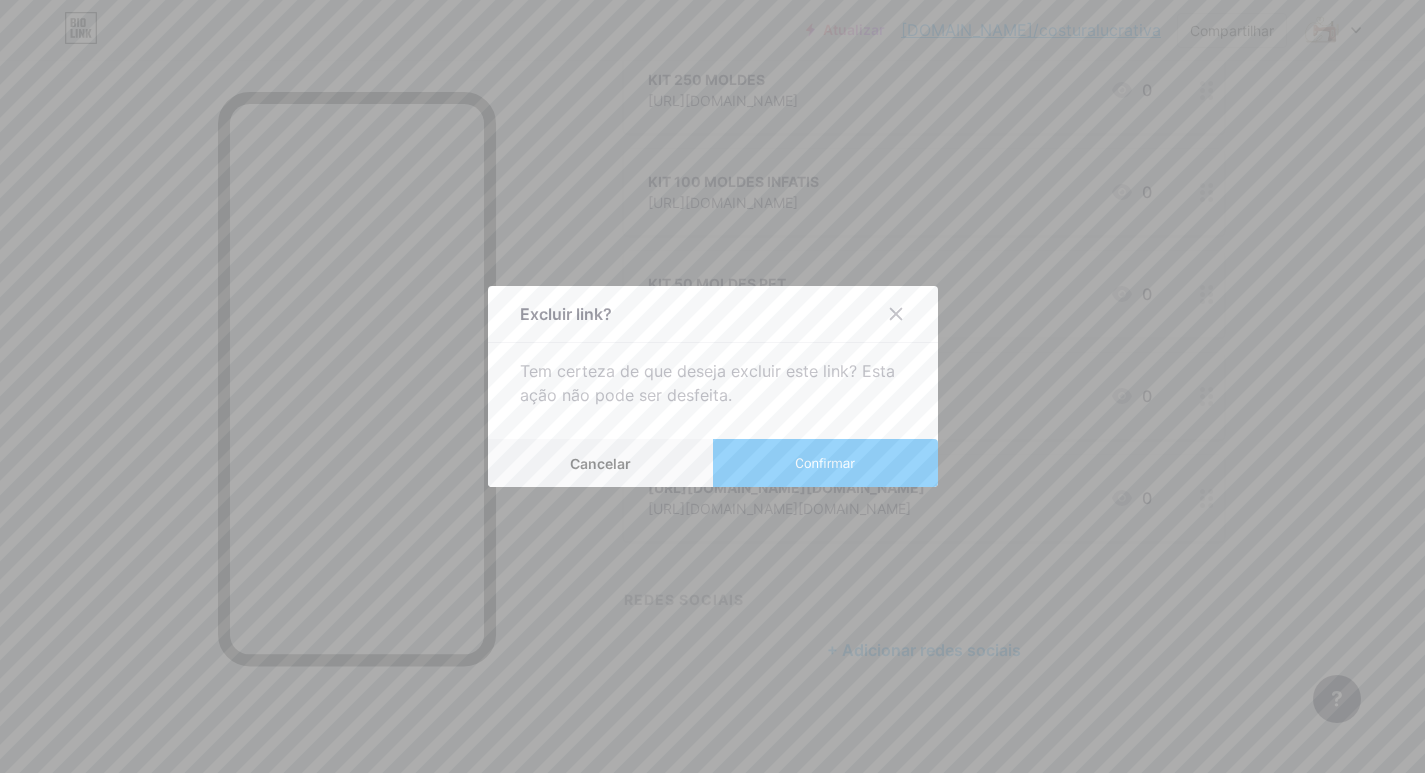 click on "Confirmar" at bounding box center [824, 463] 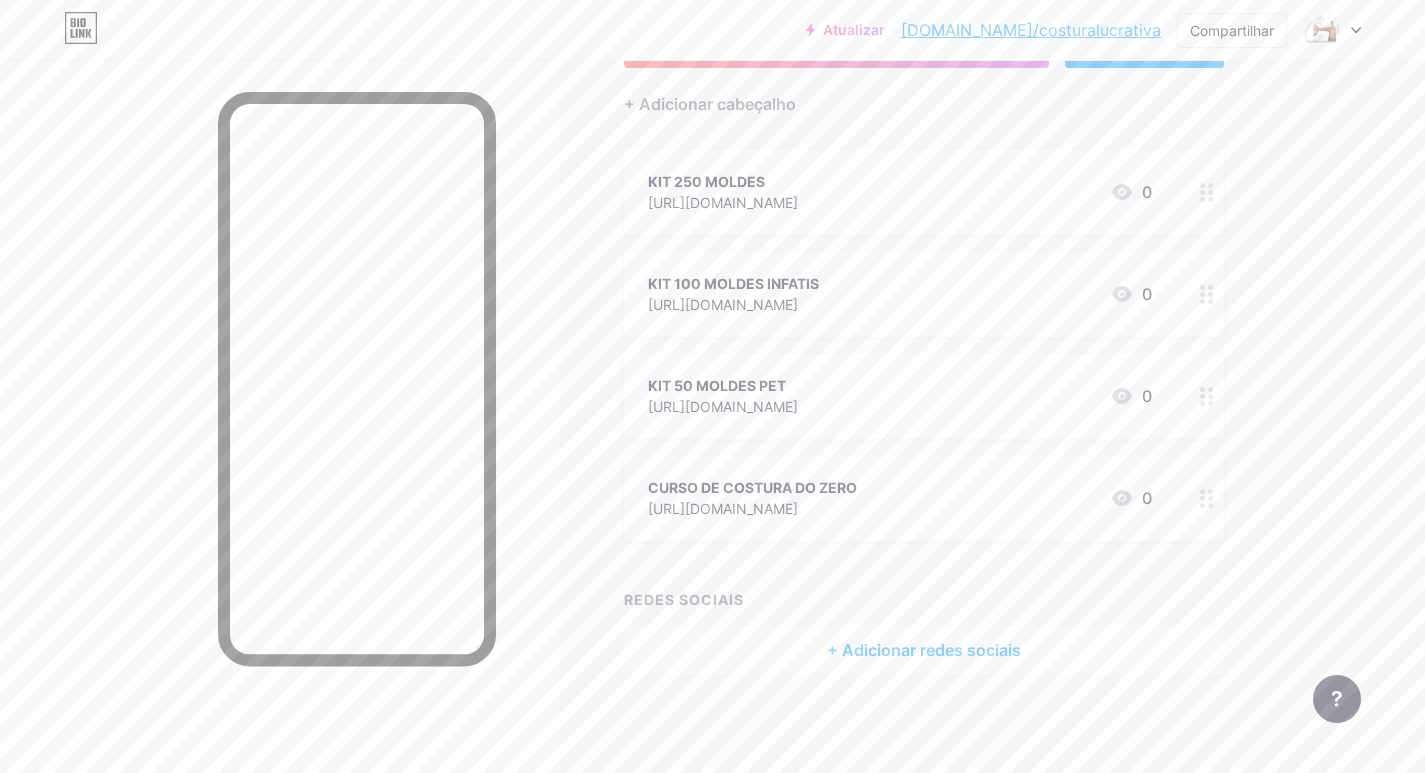 scroll, scrollTop: 0, scrollLeft: 0, axis: both 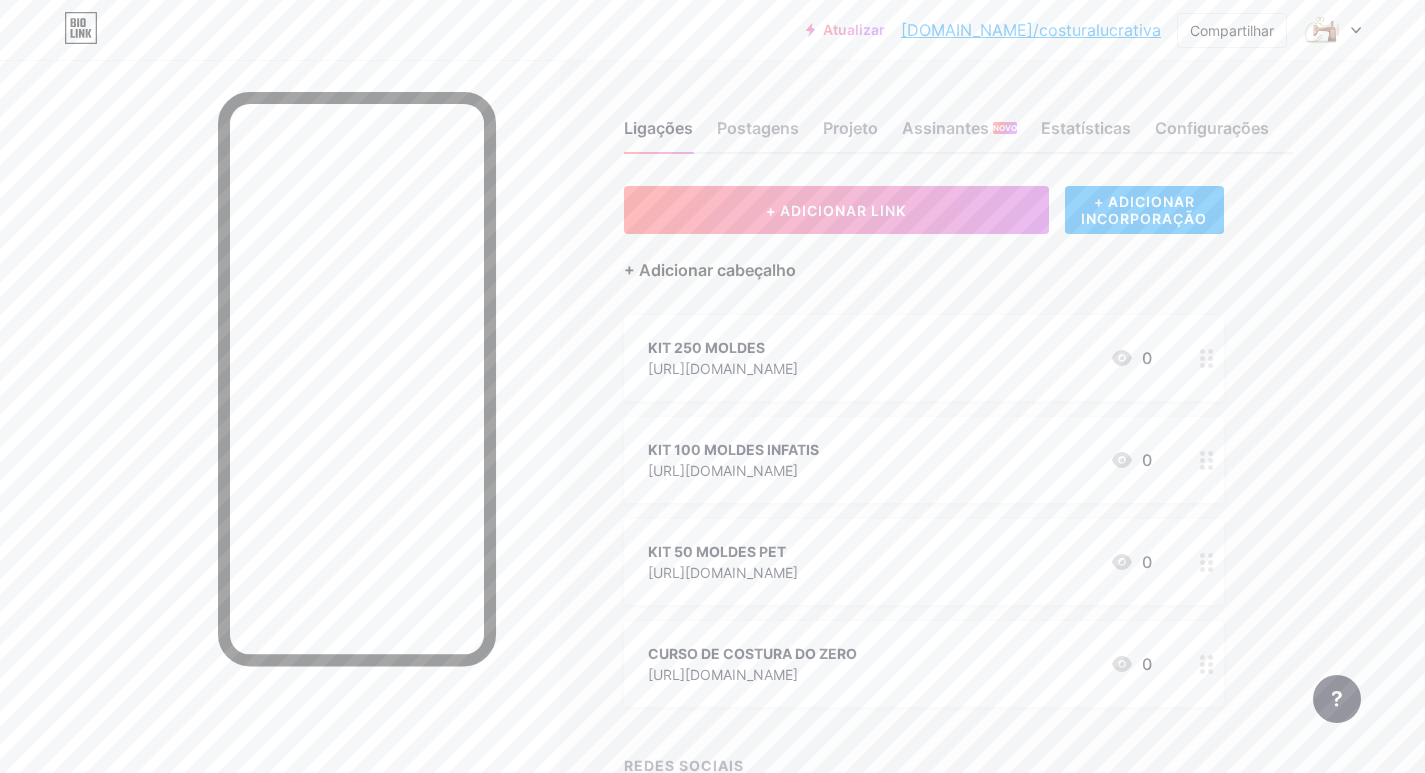 click on "+ Adicionar cabeçalho" at bounding box center (710, 270) 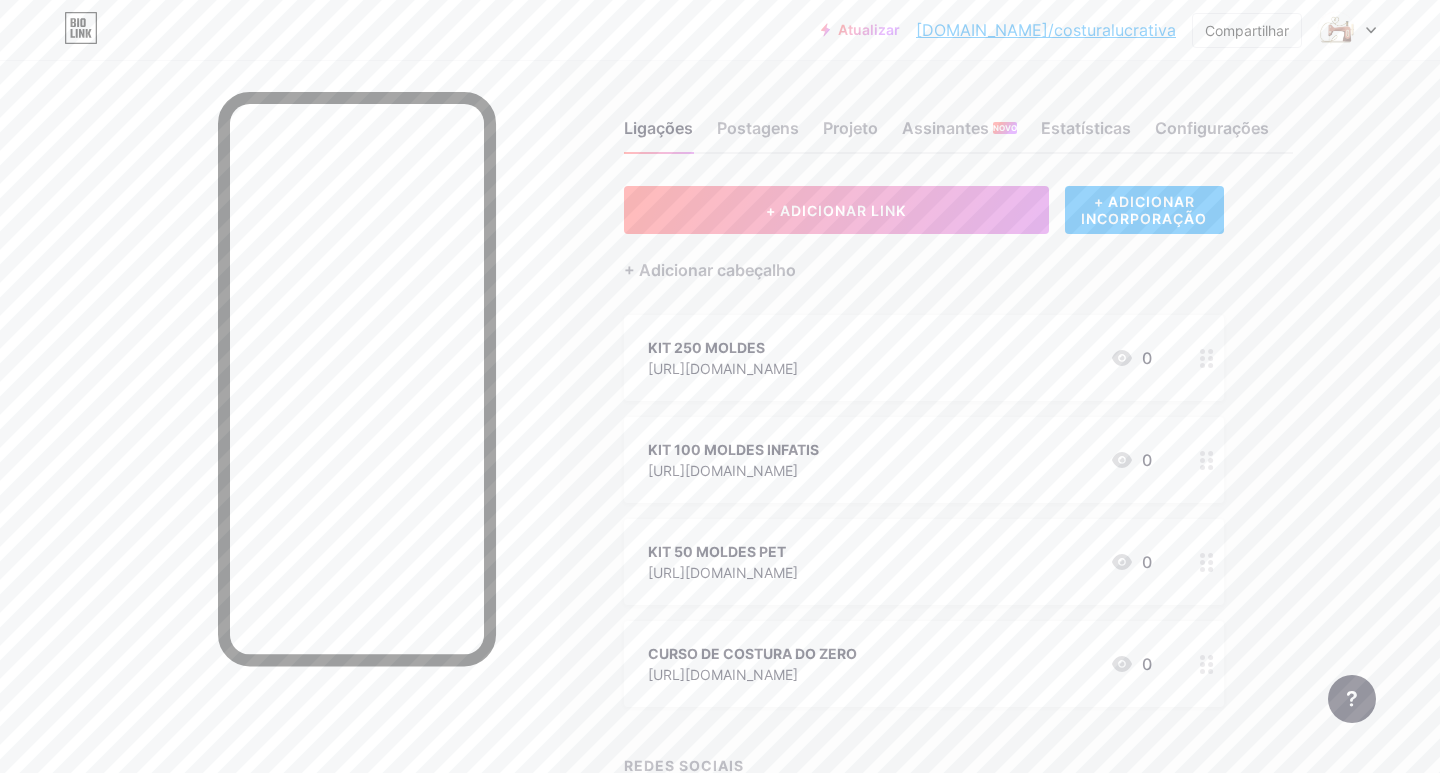 click 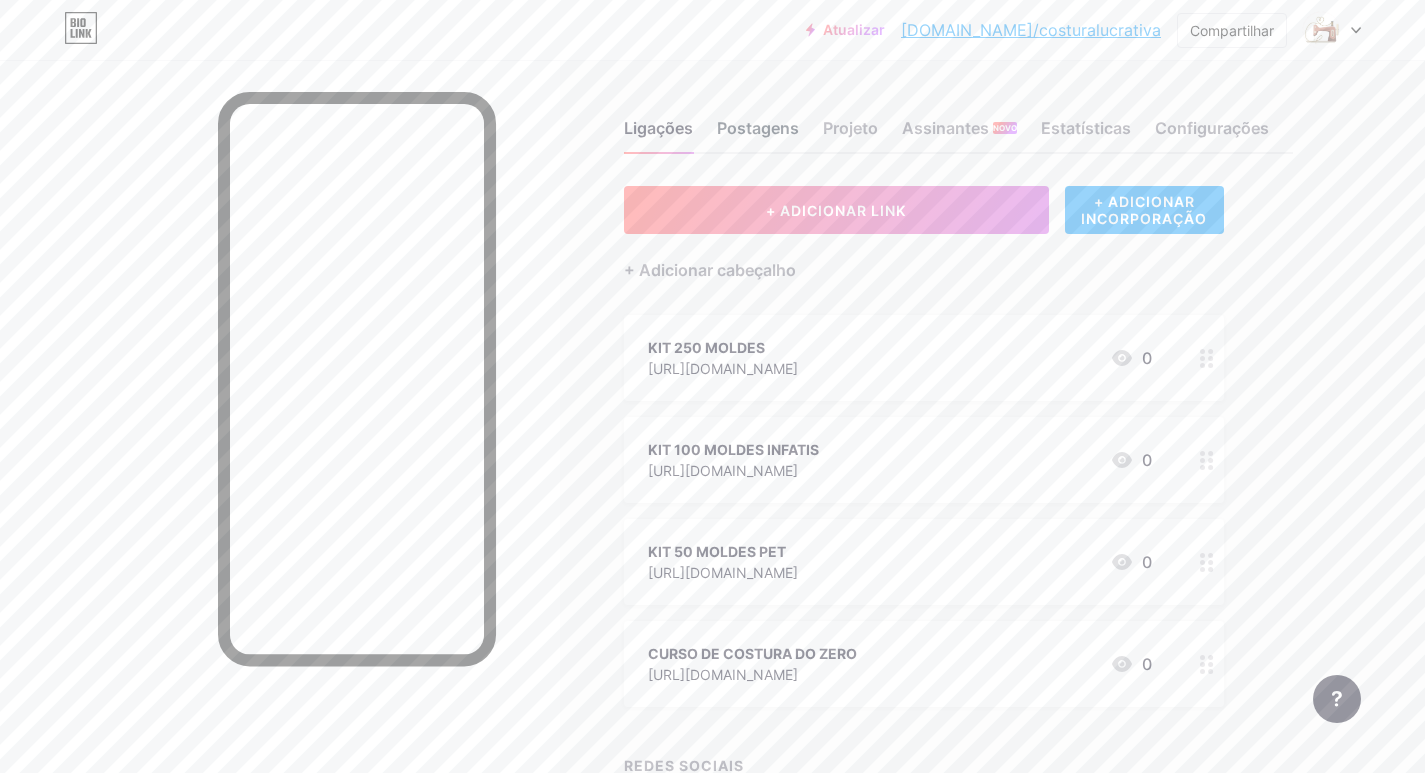 click on "Postagens" at bounding box center (758, 128) 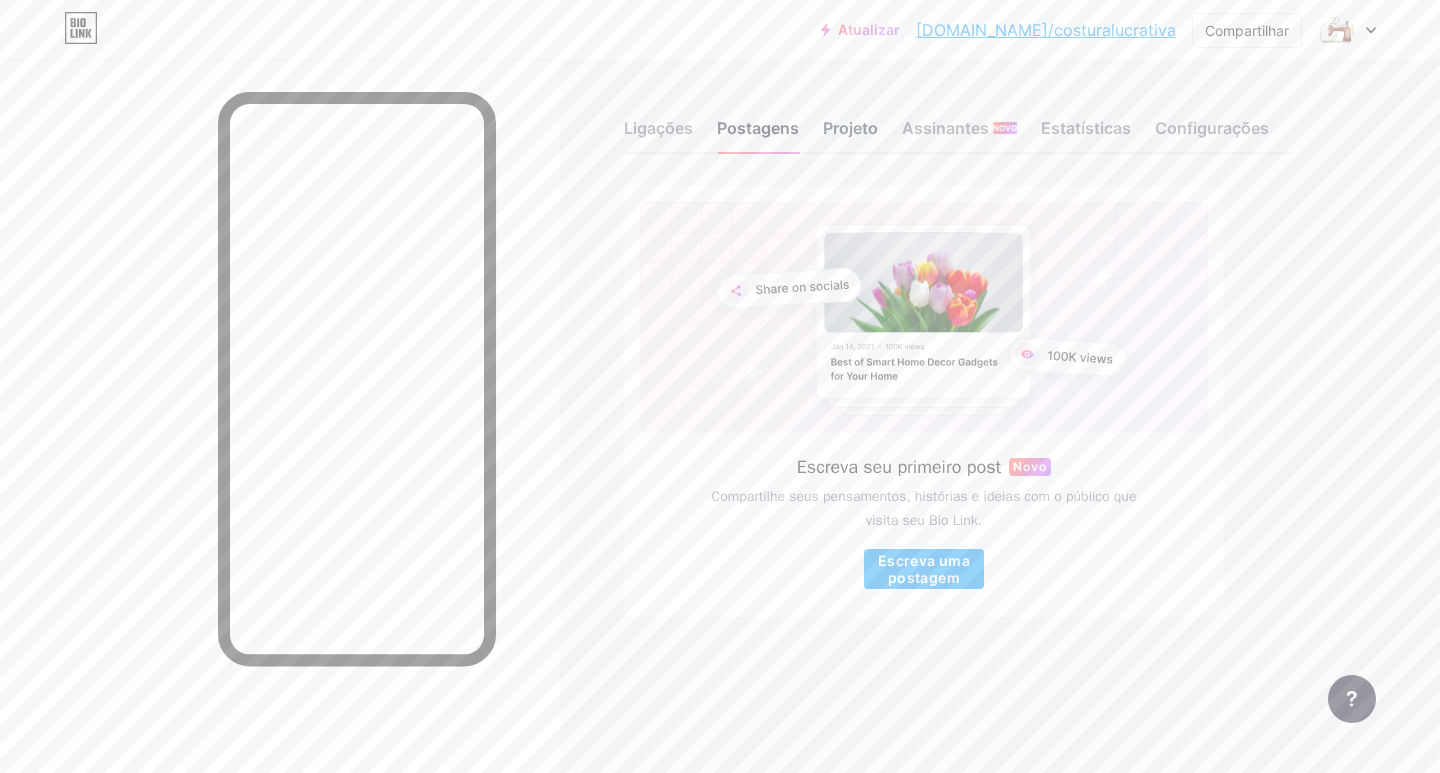 click on "Projeto" at bounding box center (850, 128) 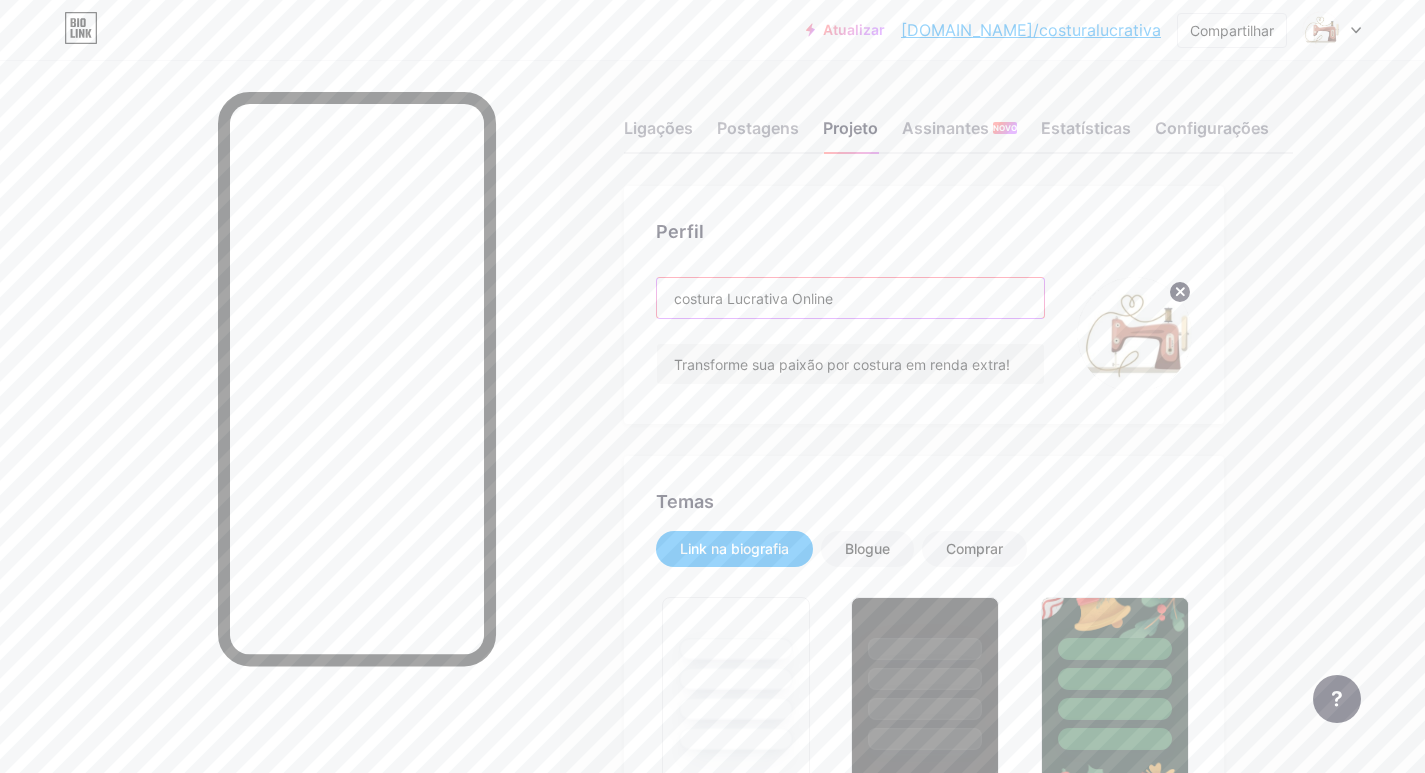 click on "costura Lucrativa Online" at bounding box center [850, 298] 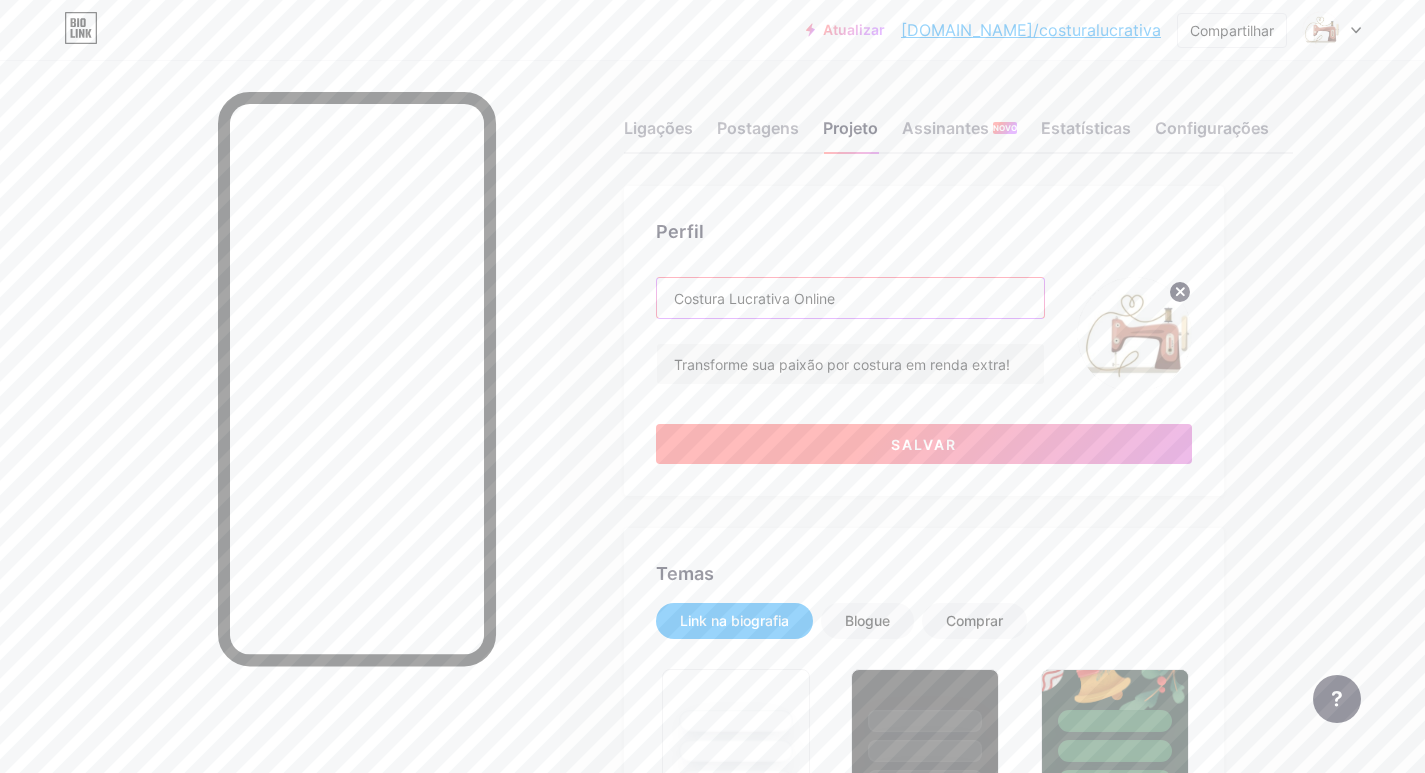 type on "Costura Lucrativa Online" 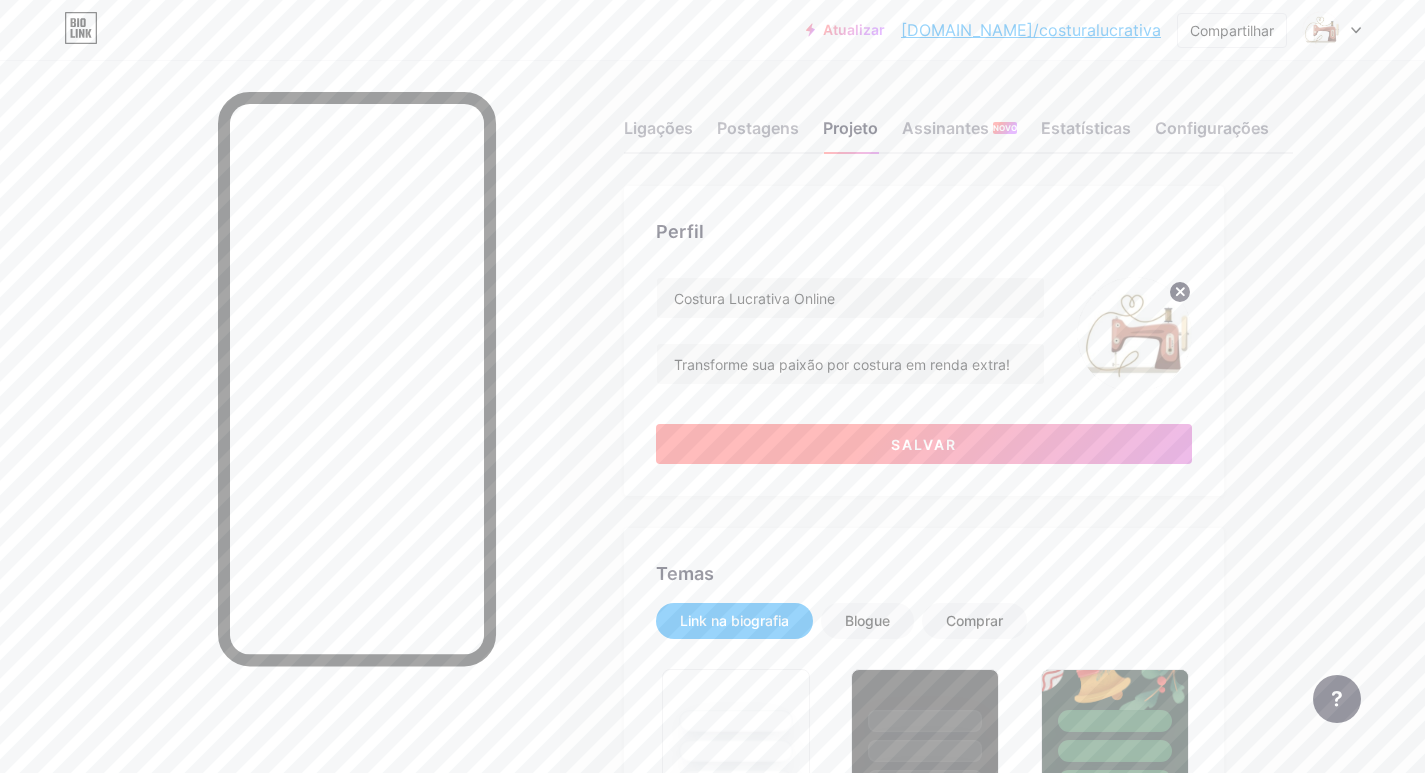 click on "Salvar" at bounding box center (924, 444) 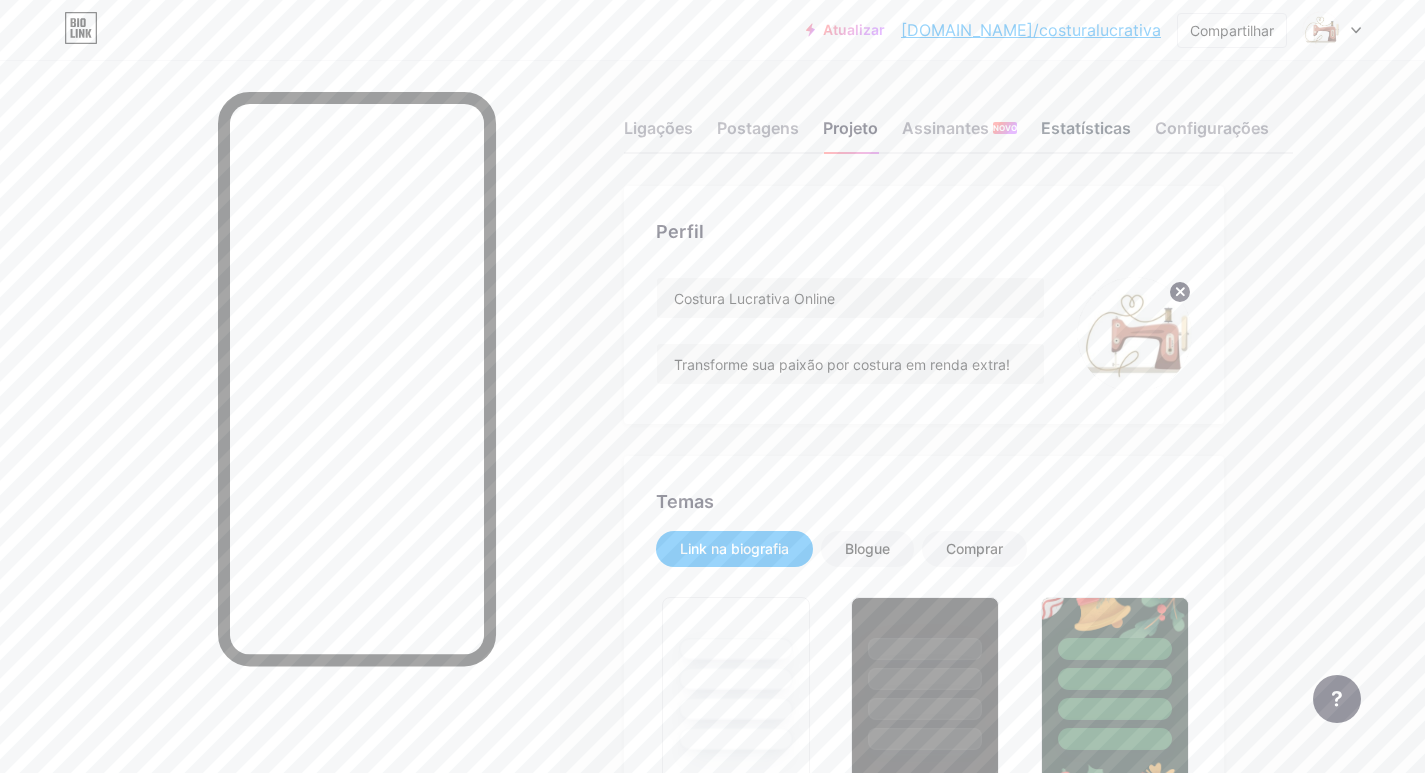 click on "Estatísticas" at bounding box center [1086, 128] 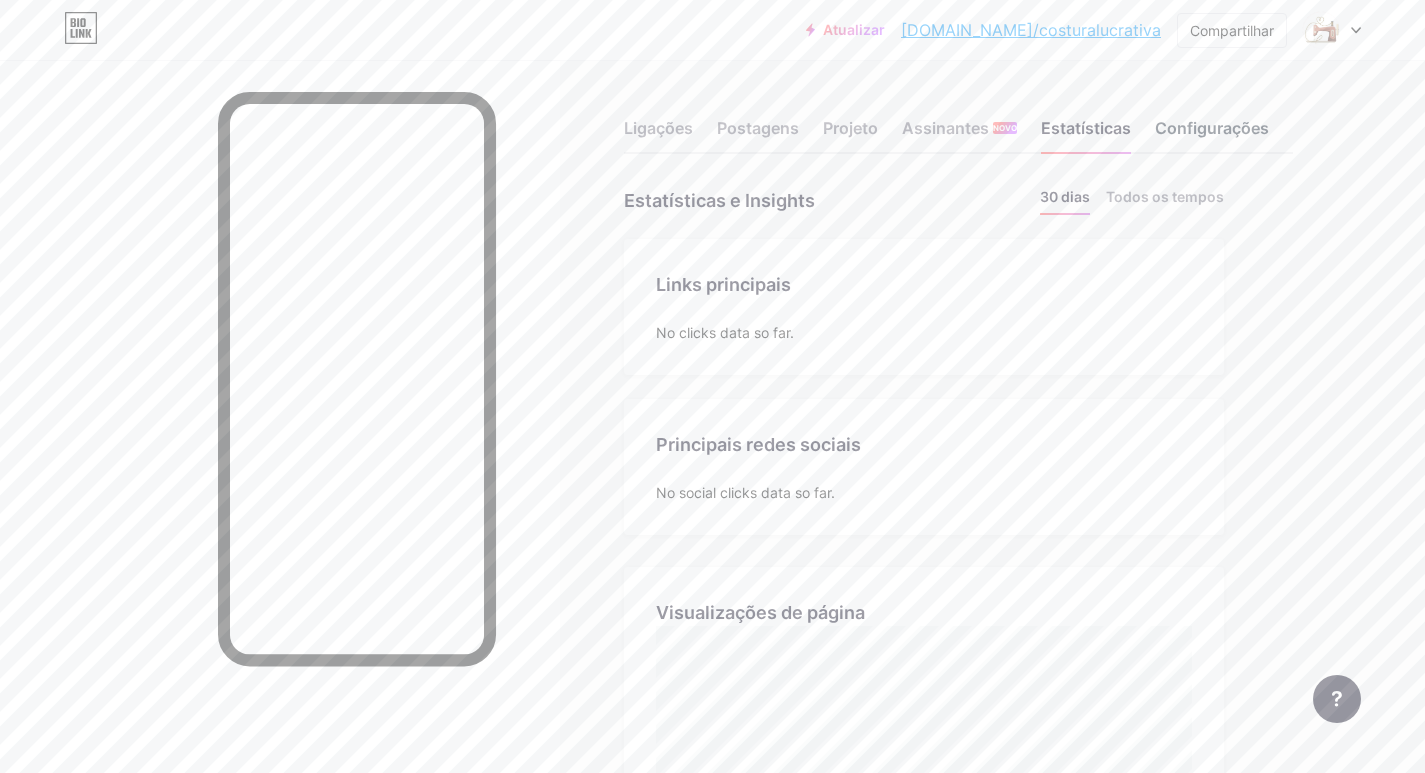 scroll, scrollTop: 999227, scrollLeft: 998575, axis: both 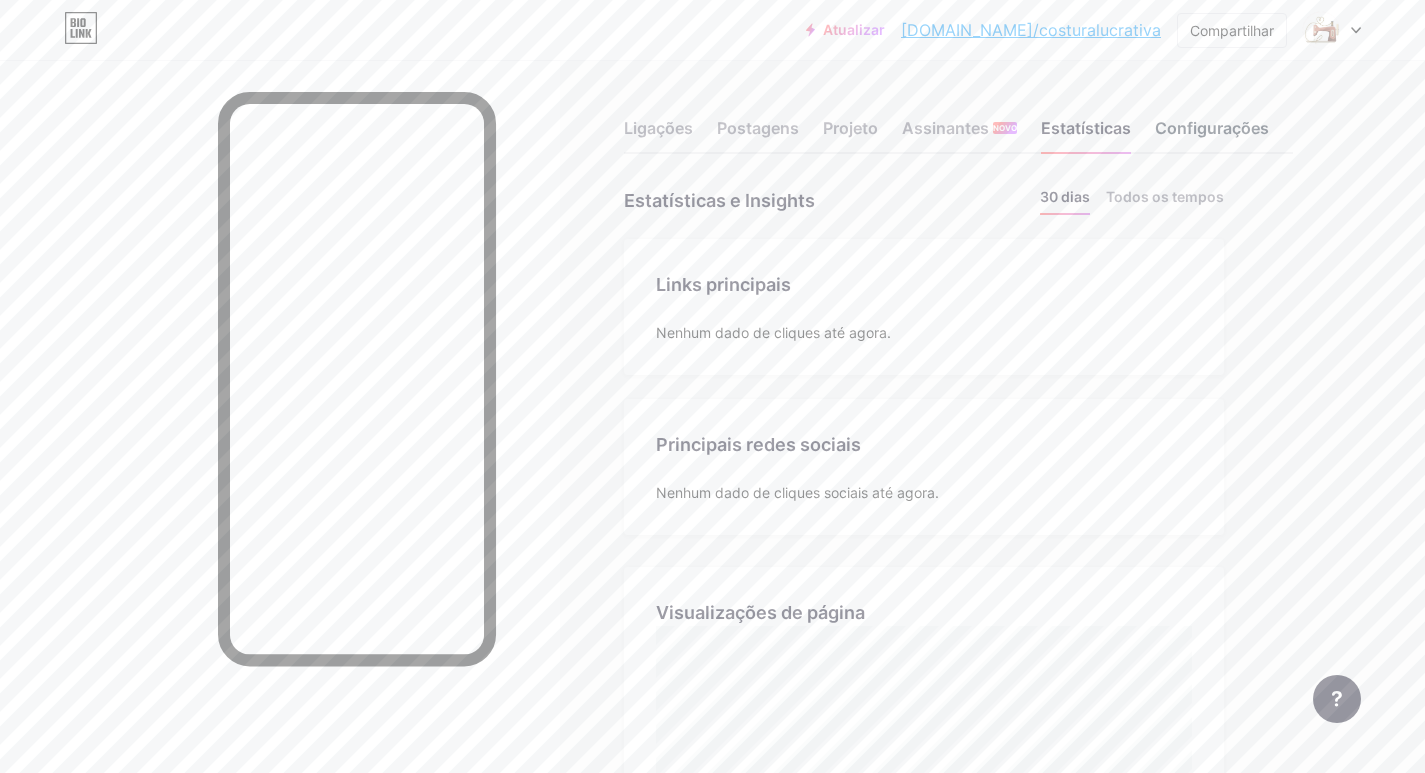 click on "Configurações" at bounding box center (1212, 128) 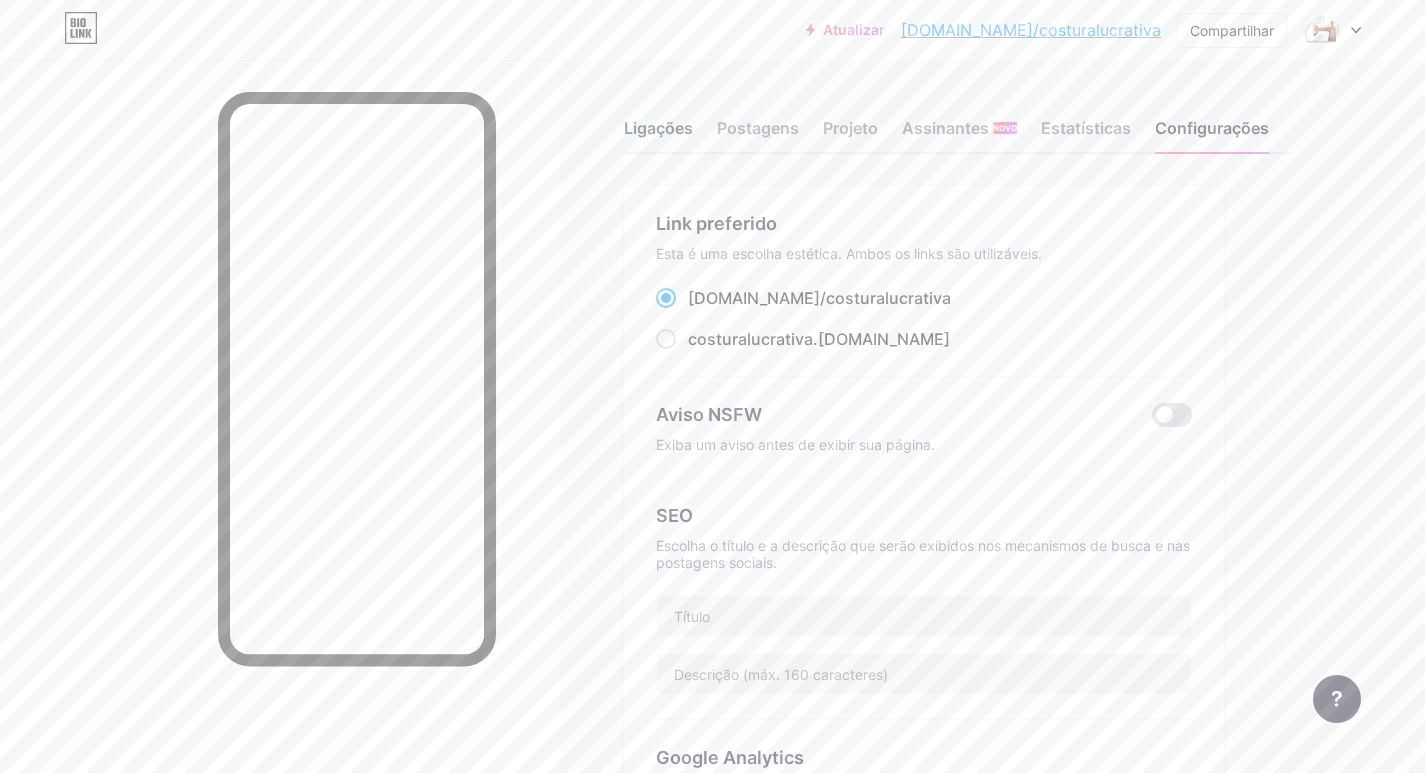 click on "Ligações" at bounding box center [658, 128] 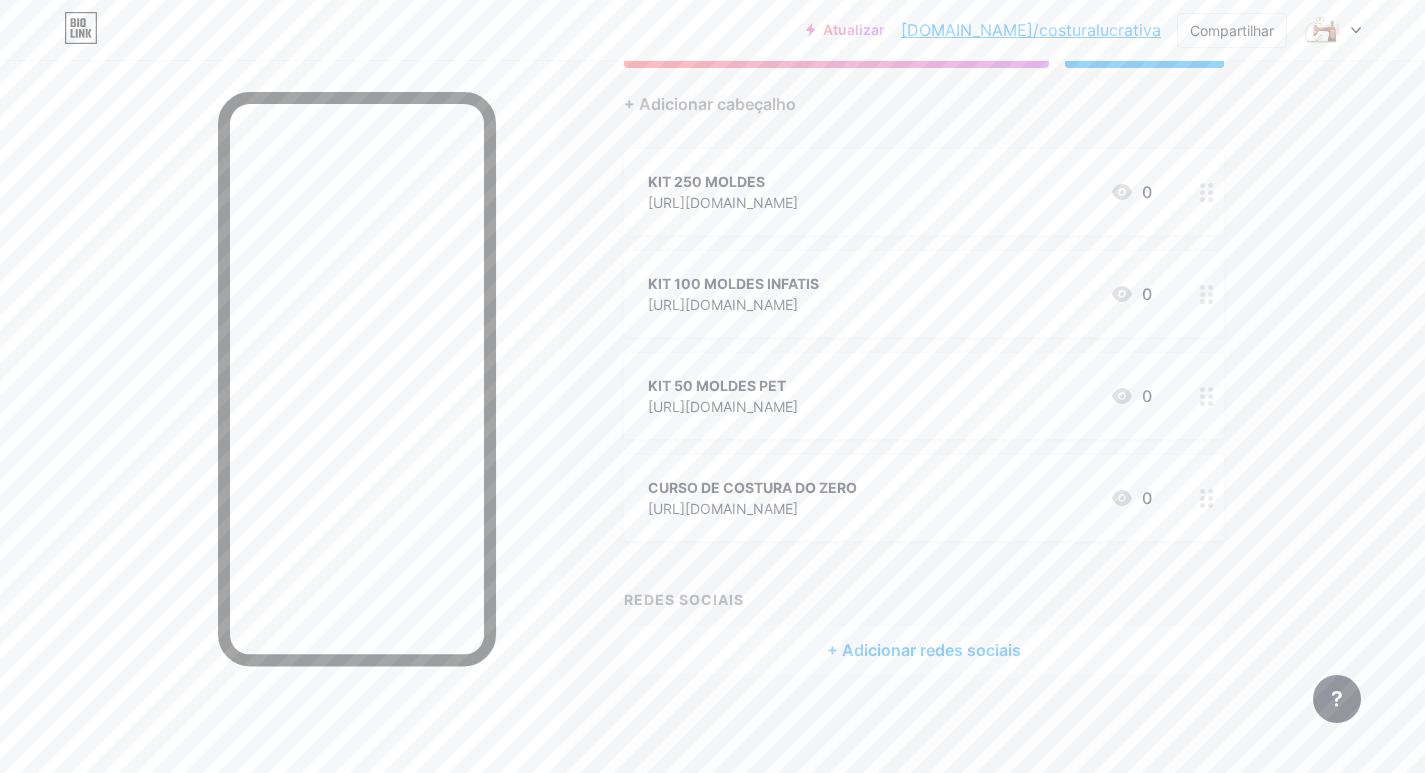 scroll, scrollTop: 0, scrollLeft: 0, axis: both 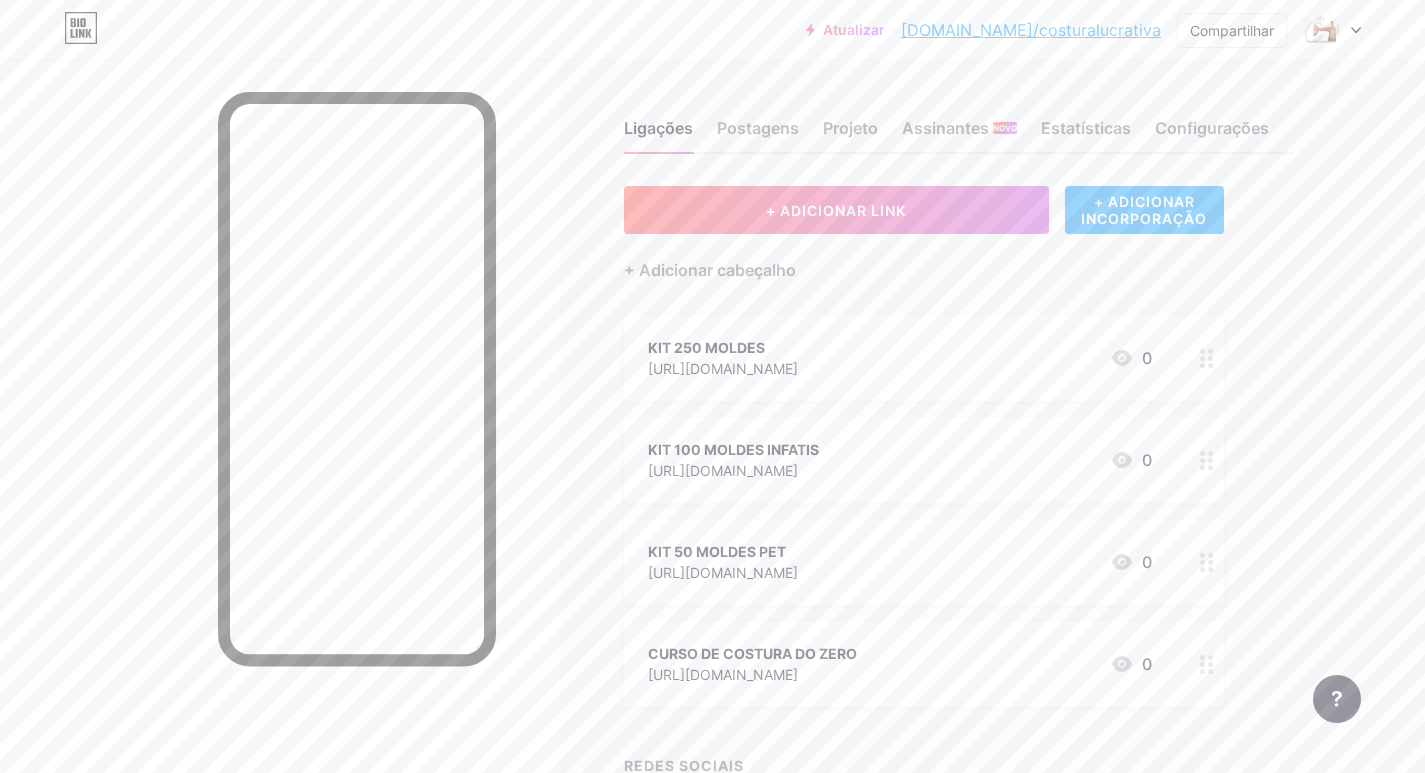 click on "+ ADICIONAR INCORPORAÇÃO" at bounding box center (1144, 210) 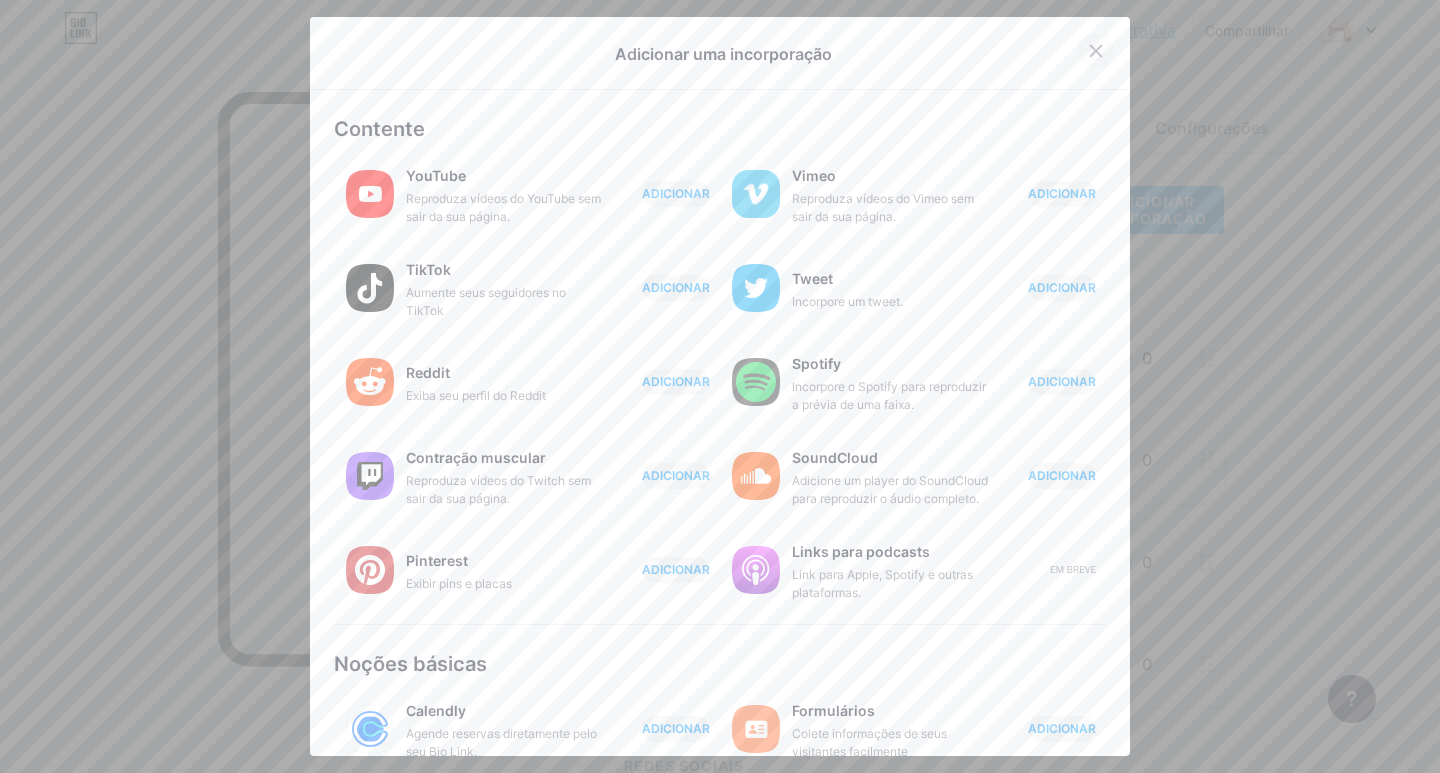 click 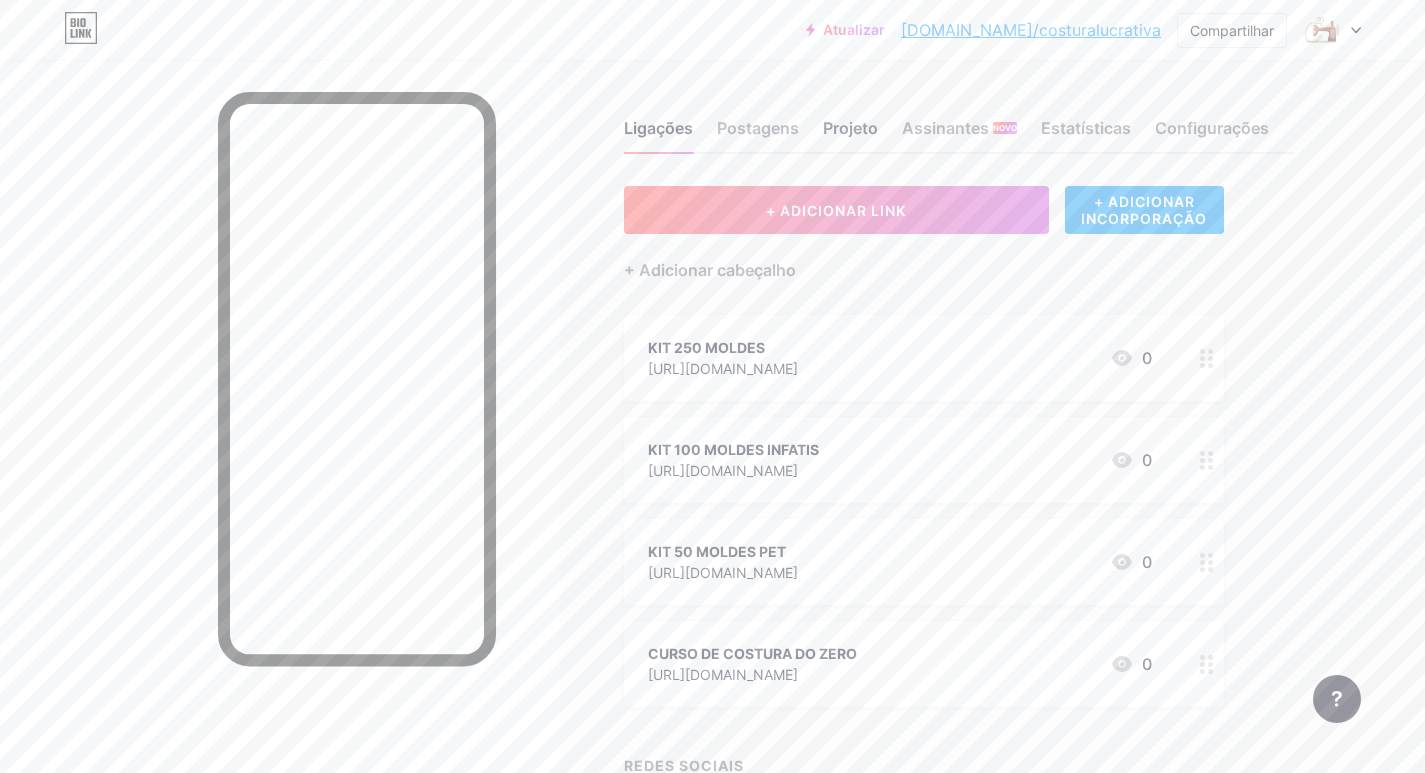 click on "Projeto" at bounding box center (850, 128) 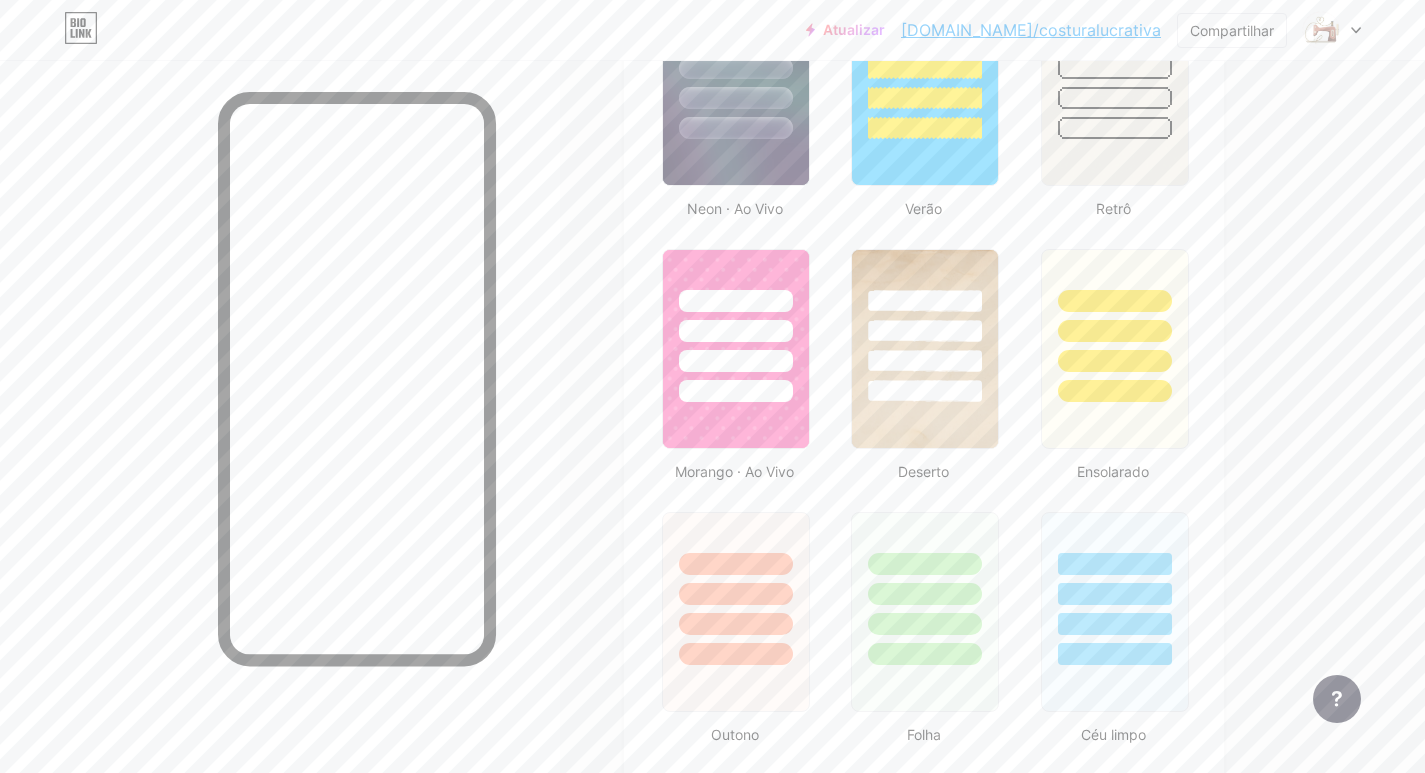 scroll, scrollTop: 1500, scrollLeft: 0, axis: vertical 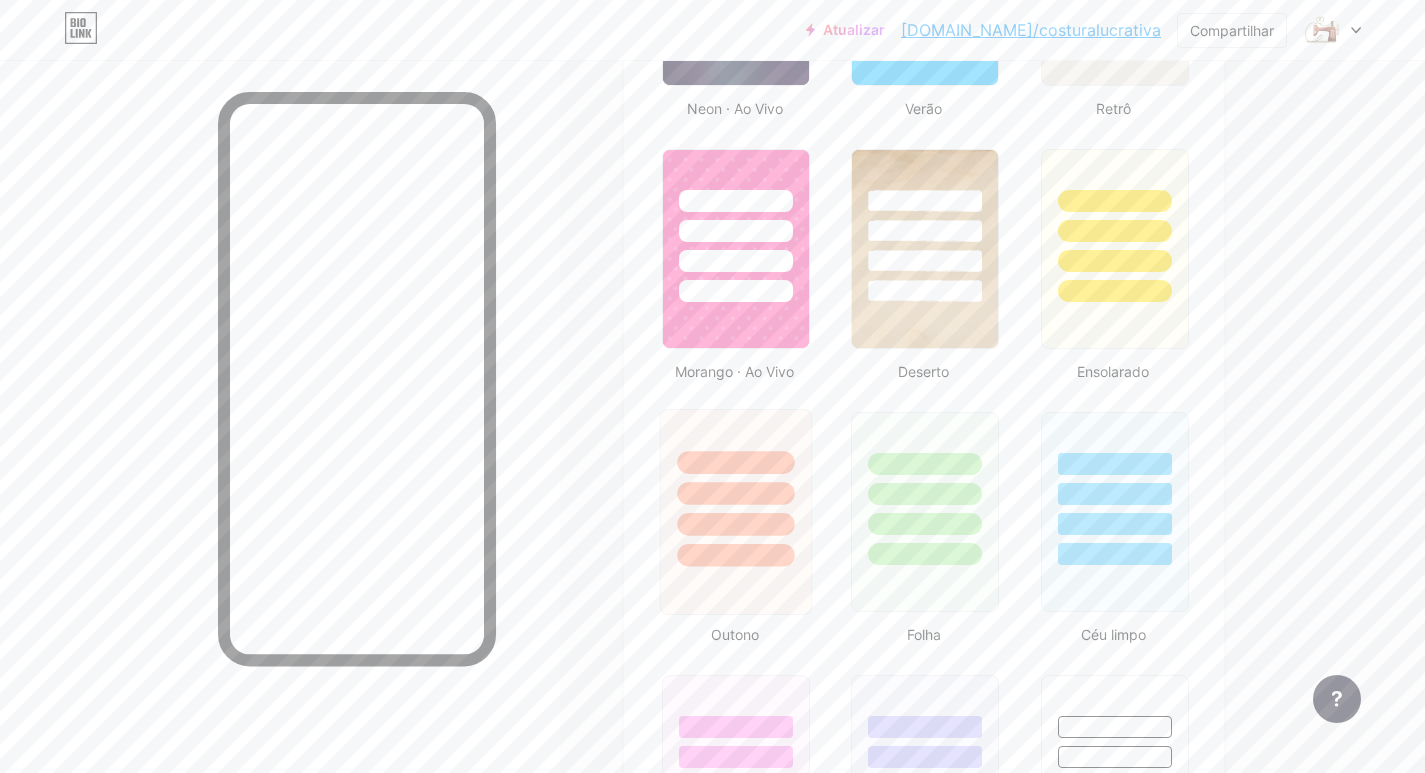 click at bounding box center (736, 488) 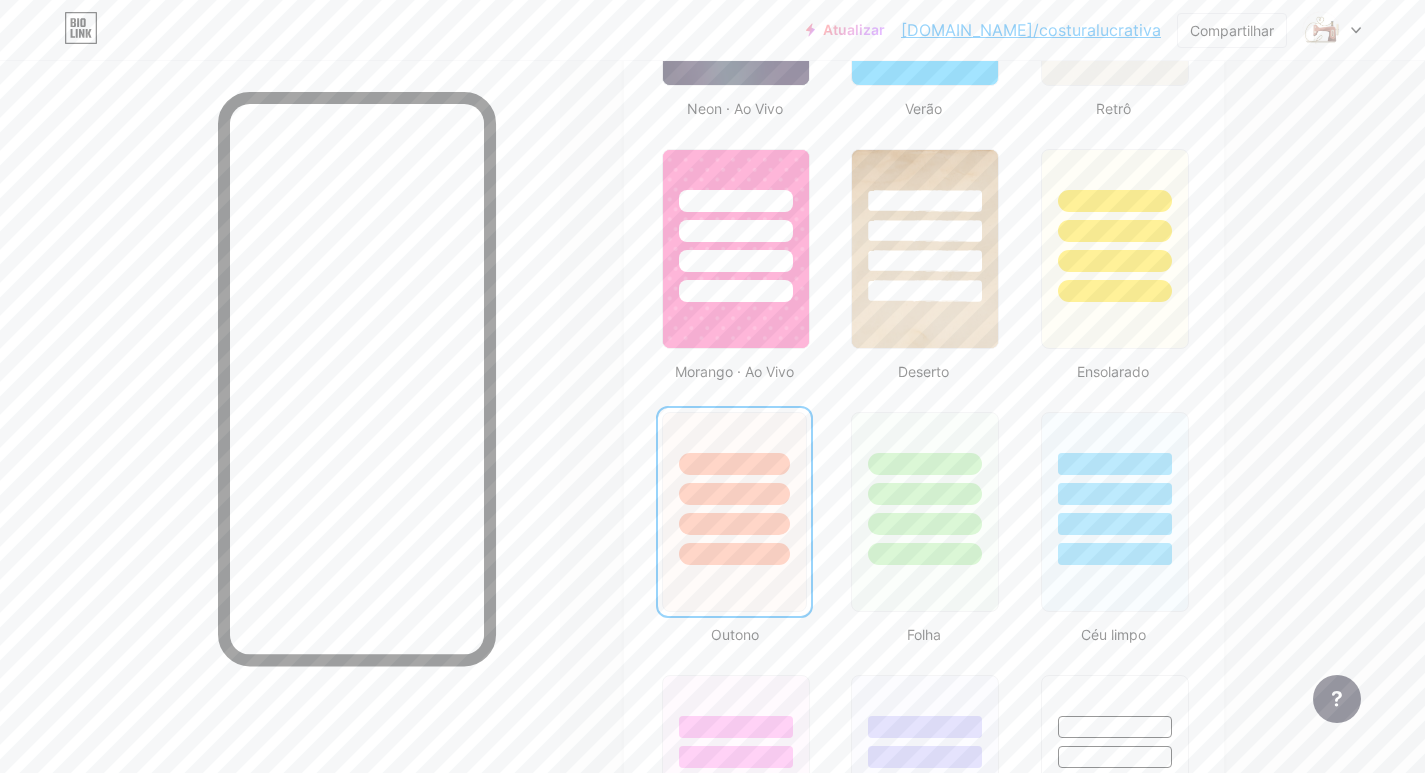 scroll, scrollTop: 1300, scrollLeft: 0, axis: vertical 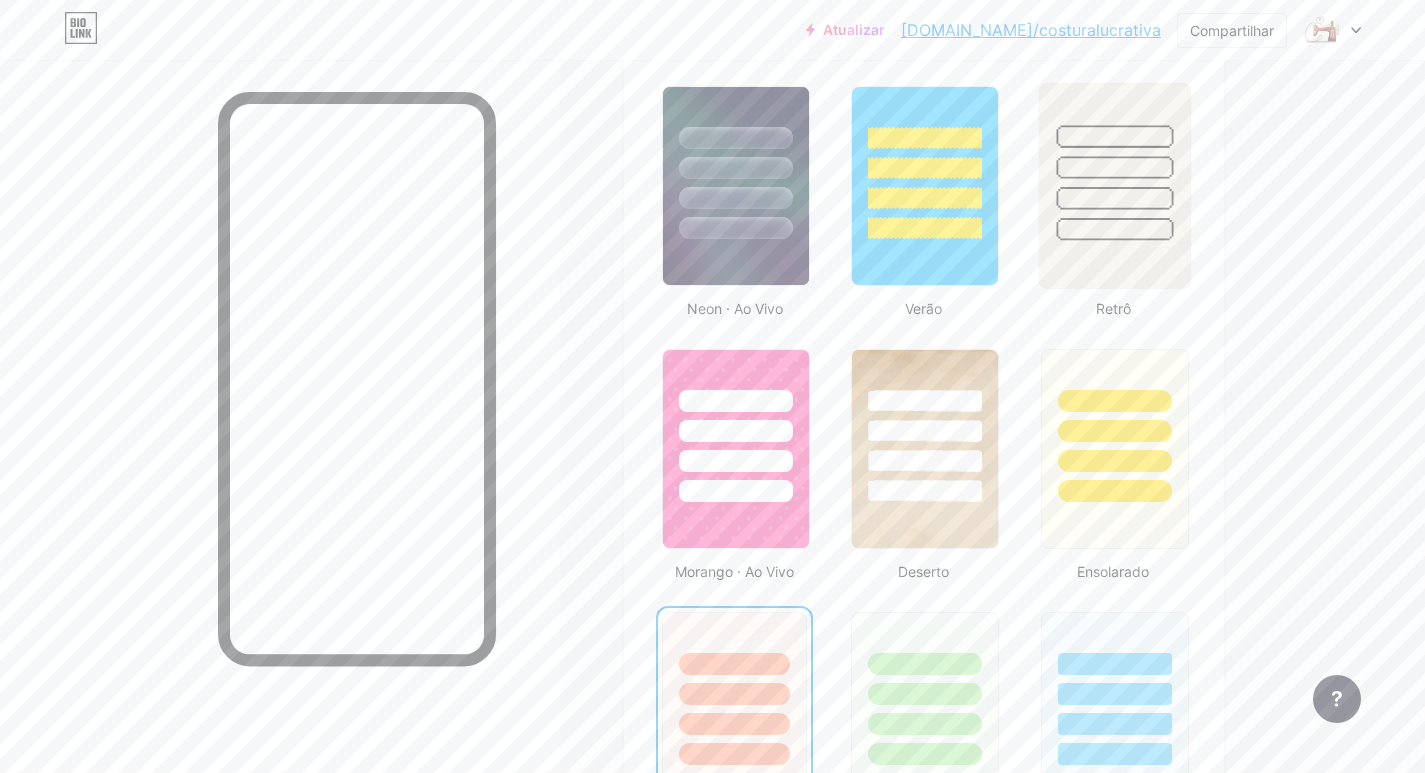 click at bounding box center [1114, 186] 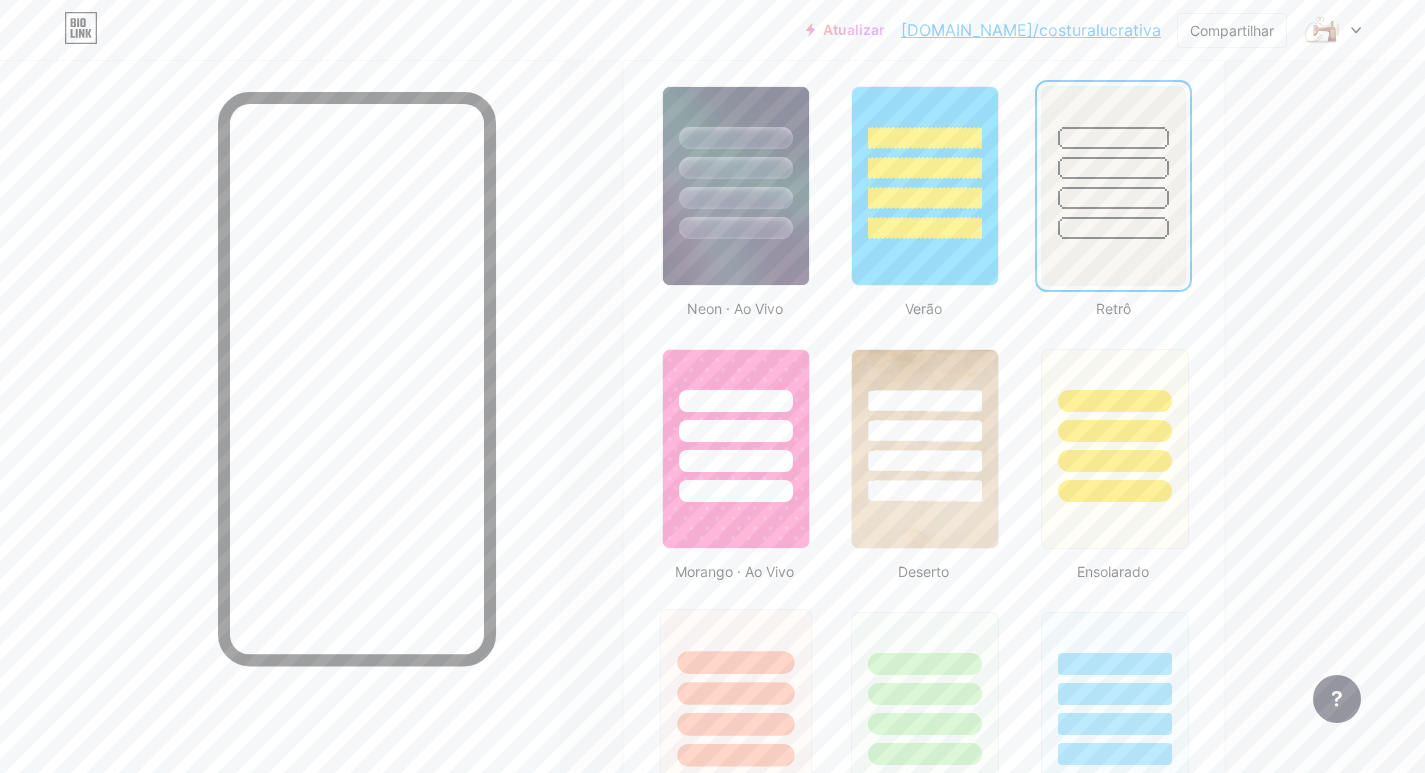 click at bounding box center (735, 662) 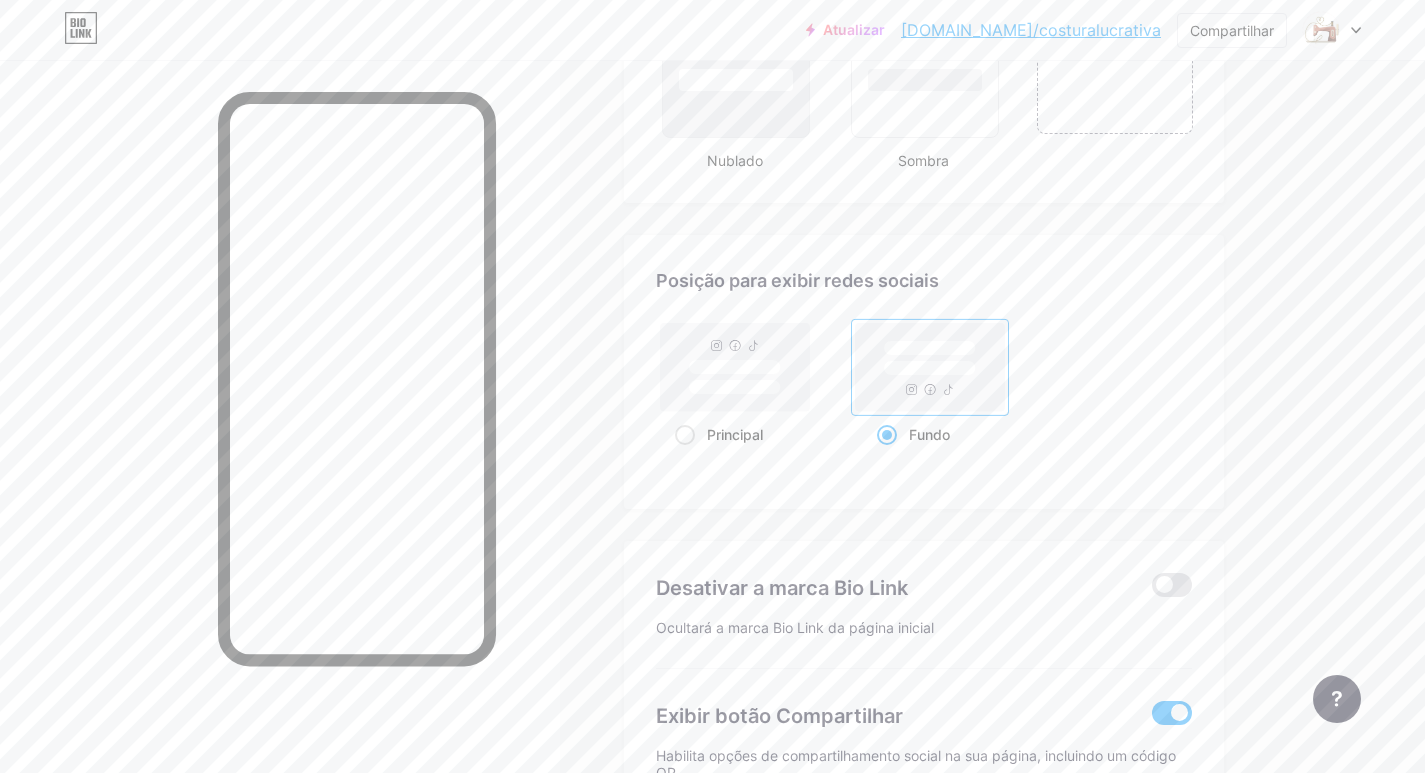 scroll, scrollTop: 2600, scrollLeft: 0, axis: vertical 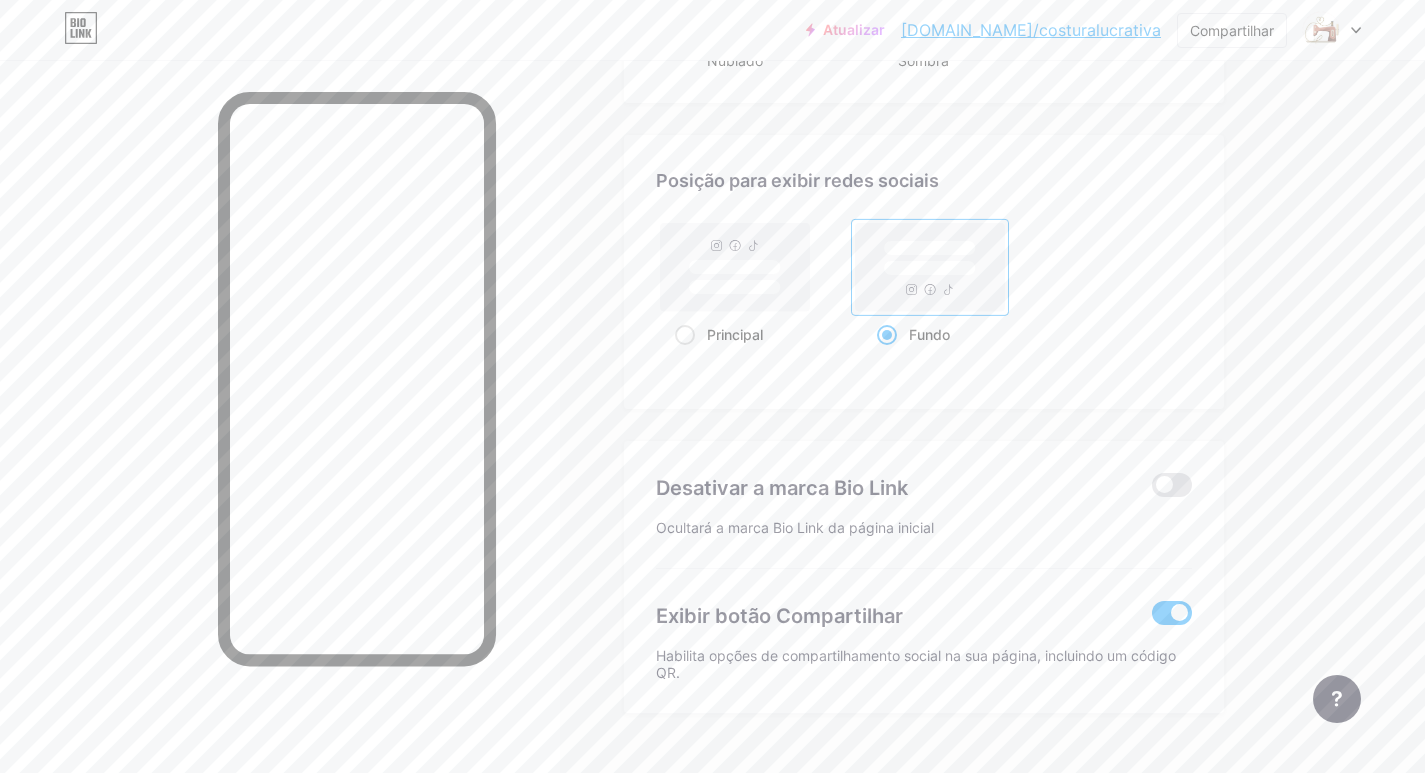 click on "Atualizar   bio.link/costur...   bio.link/costuralucrativa   Compartilhar               Trocar de conta     costura.ucrativaonline   bio.link/costuralucrativa       + Adicionar uma nova página       Configurações de Conta   Sair   Link copiado
Ligações
Postagens
Projeto
Assinantes
NOVO
Estatísticas
Configurações     Perfil   Costura Lucrativa Online     Transforme sua paixão por costura em renda extra!                   Temas   Link na biografia   Blogue   Comprar       Noções básicas       Carbono       Natal 23       Orgulho       Falha       Inverno · Ao Vivo       Vítreo · Ao vivo       Camaleão · Ao Vivo       Noite Chuvosa · Ao Vivo       Neon · Ao Vivo       Verão       Retrô       Morango · Ao Vivo       Deserto       Ensolarado       Outono       Folha       Céu limpo       Corar       Unicórnio       Mínimo       Nublado       Sombra     Crie o seu próprio" at bounding box center (712, -893) 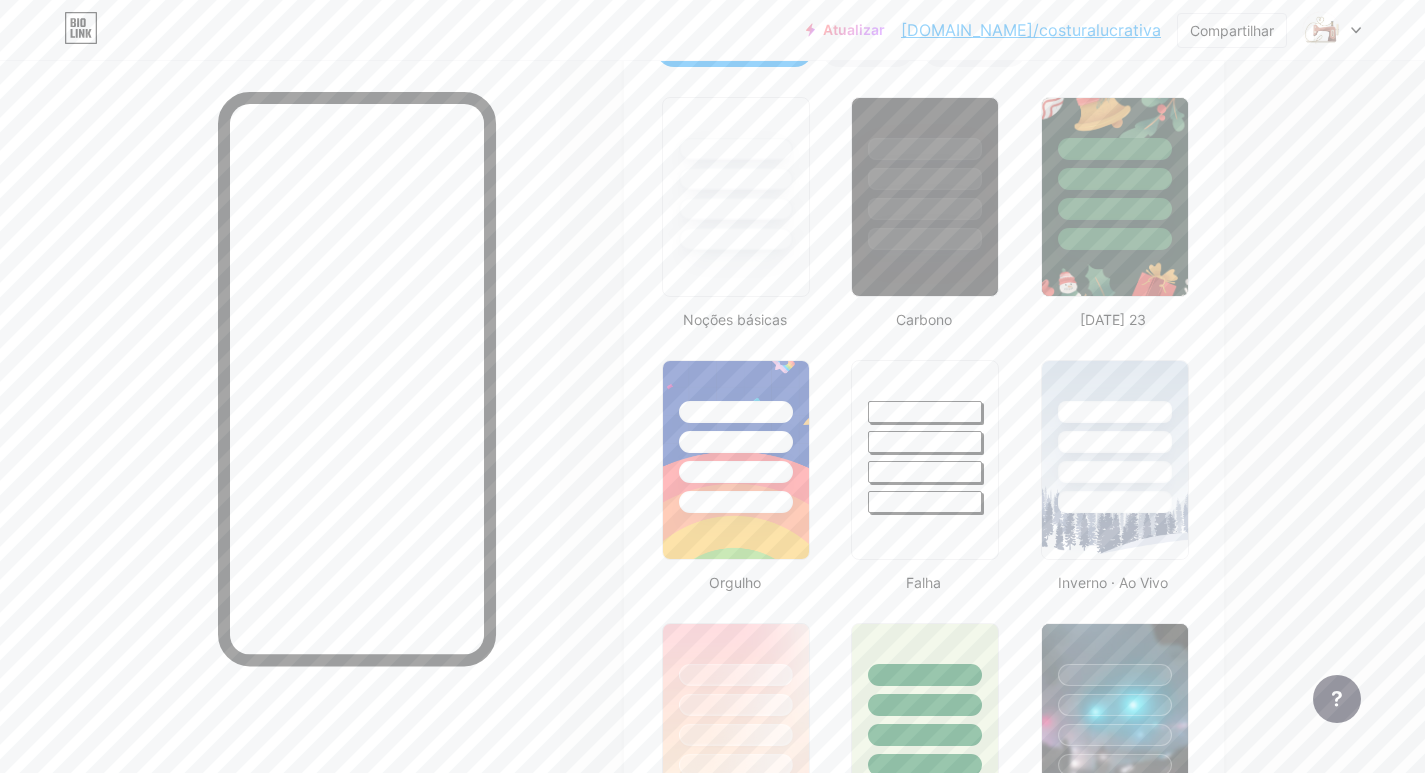 scroll, scrollTop: 0, scrollLeft: 0, axis: both 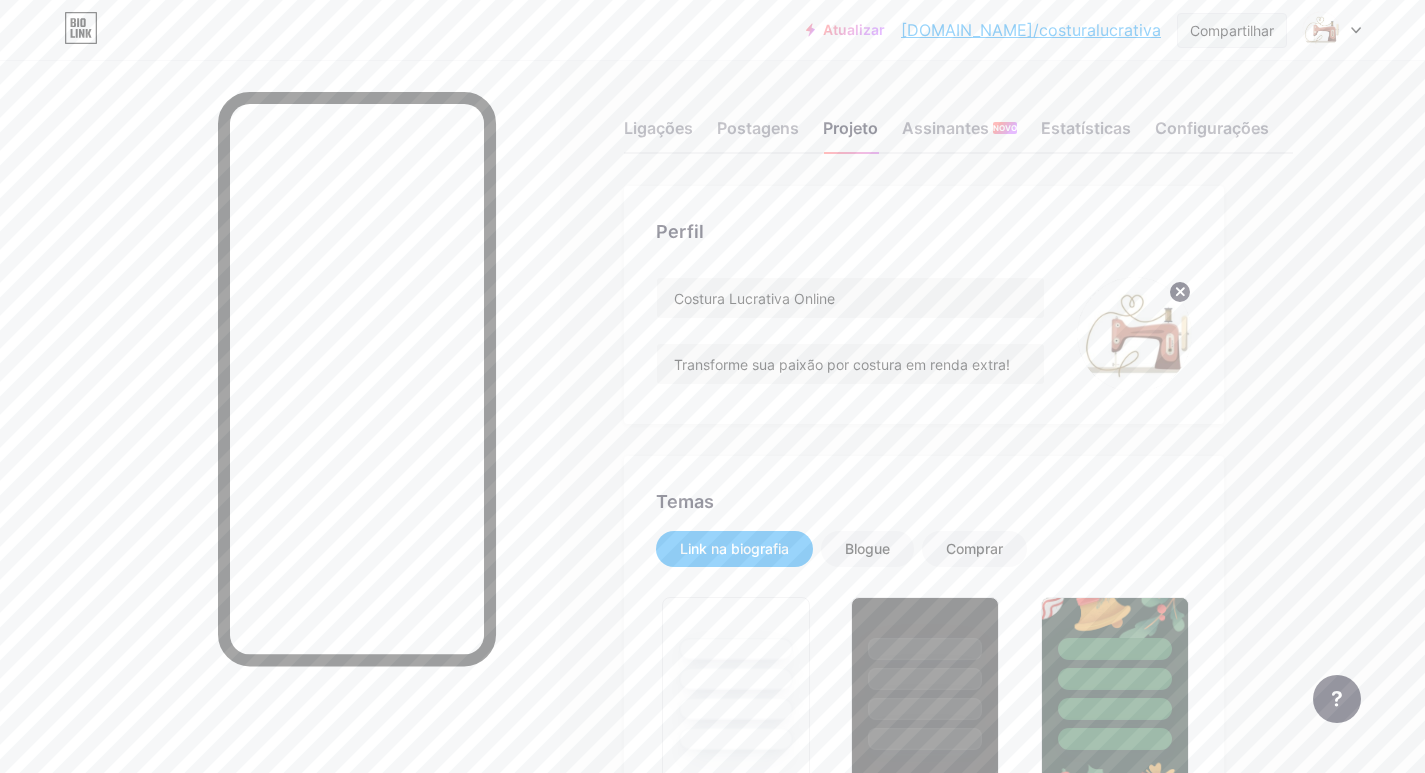 click on "Compartilhar" at bounding box center [1232, 30] 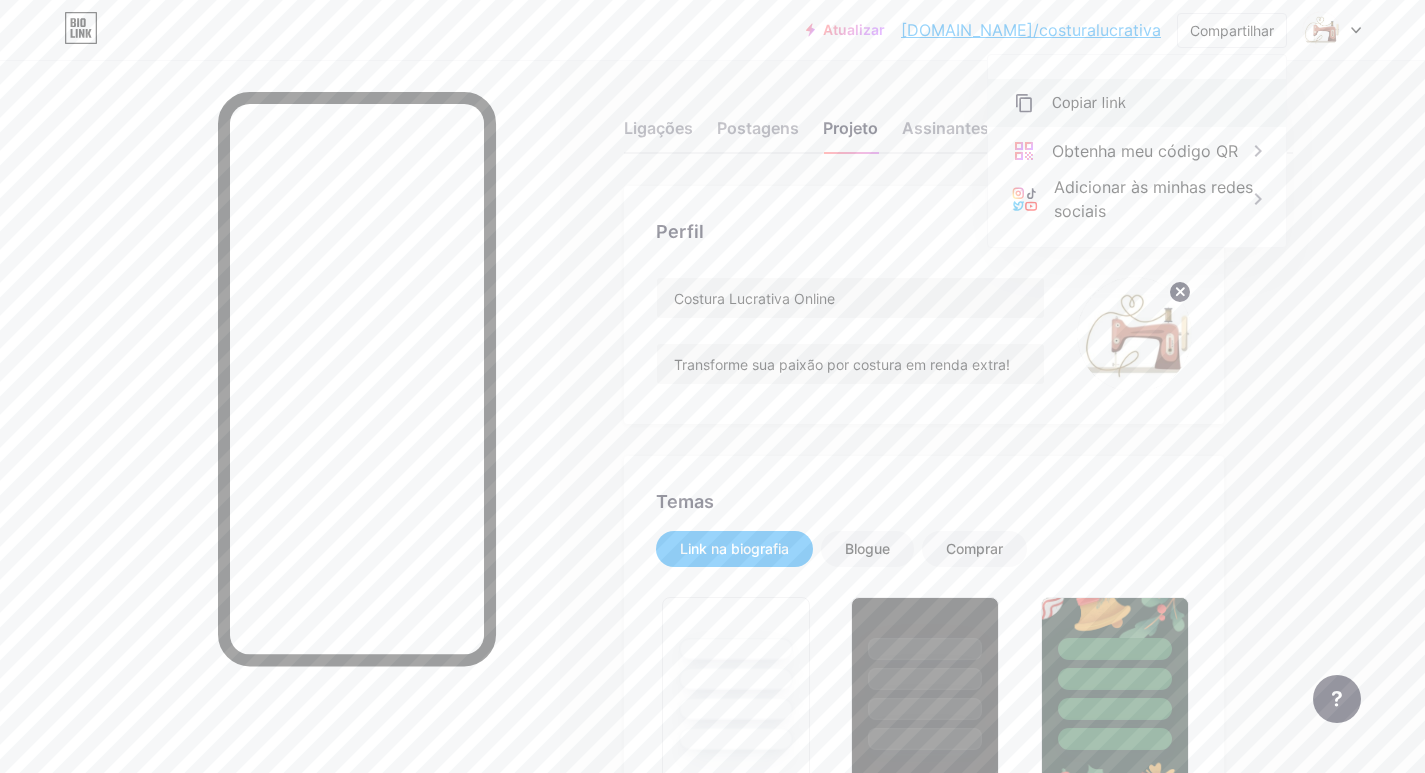 click on "Copiar link" at bounding box center [1137, 103] 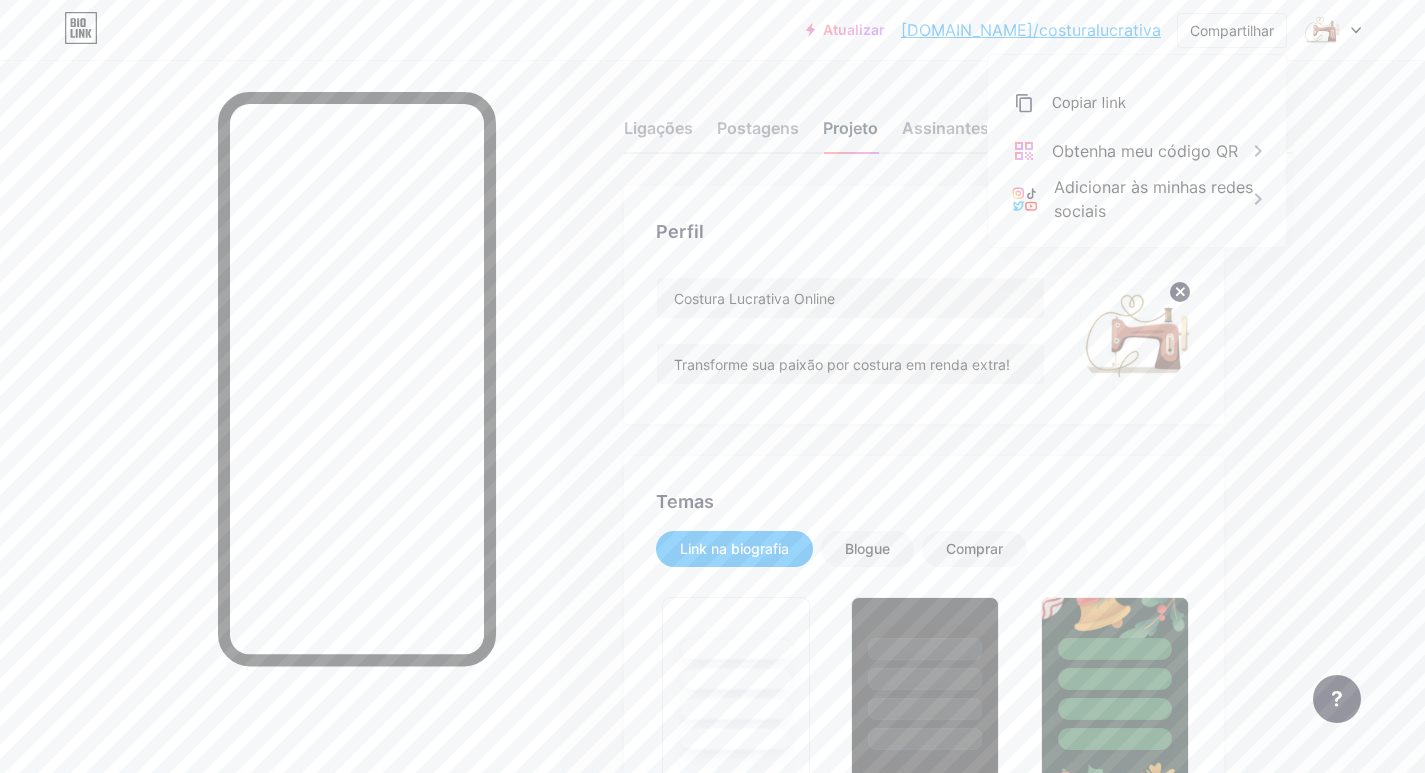click on "Projeto" at bounding box center (850, 128) 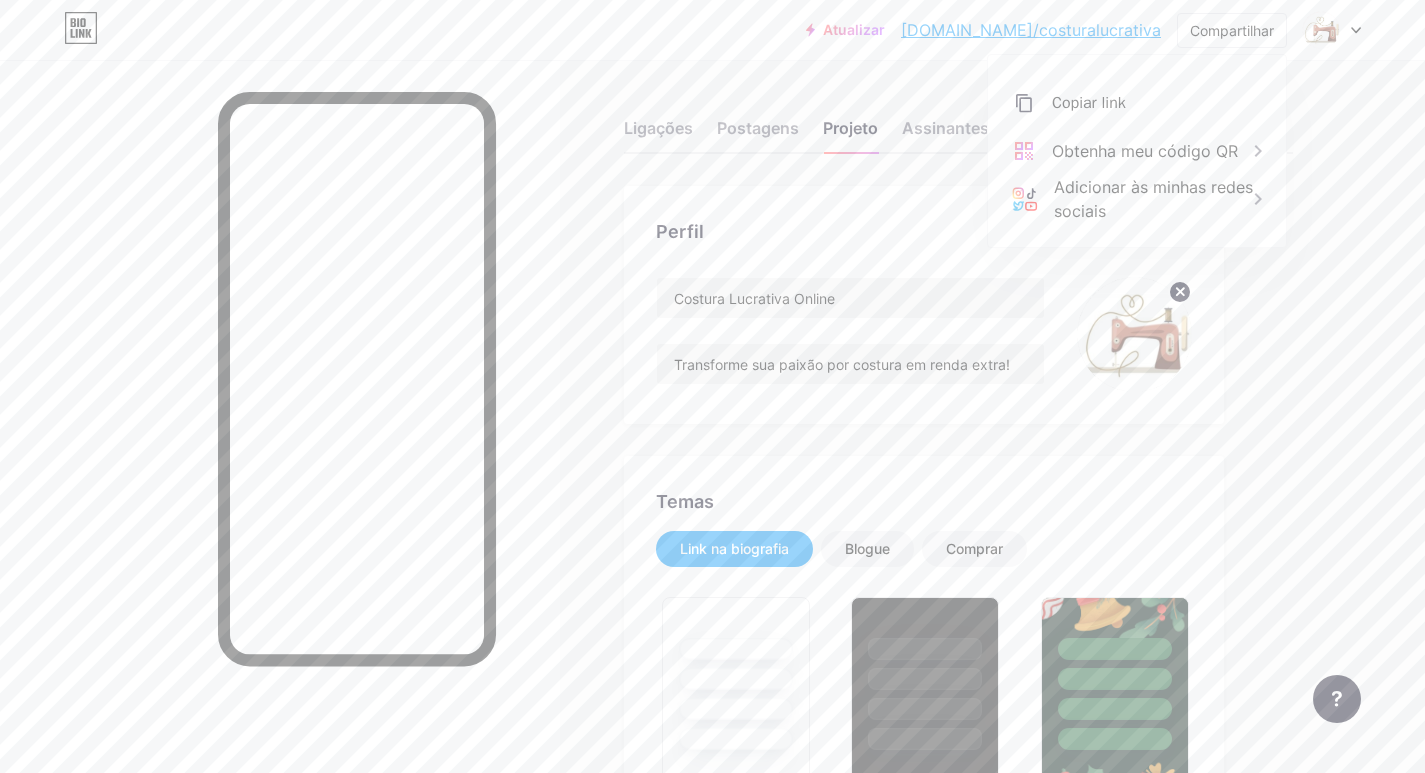 click on "Atualizar   bio.link/costur...   bio.link/costuralucrativa   Compartilhar
Copiar link   https://bio.link/costuralucrativa
Obtenha meu código QR
Adicionar às minhas redes sociais                   Trocar de conta     costura.ucrativaonline   bio.link/costuralucrativa       + Adicionar uma nova página       Configurações de Conta   Sair   Link copiado
Ligações
Postagens
Projeto
Assinantes
NOVO
Estatísticas
Configurações     Perfil   Costura Lucrativa Online     Transforme sua paixão por costura em renda extra!                   Temas   Link na biografia   Blogue   Comprar       Noções básicas       Carbono       Natal 23       Orgulho       Falha       Inverno · Ao Vivo       Vítreo · Ao vivo       Camaleão · Ao Vivo" at bounding box center (712, 1707) 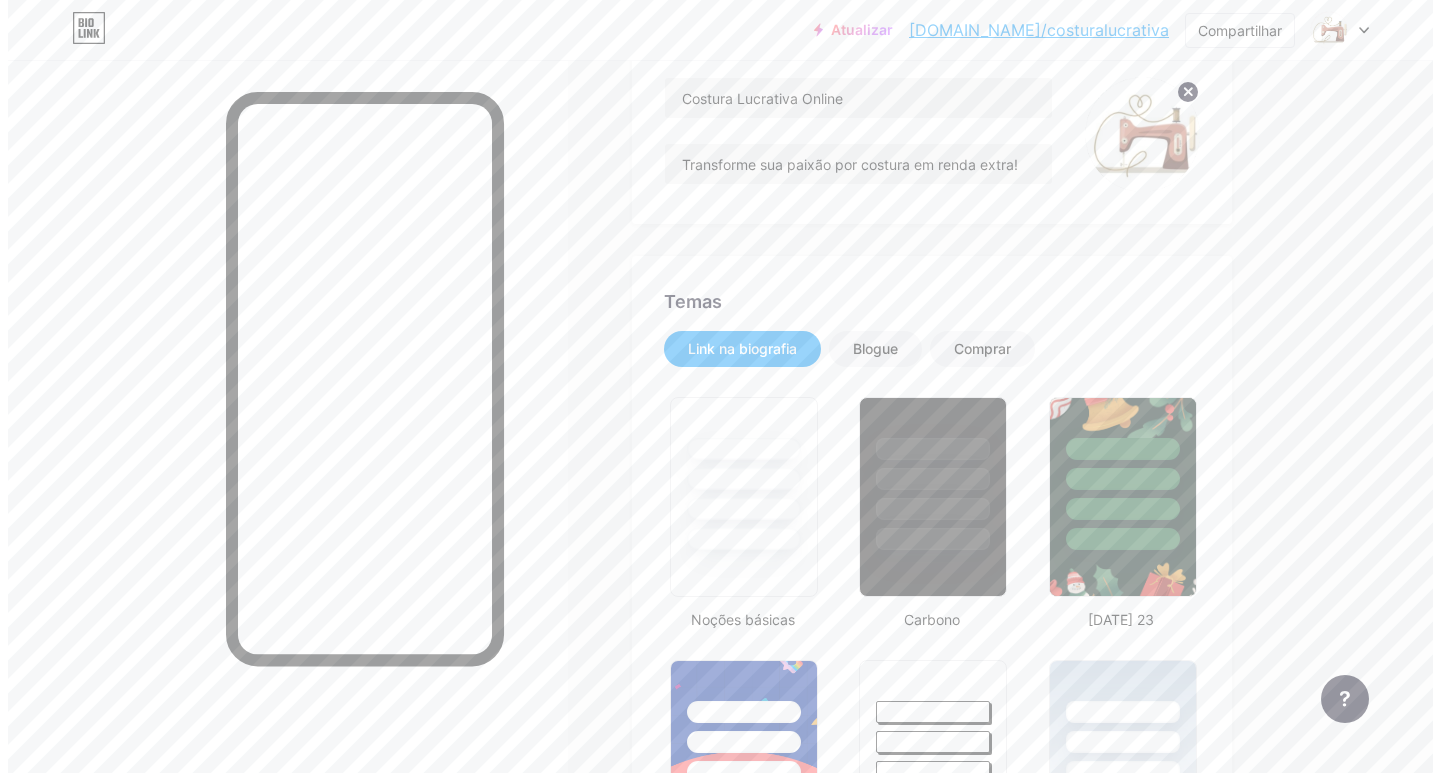 scroll, scrollTop: 0, scrollLeft: 0, axis: both 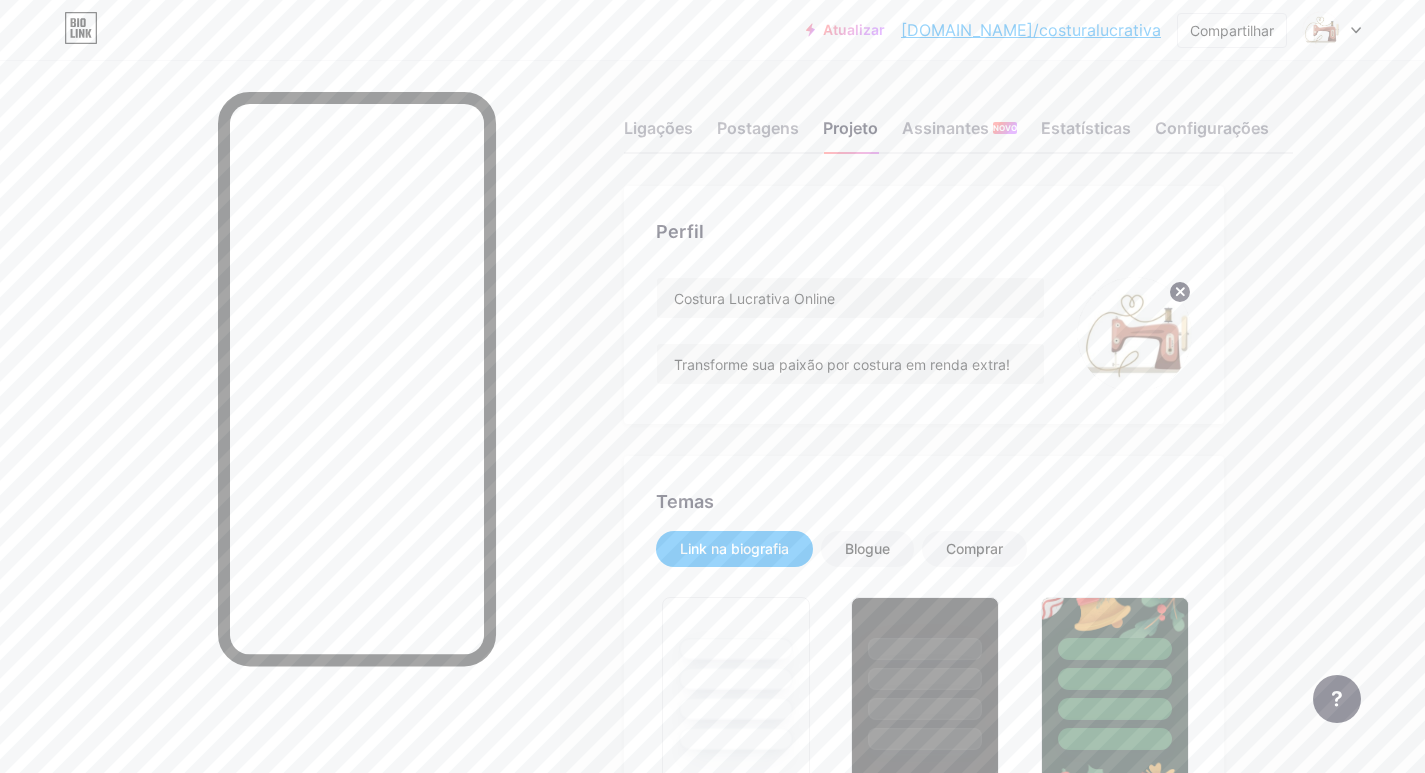 click on "Atualizar   bio.link/costur...   bio.link/costuralucrativa   Compartilhar               Trocar de conta     costura.ucrativaonline   bio.link/costuralucrativa       + Adicionar uma nova página       Configurações de Conta   Sair   Link copiado
Ligações
Postagens
Projeto
Assinantes
NOVO
Estatísticas
Configurações     Perfil   Costura Lucrativa Online     Transforme sua paixão por costura em renda extra!                   Temas   Link na biografia   Blogue   Comprar       Noções básicas       Carbono       Natal 23       Orgulho       Falha       Inverno · Ao Vivo       Vítreo · Ao vivo       Camaleão · Ao Vivo       Noite Chuvosa · Ao Vivo       Neon · Ao Vivo       Verão       Retrô       Morango · Ao Vivo       Deserto       Ensolarado       Outono       Folha       Céu limpo       Corar       Unicórnio       Mínimo       Nublado       Sombra     Crie o seu próprio" at bounding box center [712, 1707] 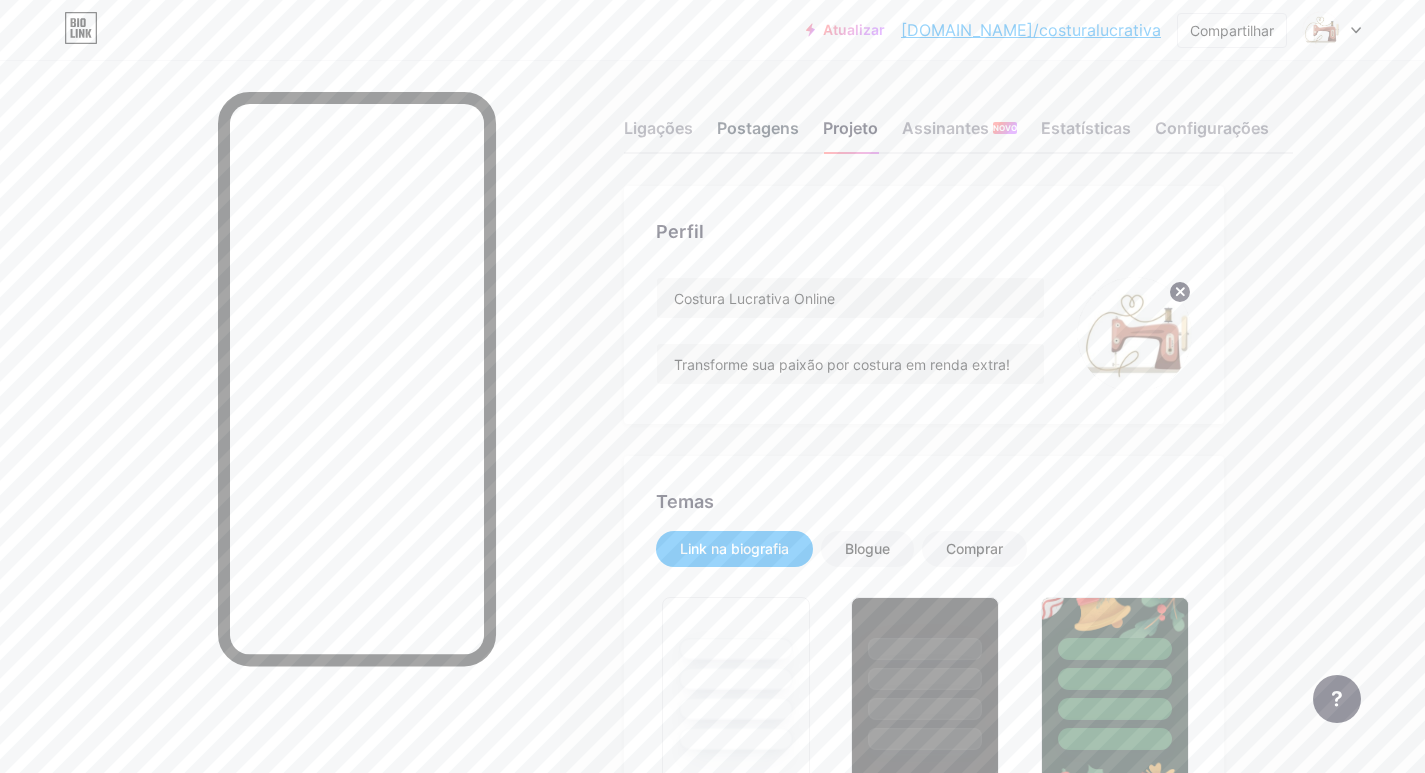 click on "Postagens" at bounding box center [758, 128] 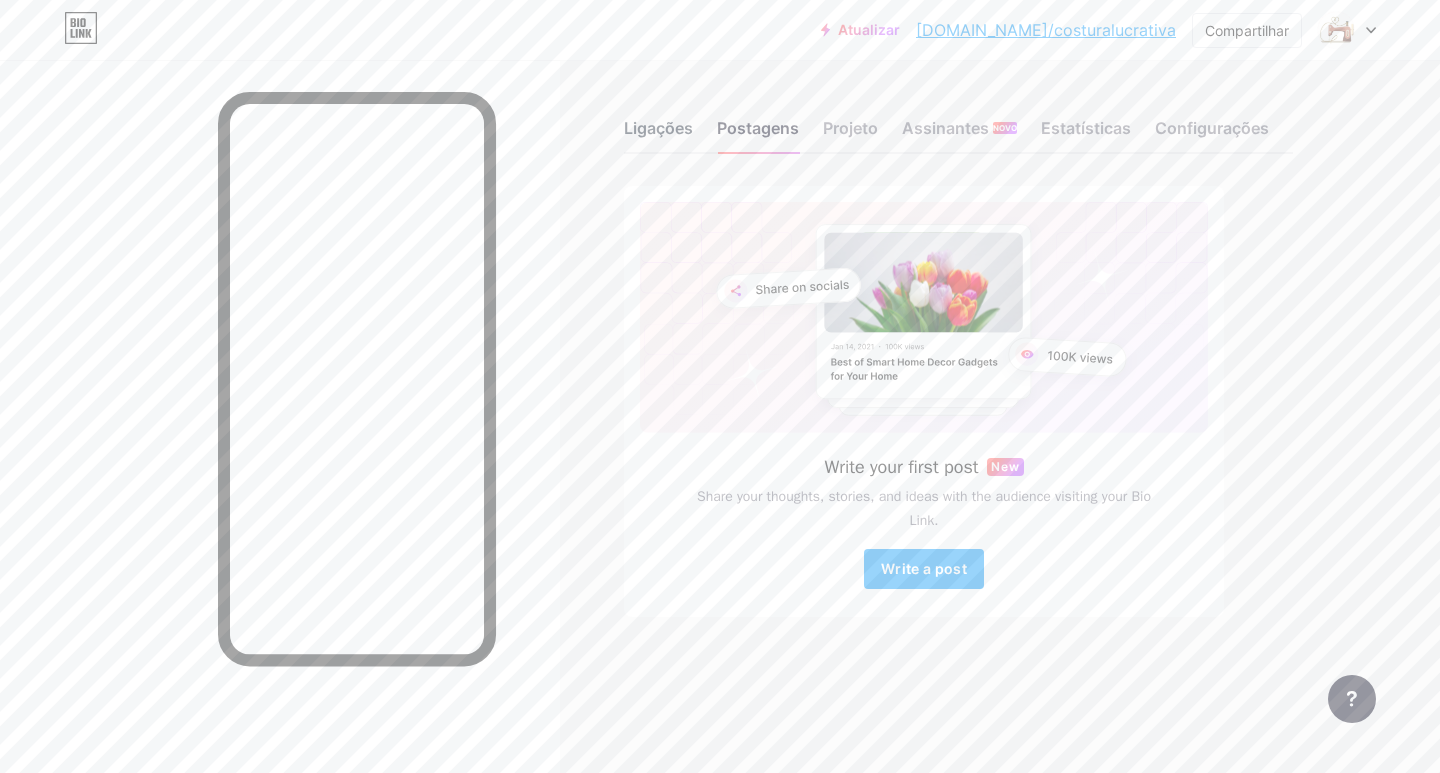 click on "Ligações" at bounding box center (658, 128) 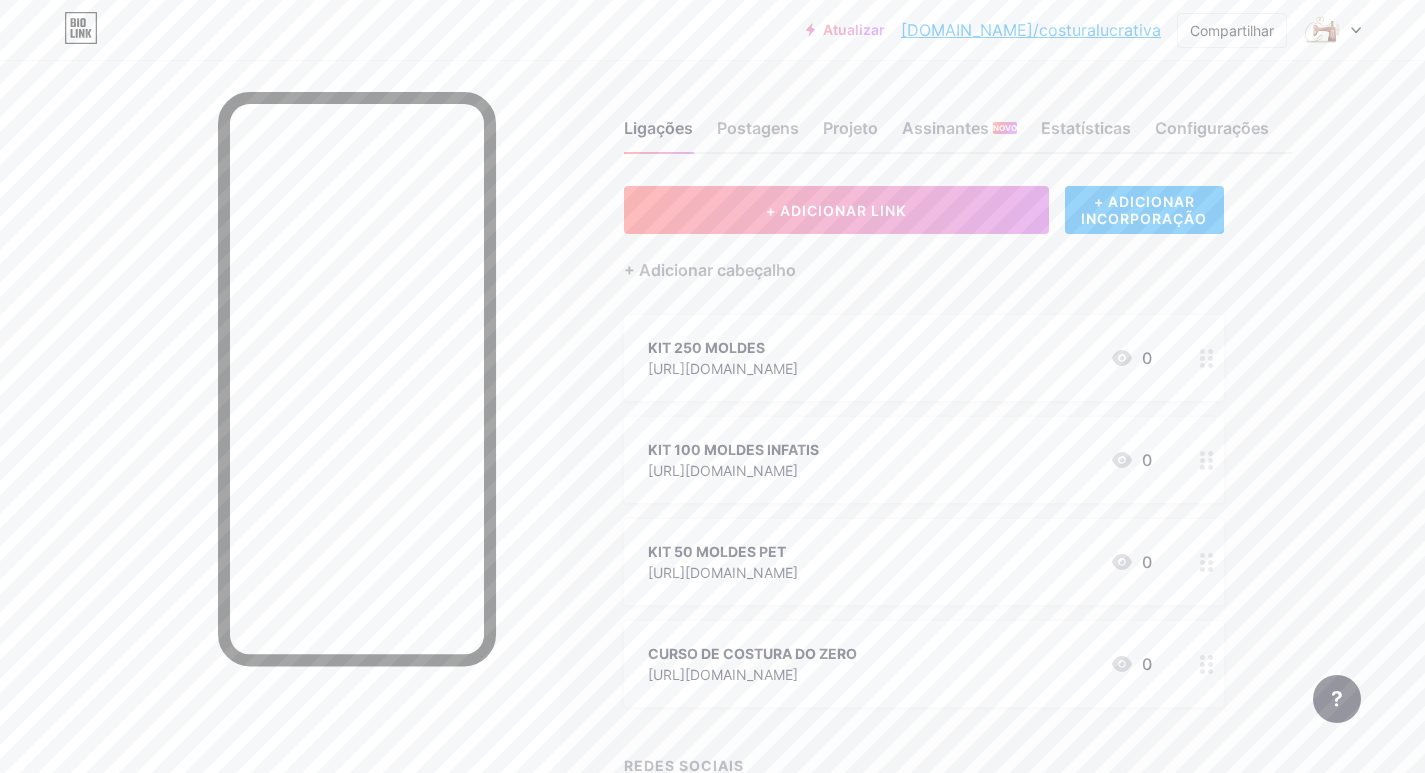 click on "KIT 250 MOLDES
https://www.instagram.com/reel/DHqWNDkRXg9/?igsh=N2dkdTNwOXkwc2tm
0" at bounding box center (900, 358) 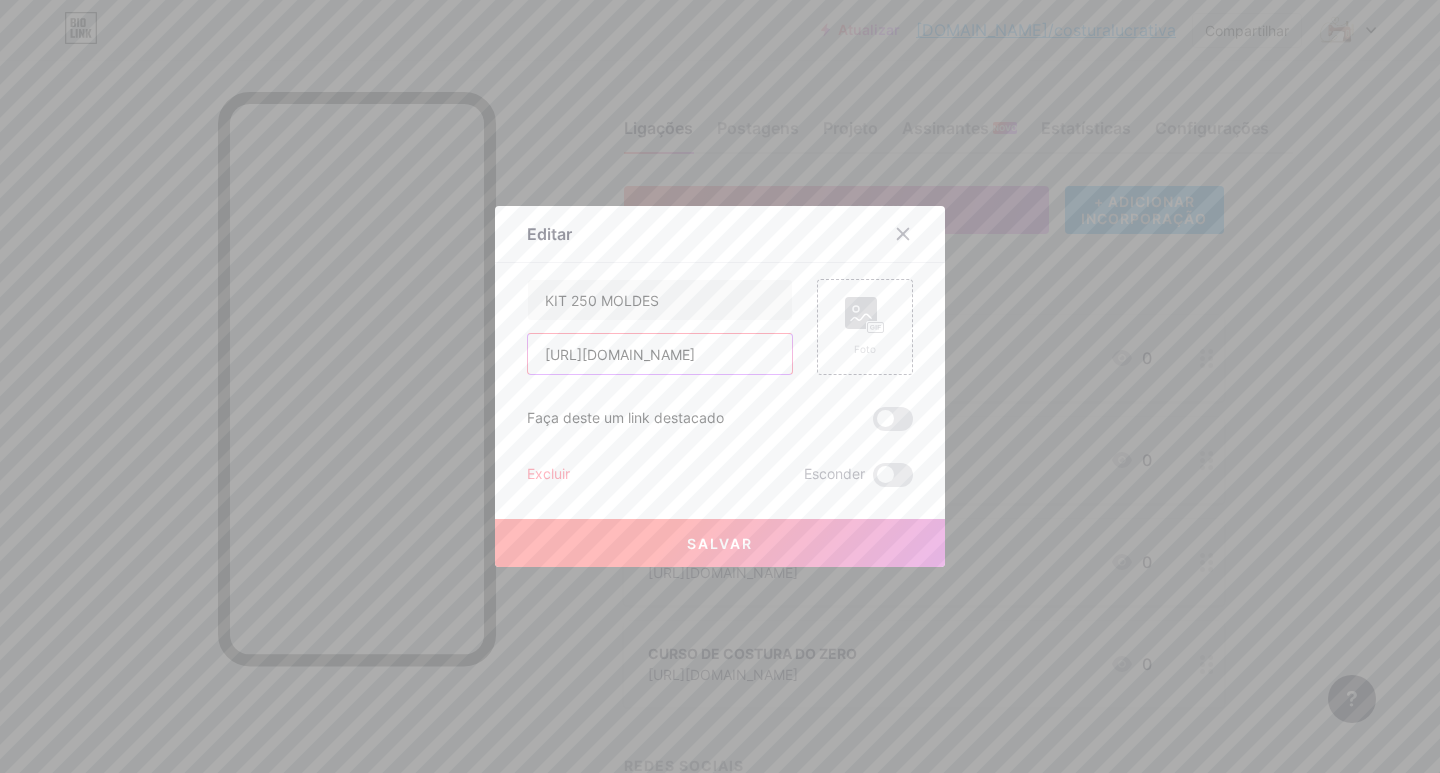 scroll, scrollTop: 0, scrollLeft: 0, axis: both 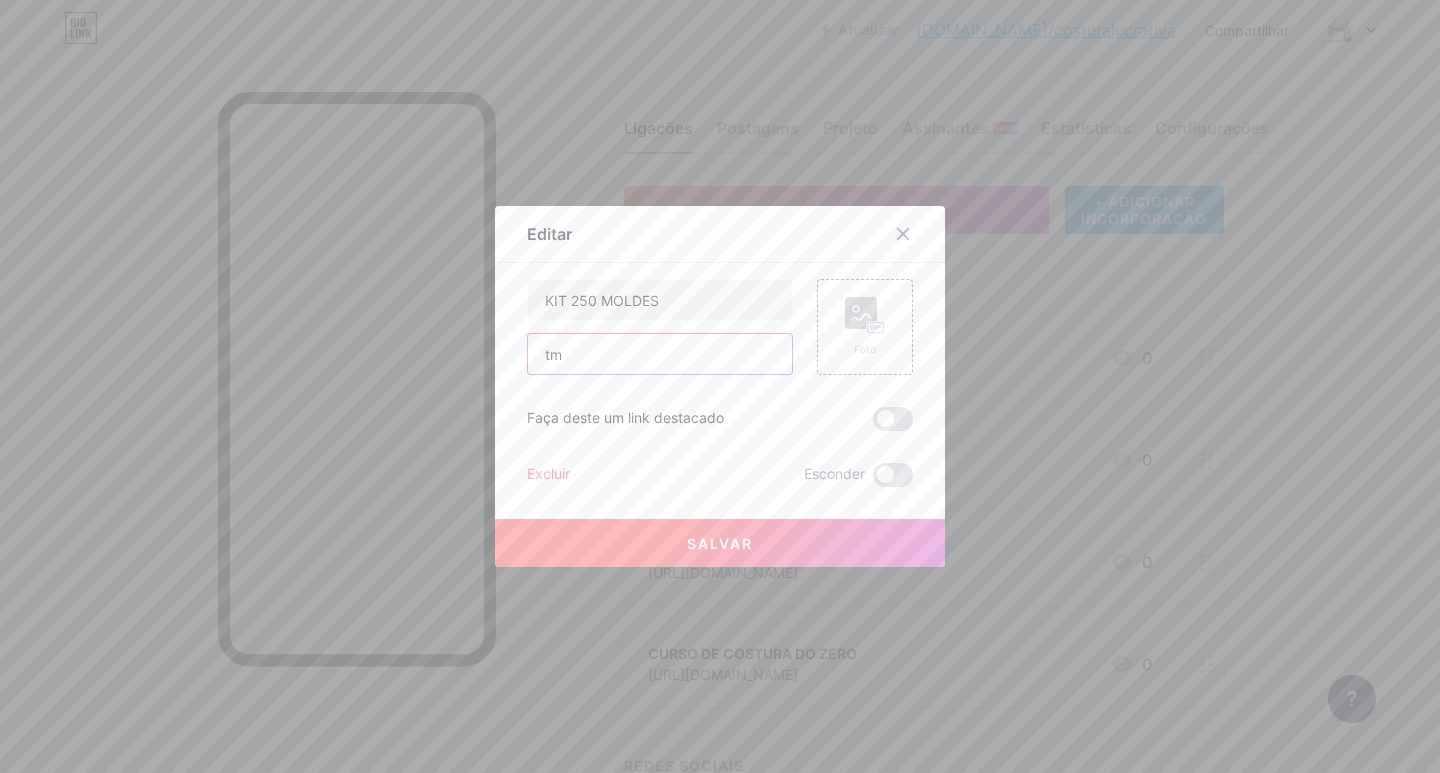 type on "m" 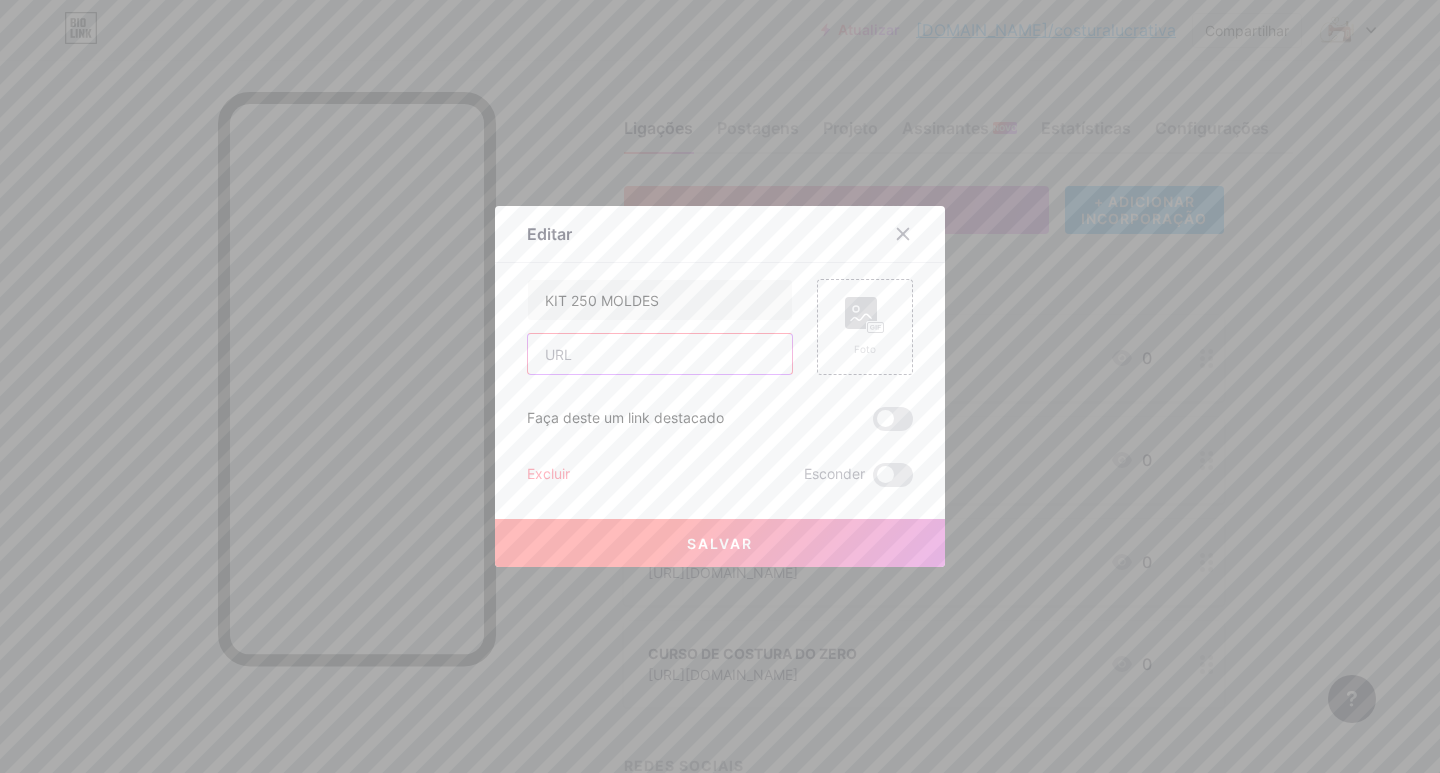 paste on "https://www.instagram.com/costura.lucrativa.online/" 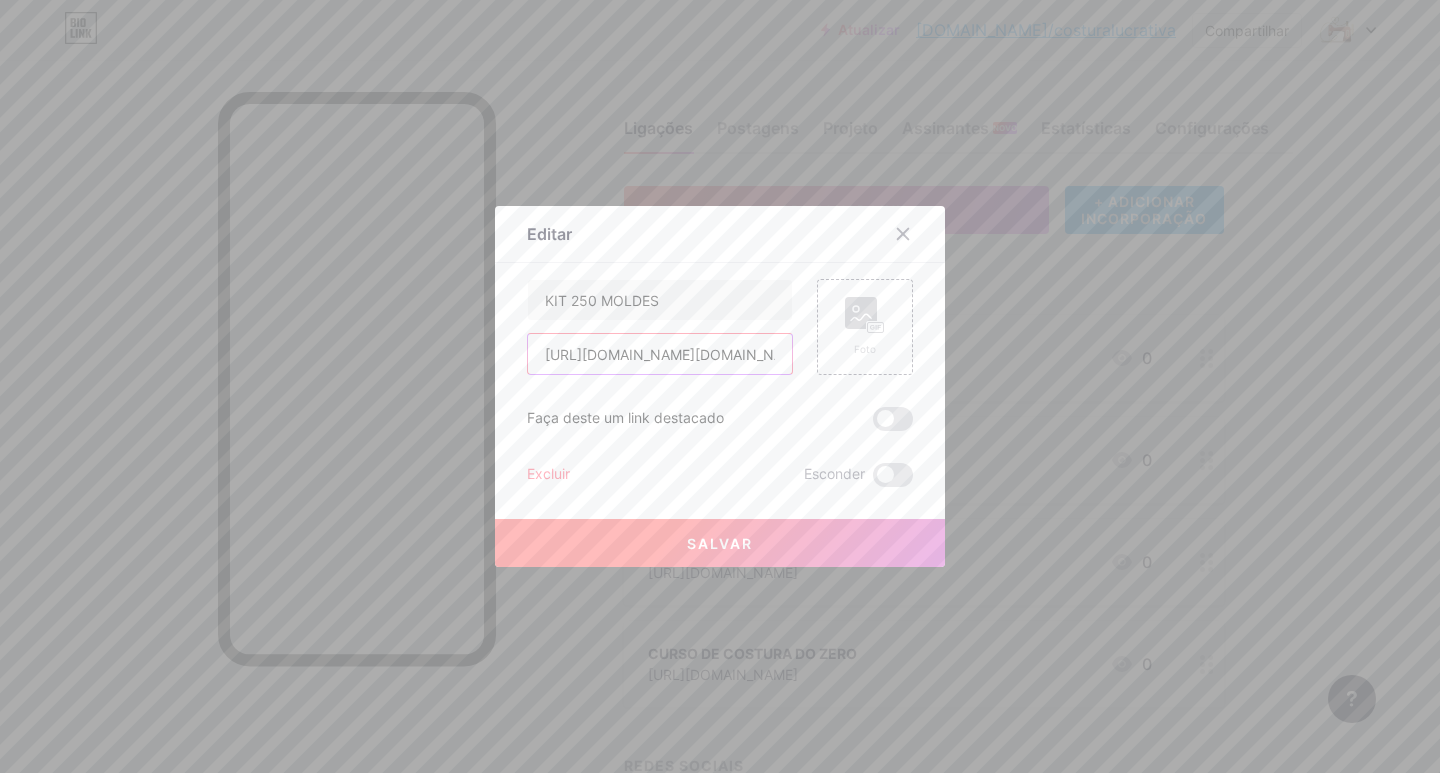 scroll, scrollTop: 0, scrollLeft: 116, axis: horizontal 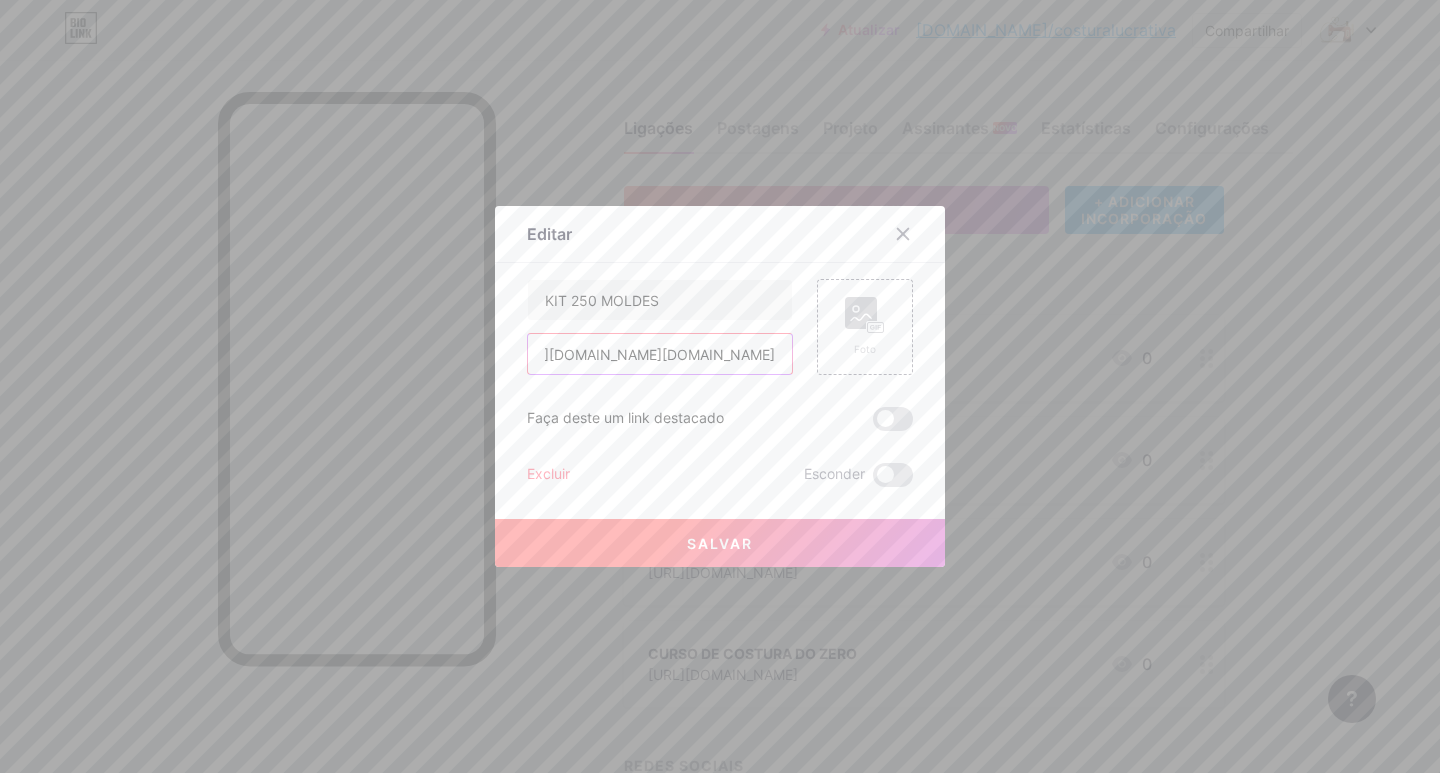 type on "https://www.instagram.com/costura.lucrativa.online/" 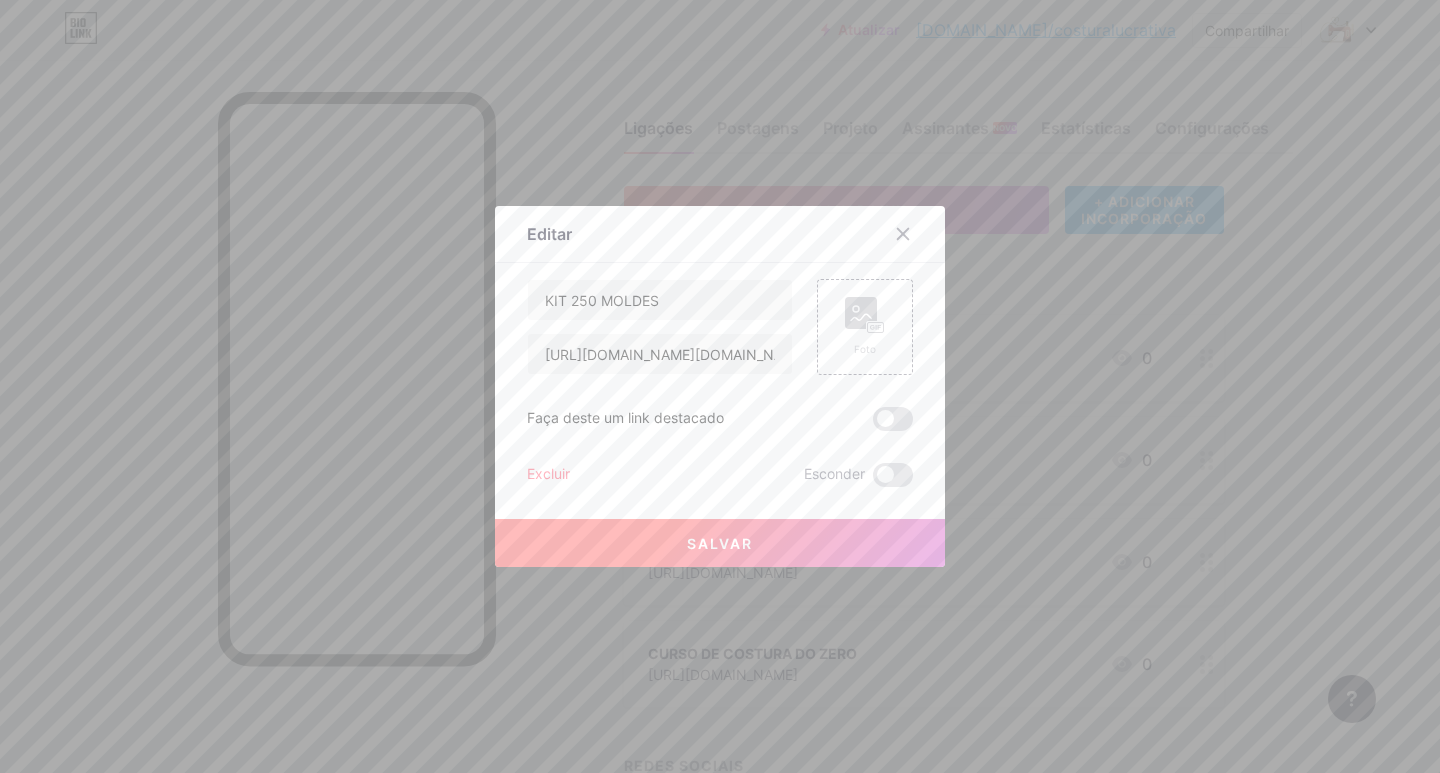 click on "Salvar" at bounding box center [720, 543] 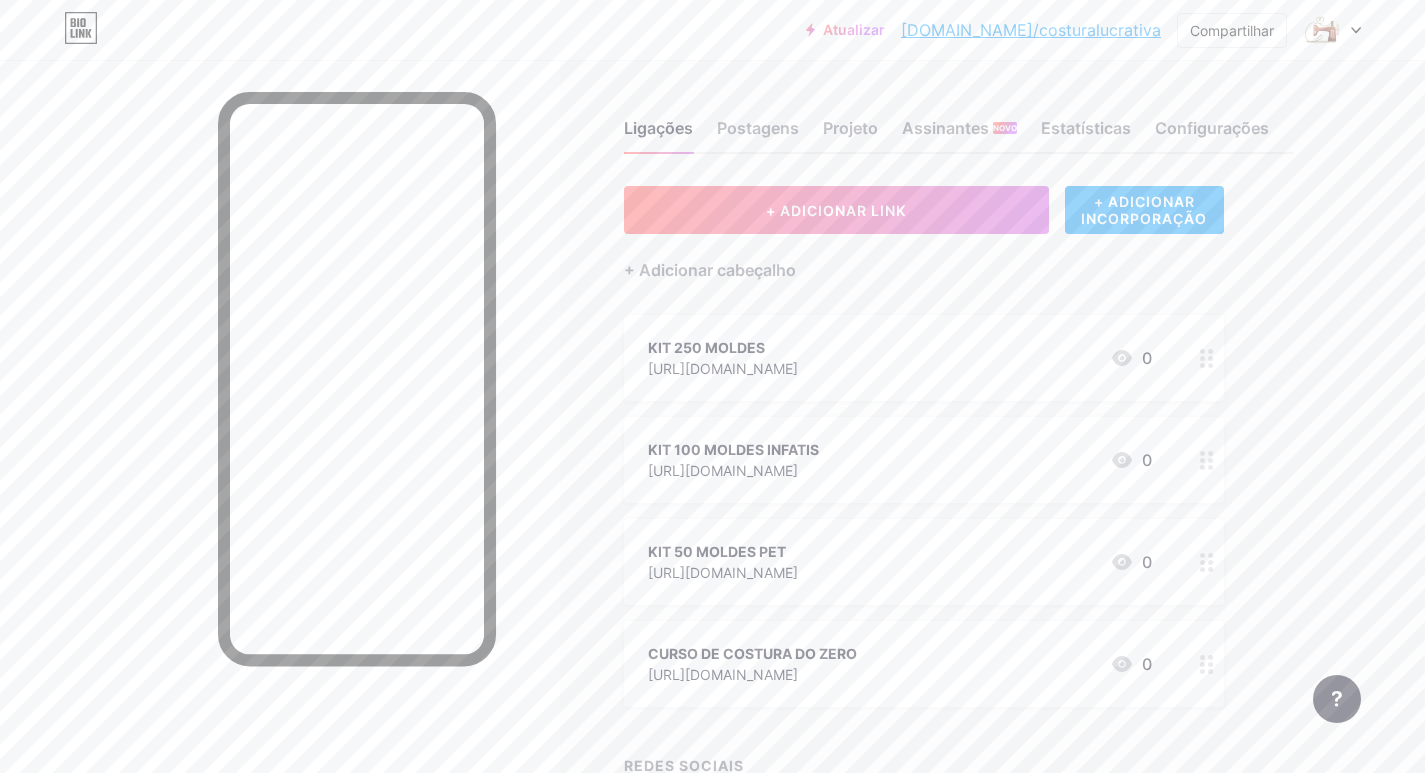 click on "https://www.instagram.com/reel/DHqWNDkRXg9/?igsh=N2dkdTNwOXkwc2tm" at bounding box center (723, 470) 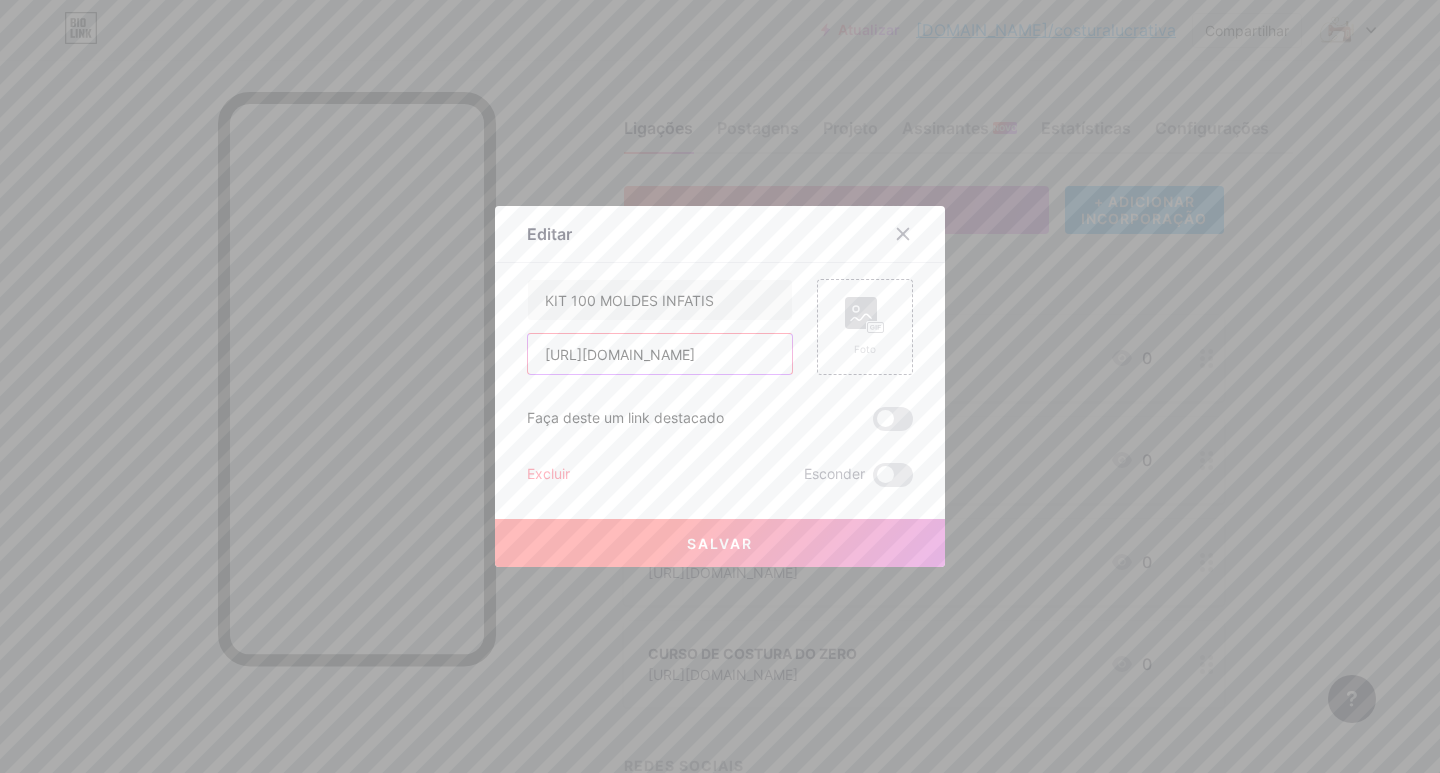 scroll, scrollTop: 0, scrollLeft: 0, axis: both 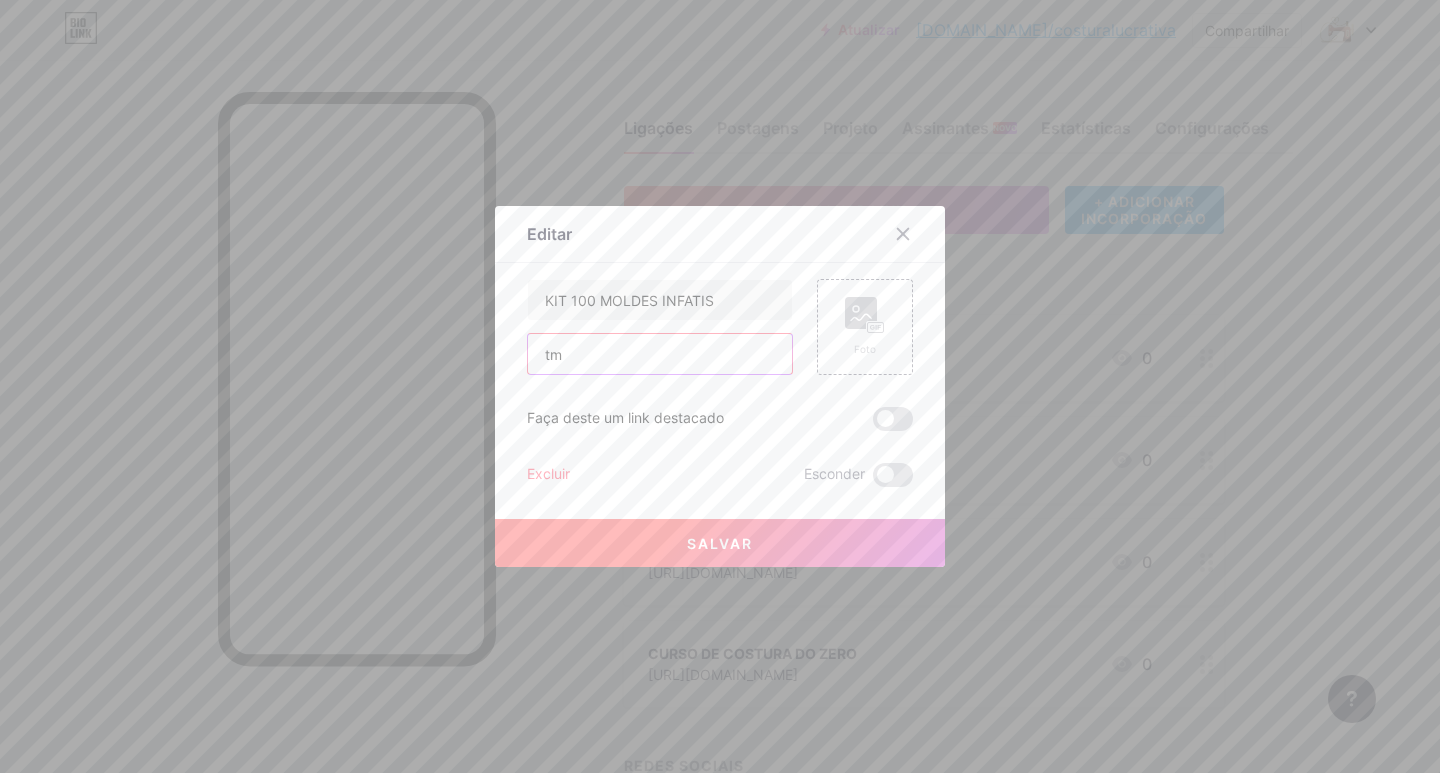 type on "m" 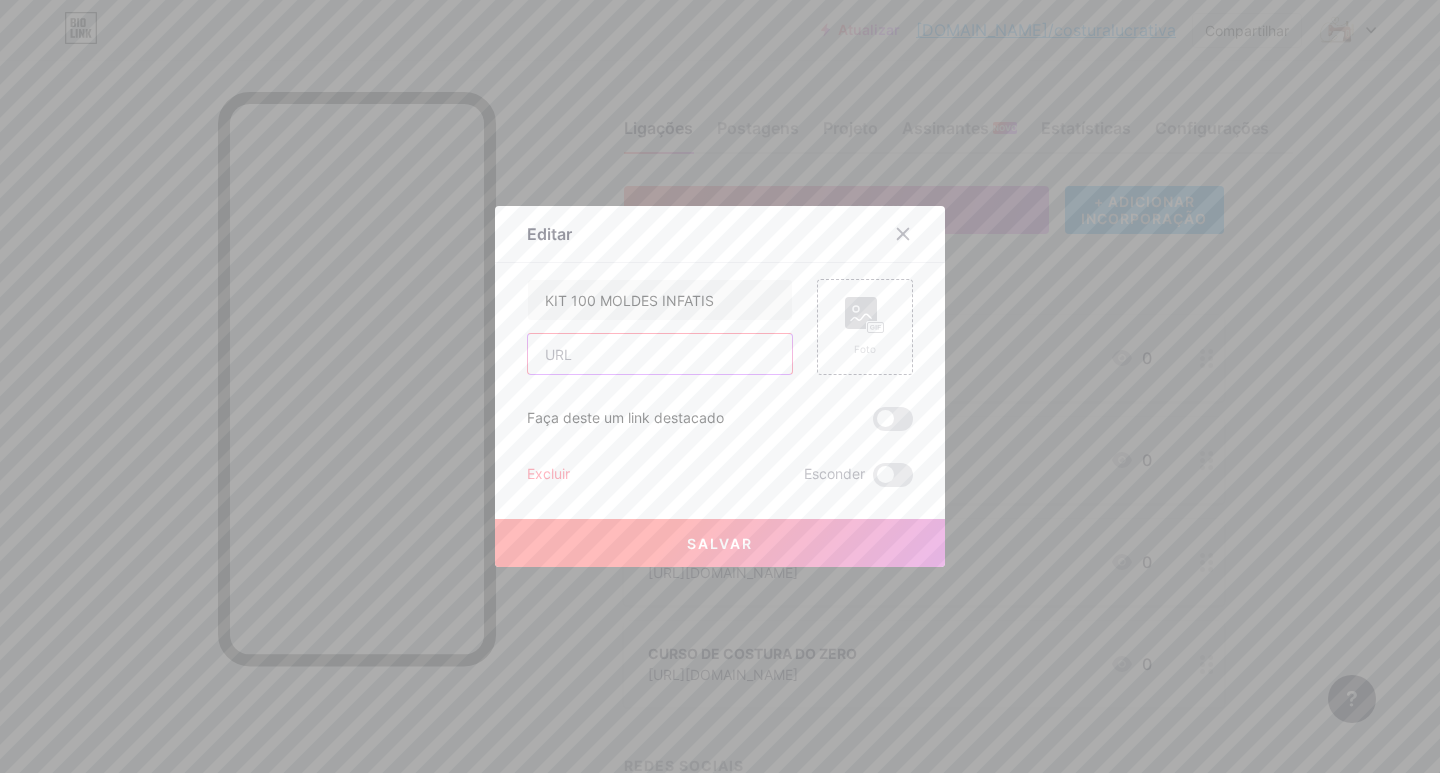 paste on "https://www.instagram.com/costura.lucrativa.online/" 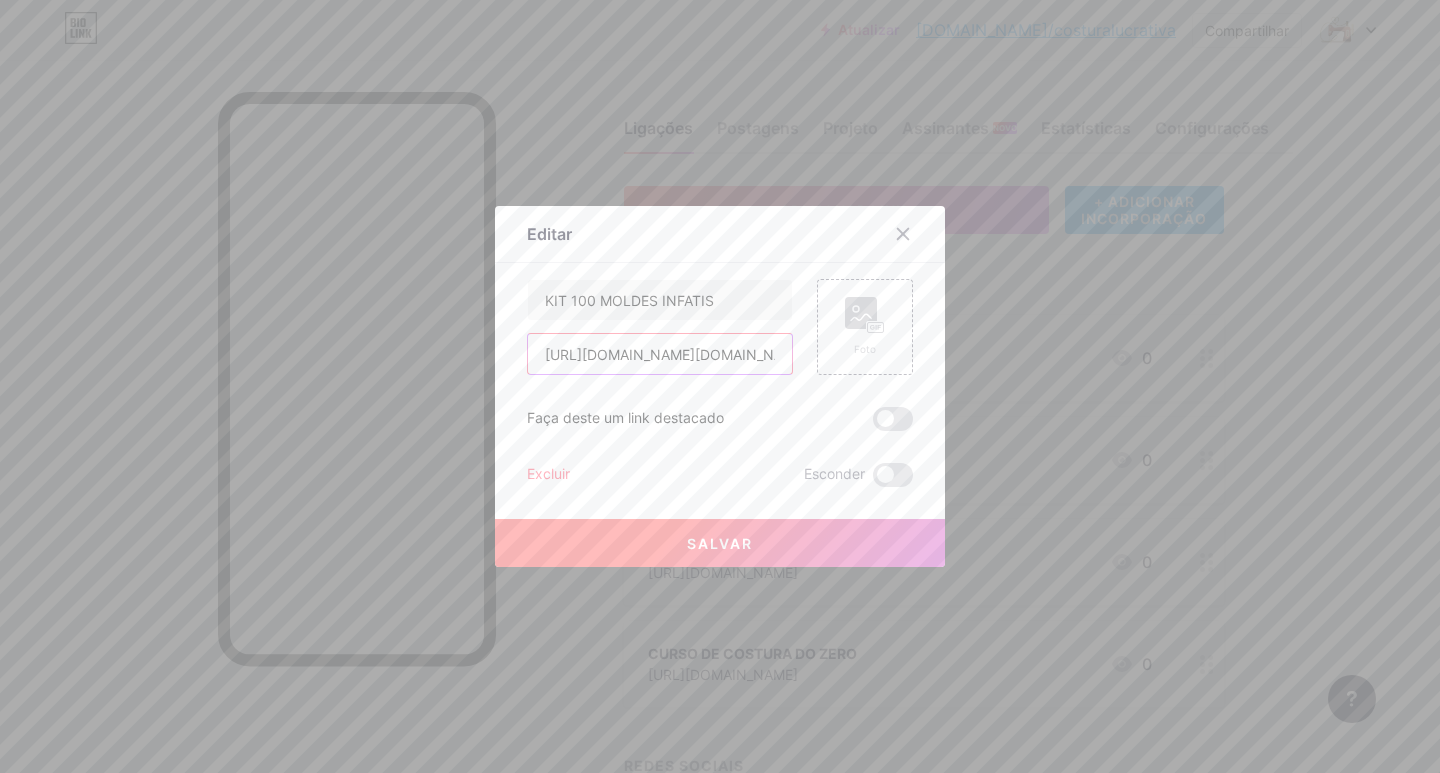 scroll, scrollTop: 0, scrollLeft: 116, axis: horizontal 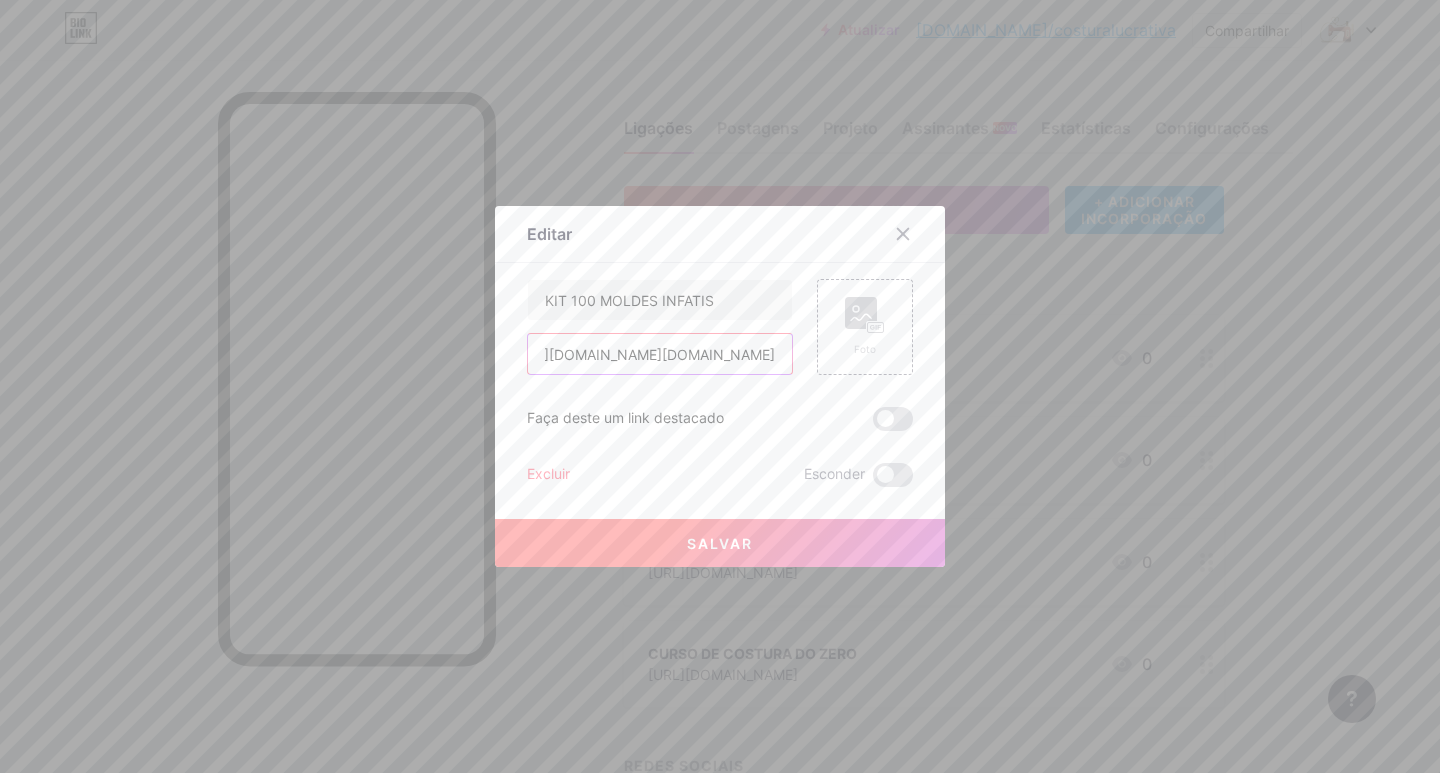 type on "https://www.instagram.com/costura.lucrativa.online/" 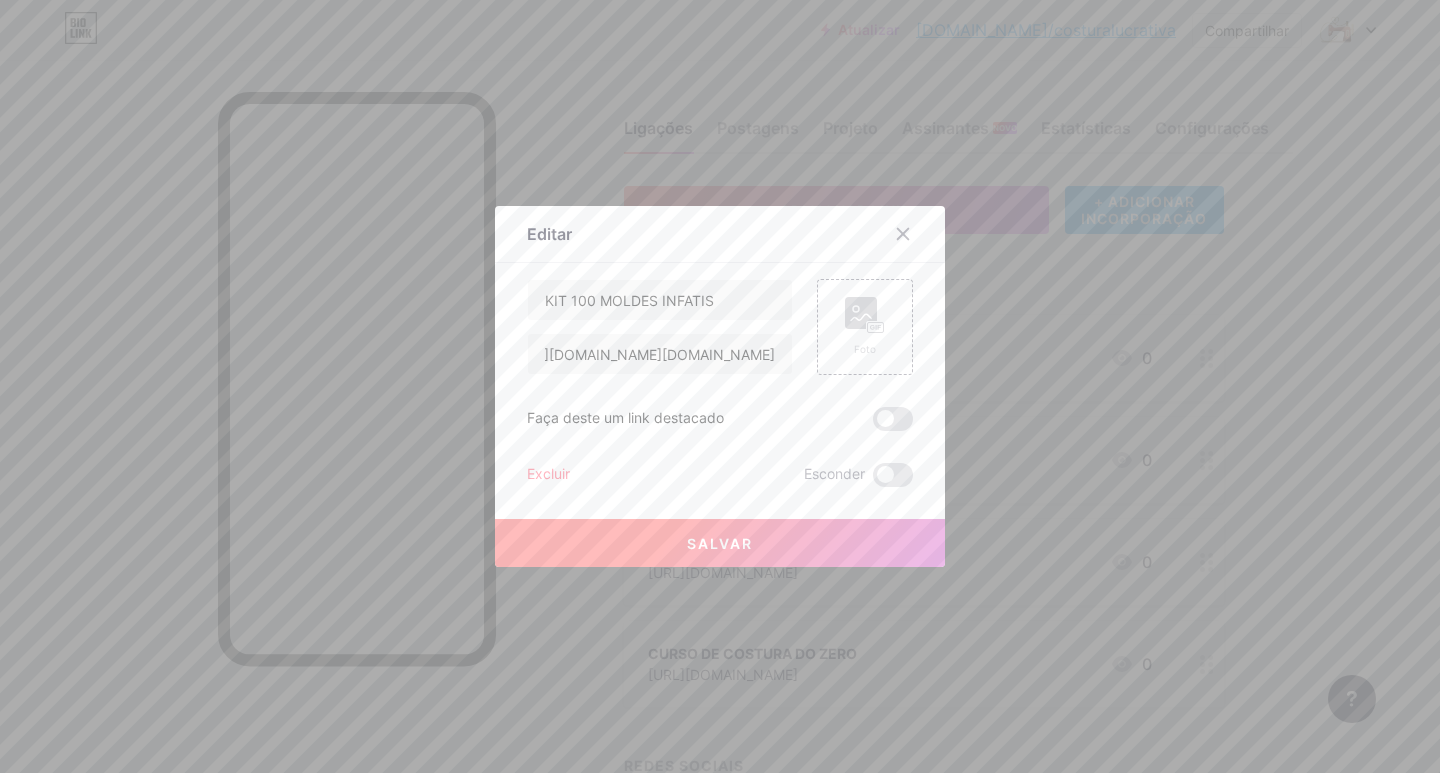 click on "Salvar" at bounding box center [720, 543] 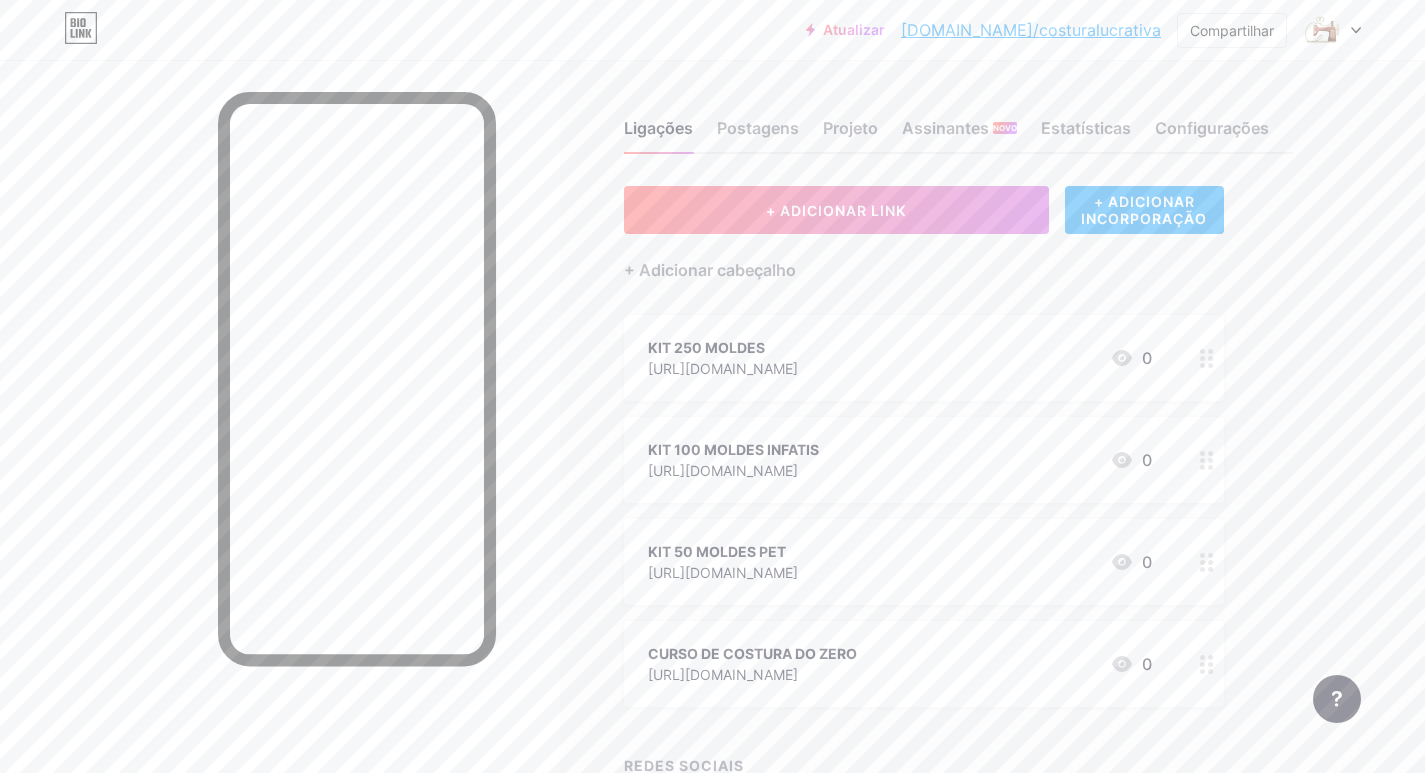 click on "https://www.instagram.com/reel/DHqWNDkRXg9/?igsh=N2dkdTNwOXkwc2tm" at bounding box center (723, 572) 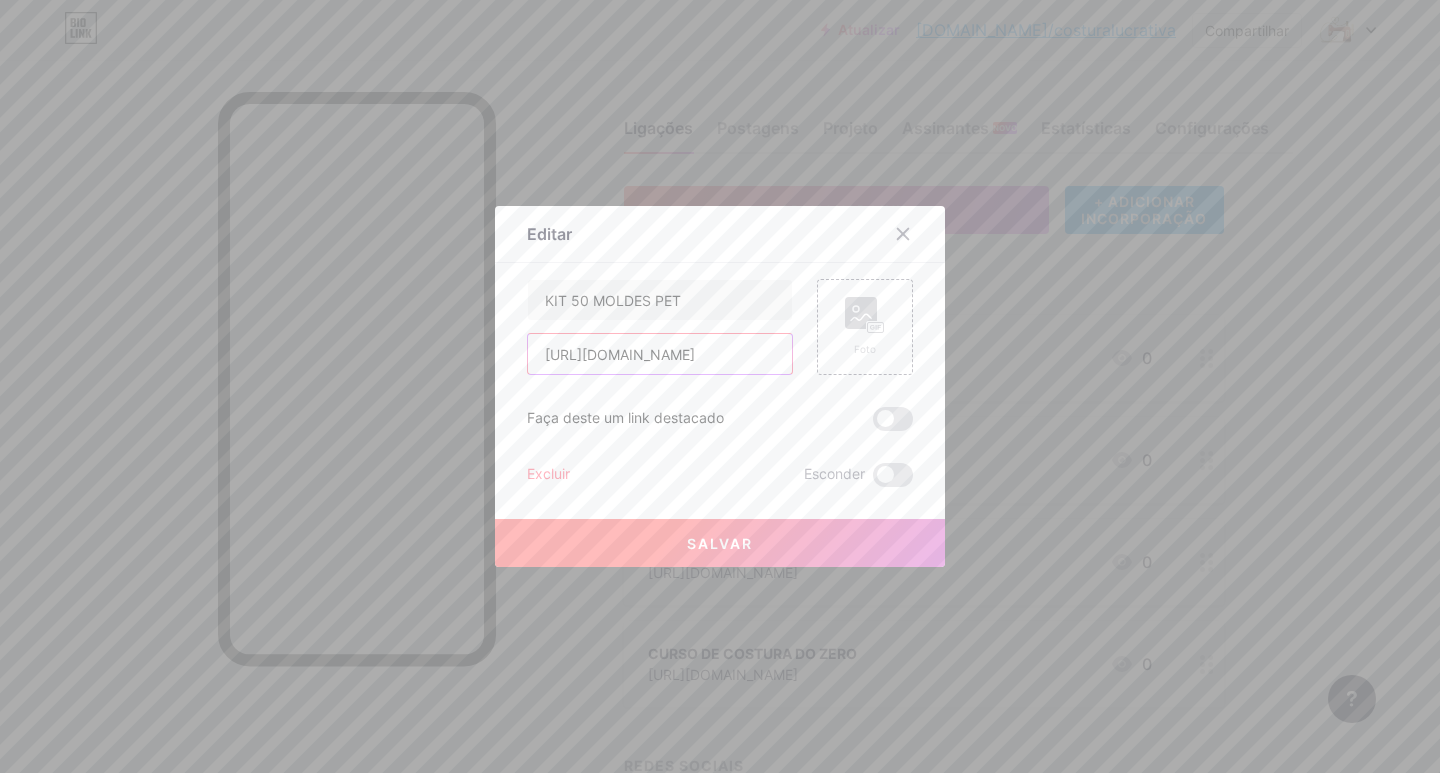 scroll, scrollTop: 0, scrollLeft: 0, axis: both 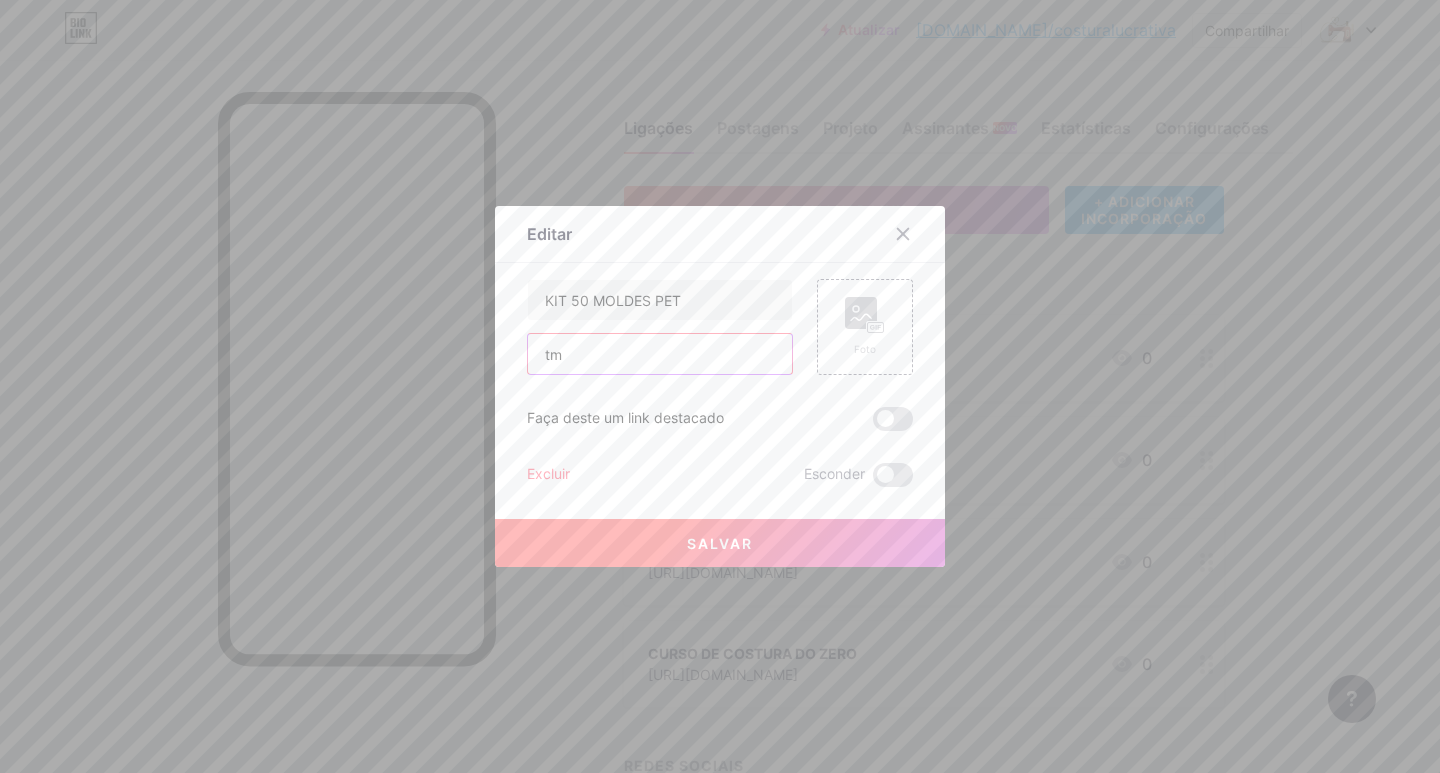 type on "m" 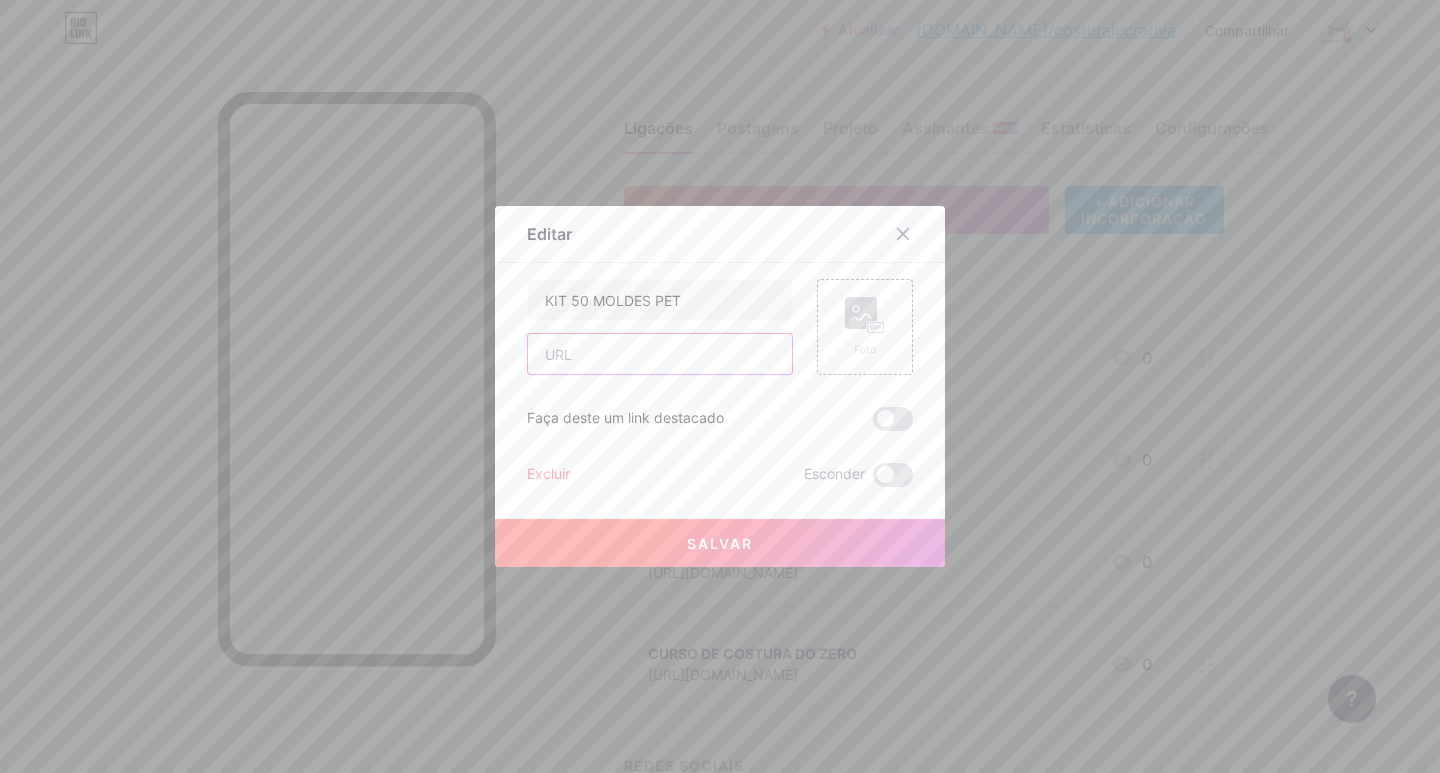 paste on "https://www.instagram.com/costura.lucrativa.online/" 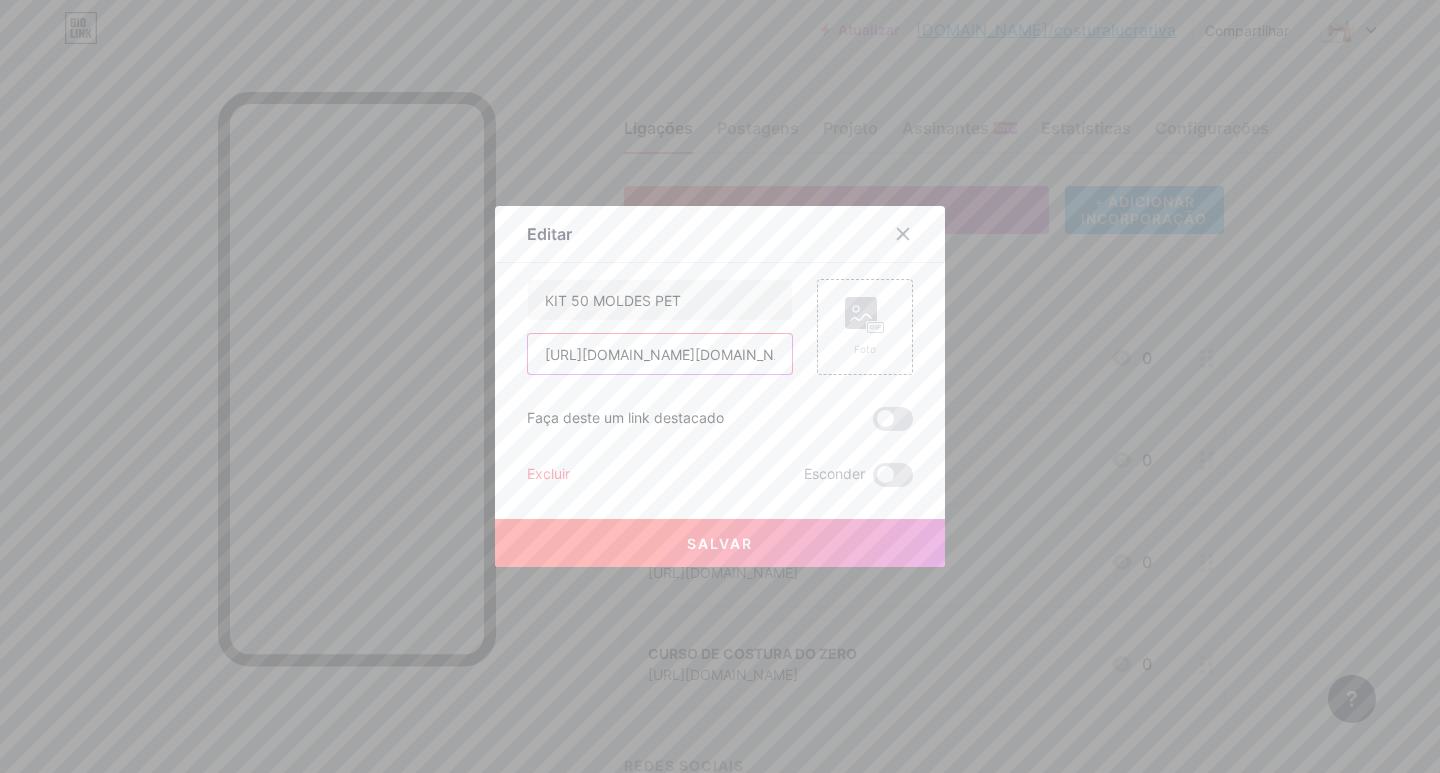 scroll, scrollTop: 0, scrollLeft: 116, axis: horizontal 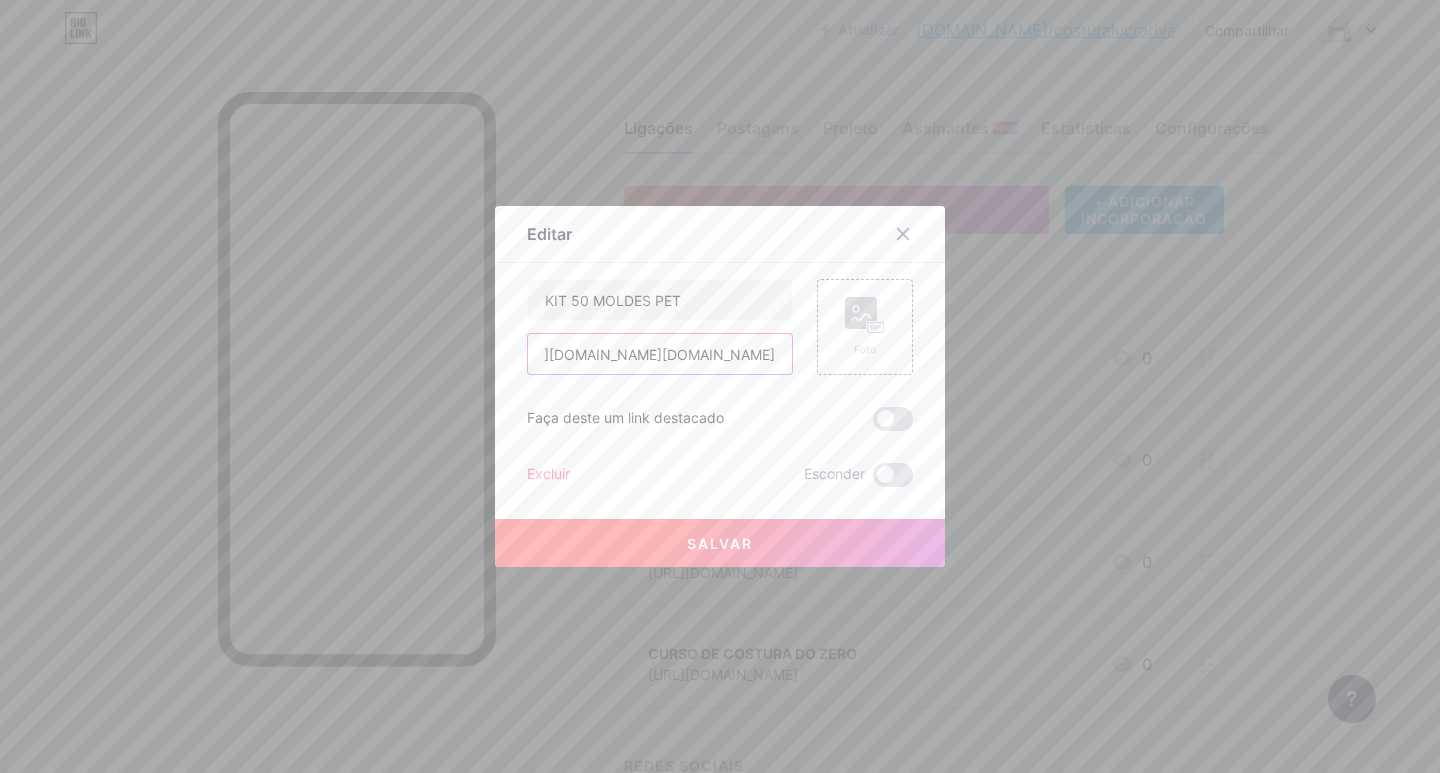 type on "https://www.instagram.com/costura.lucrativa.online/" 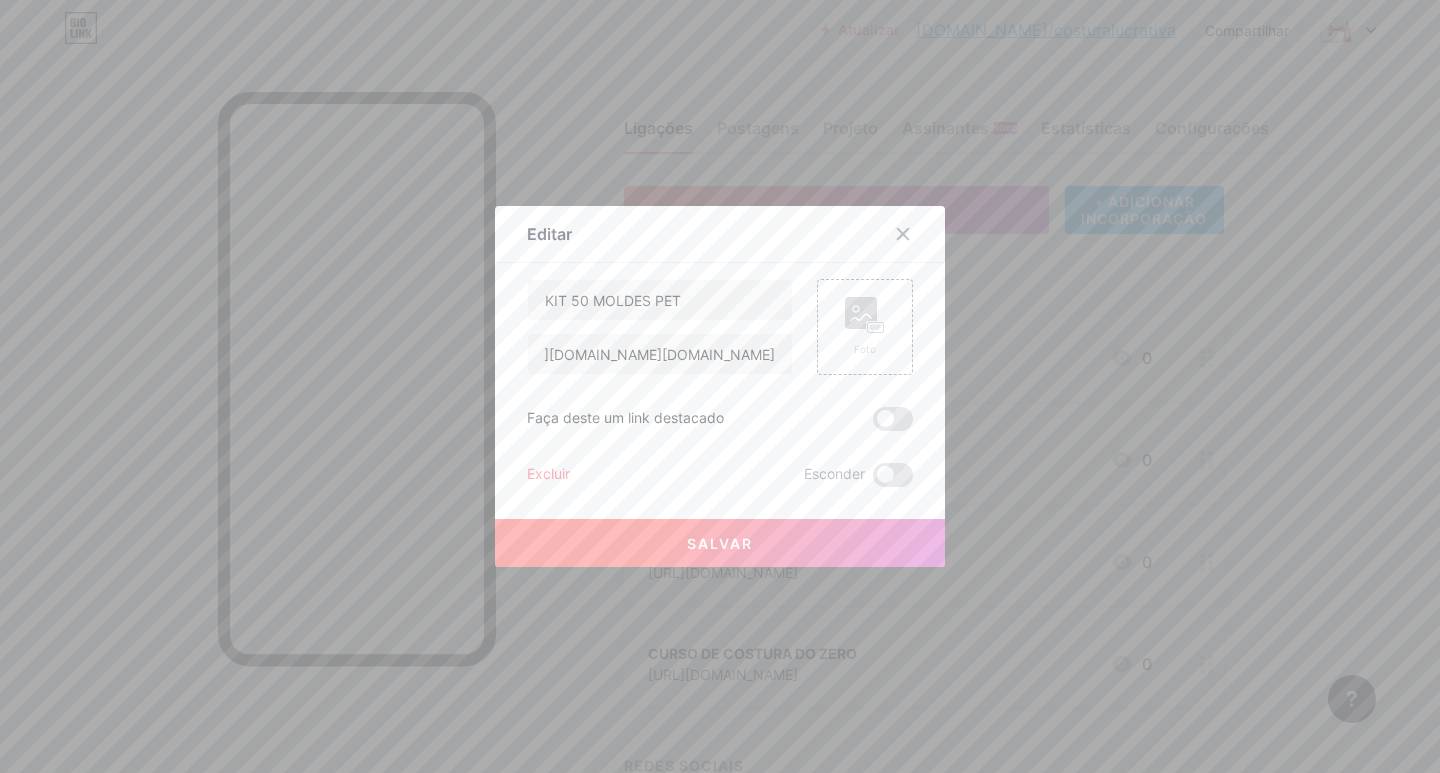 click on "Salvar" at bounding box center [720, 543] 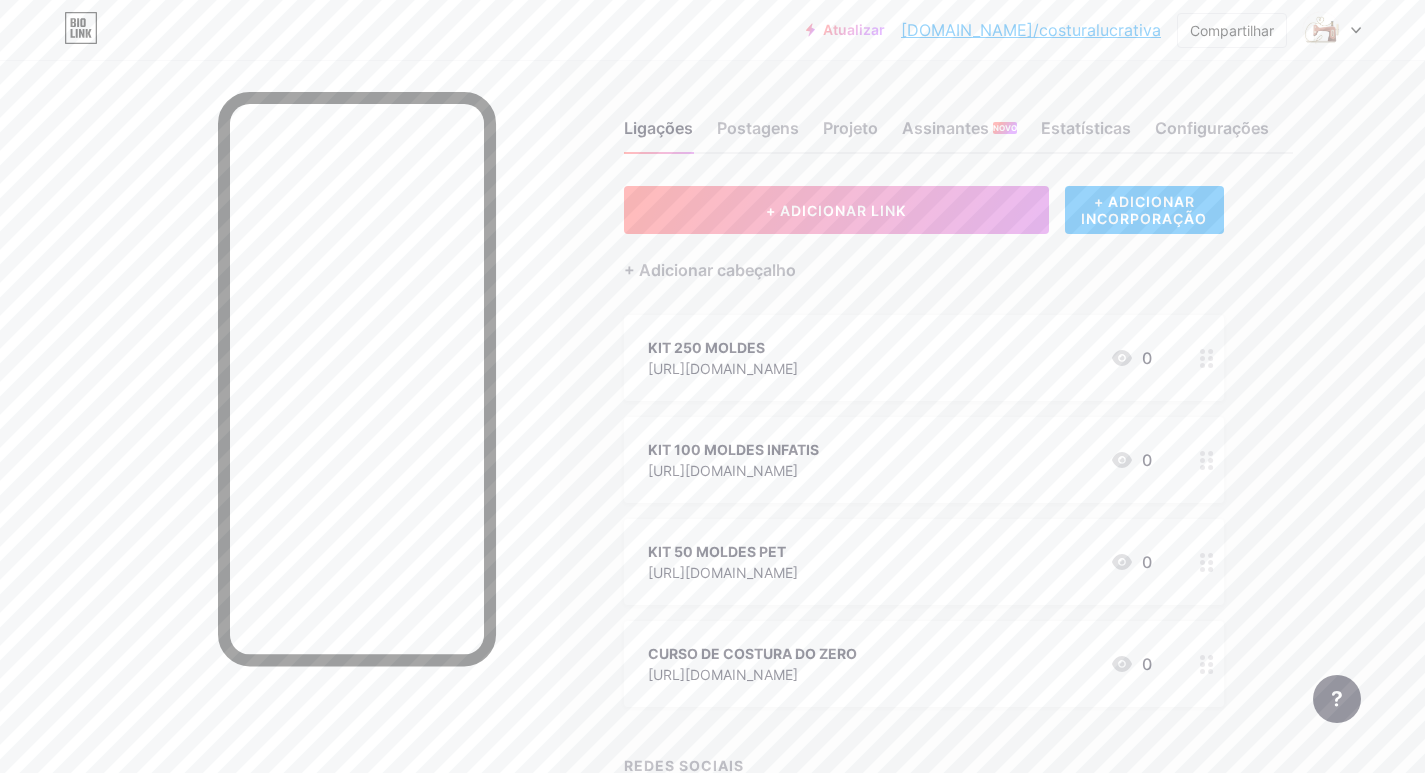 click on "https://www.instagram.com/reel/DHqWNDkRXg9/?igsh=N2dkdTNwOXkwc2tm" at bounding box center [723, 572] 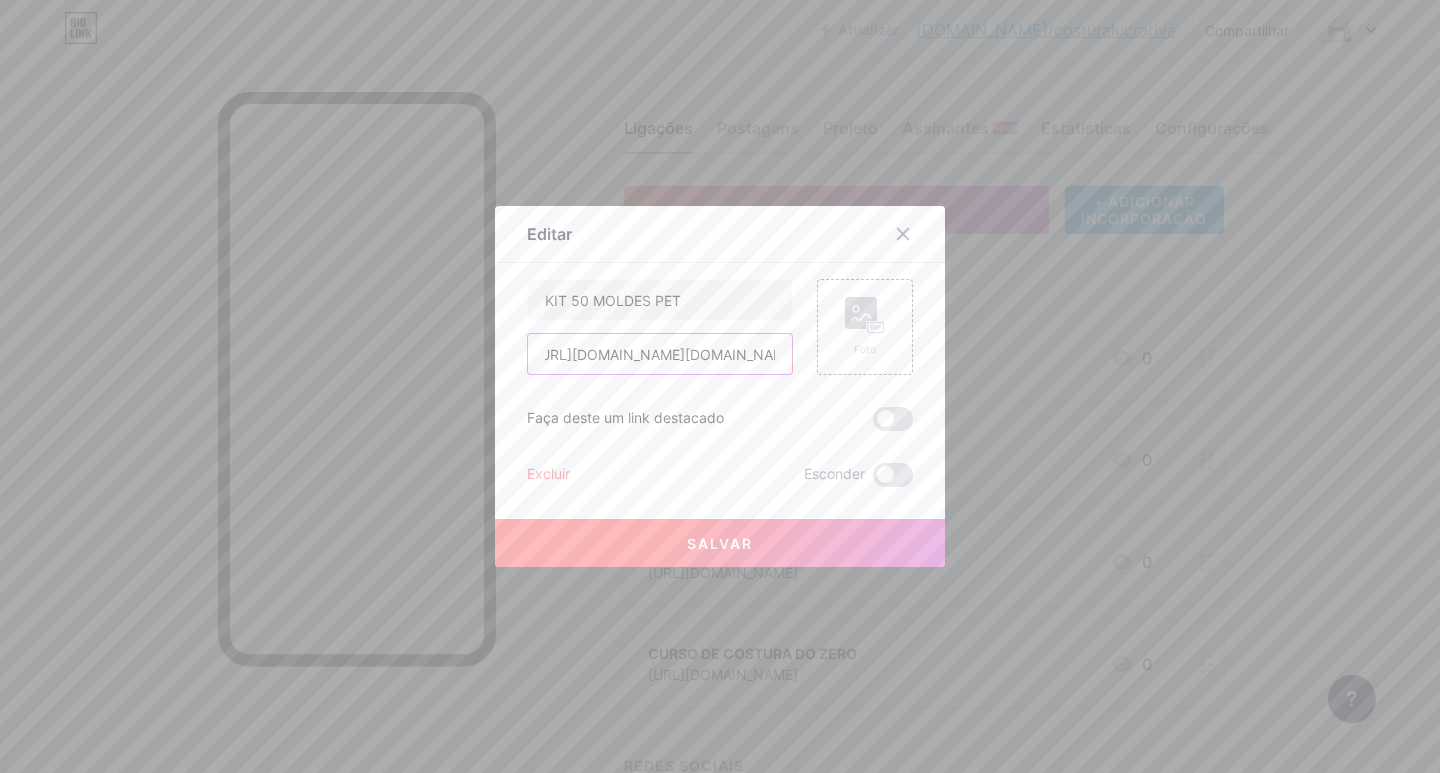 scroll, scrollTop: 0, scrollLeft: 0, axis: both 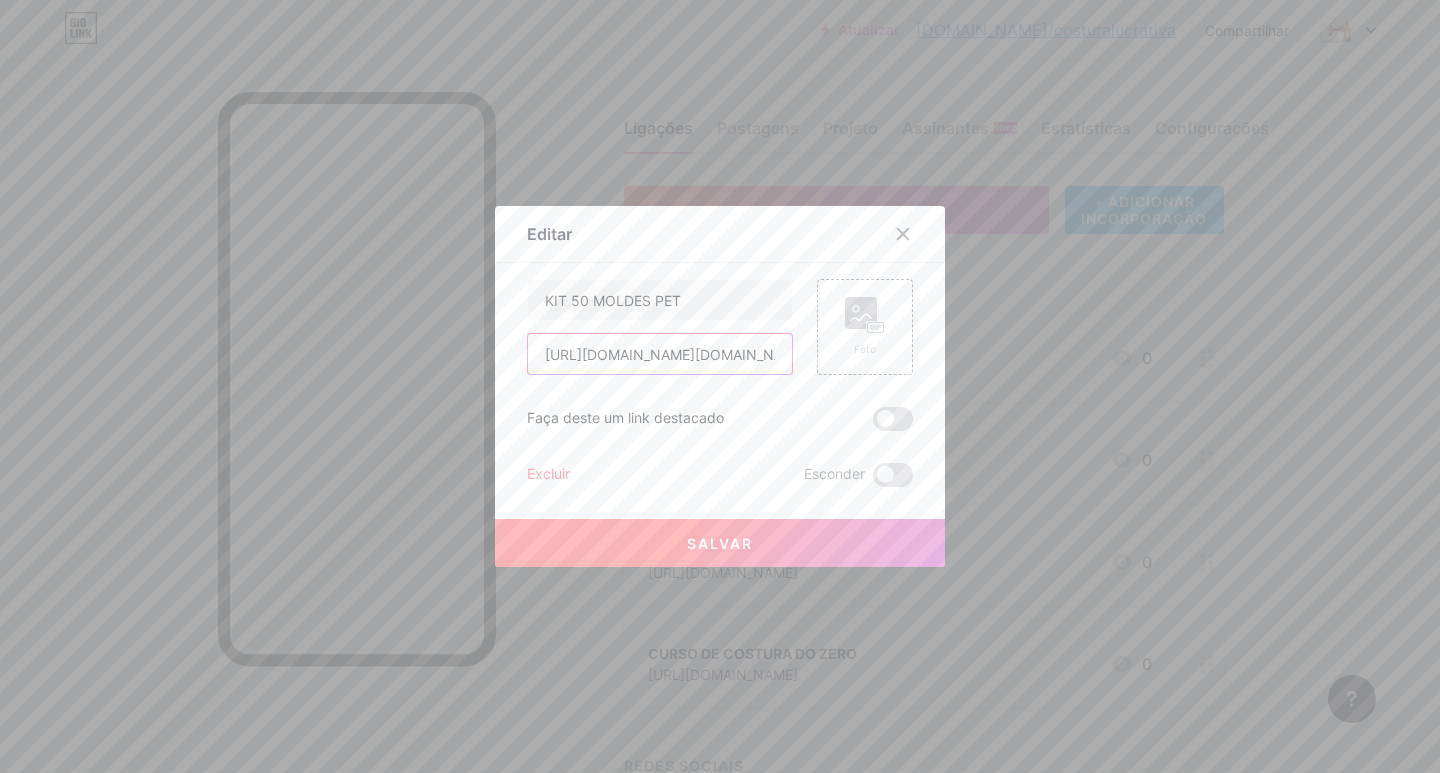 drag, startPoint x: 774, startPoint y: 356, endPoint x: 287, endPoint y: 381, distance: 487.64127 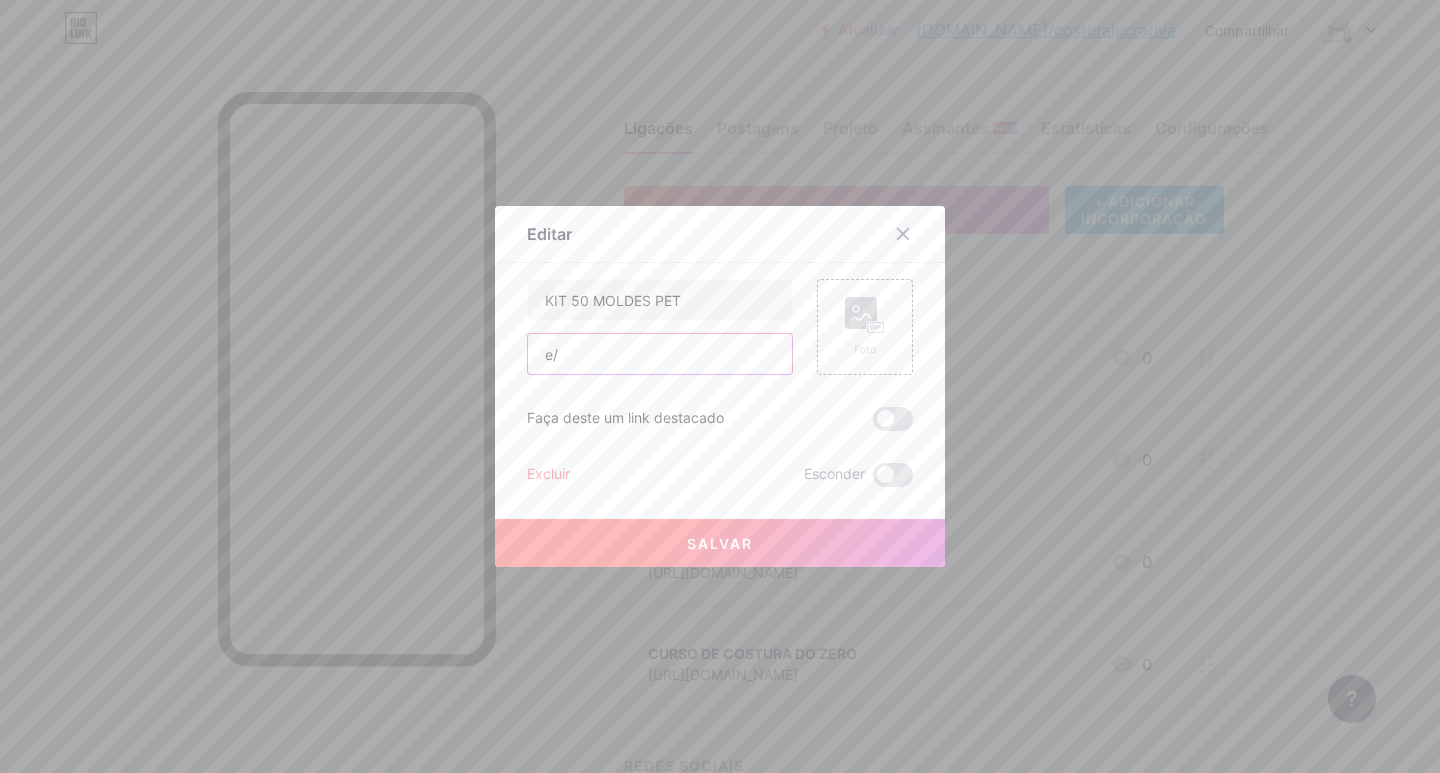 type on "/" 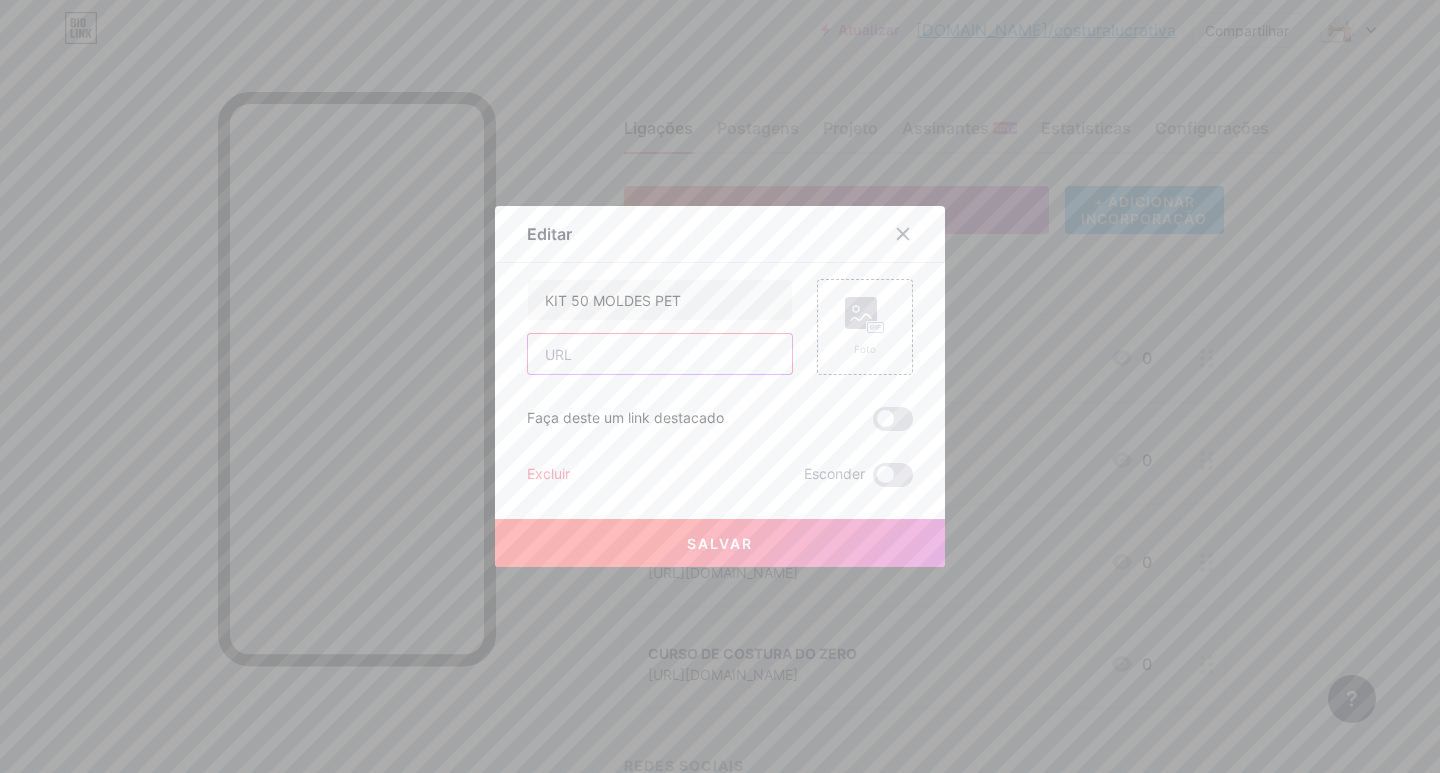 paste on "https://www.instagram.com/costura.lucrativa.online/" 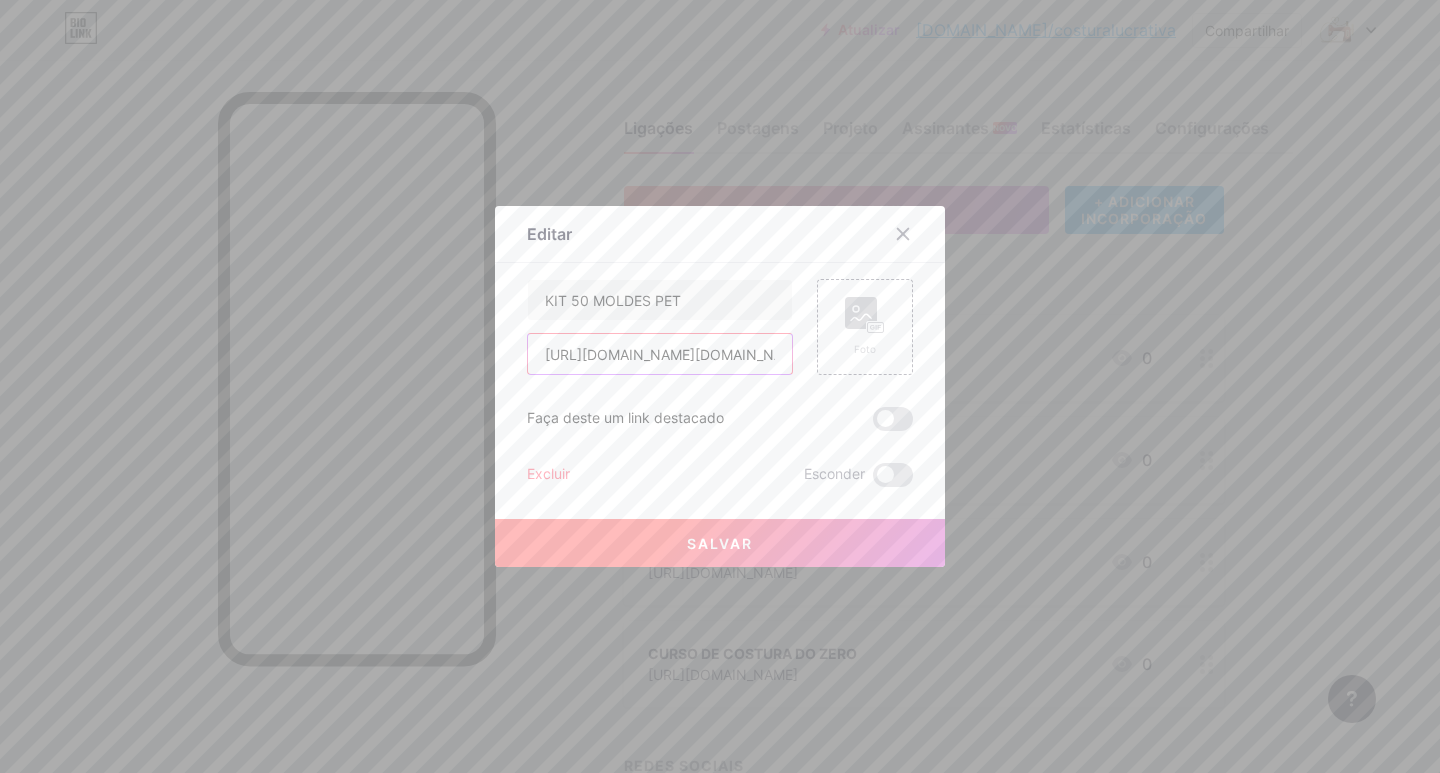 scroll, scrollTop: 0, scrollLeft: 116, axis: horizontal 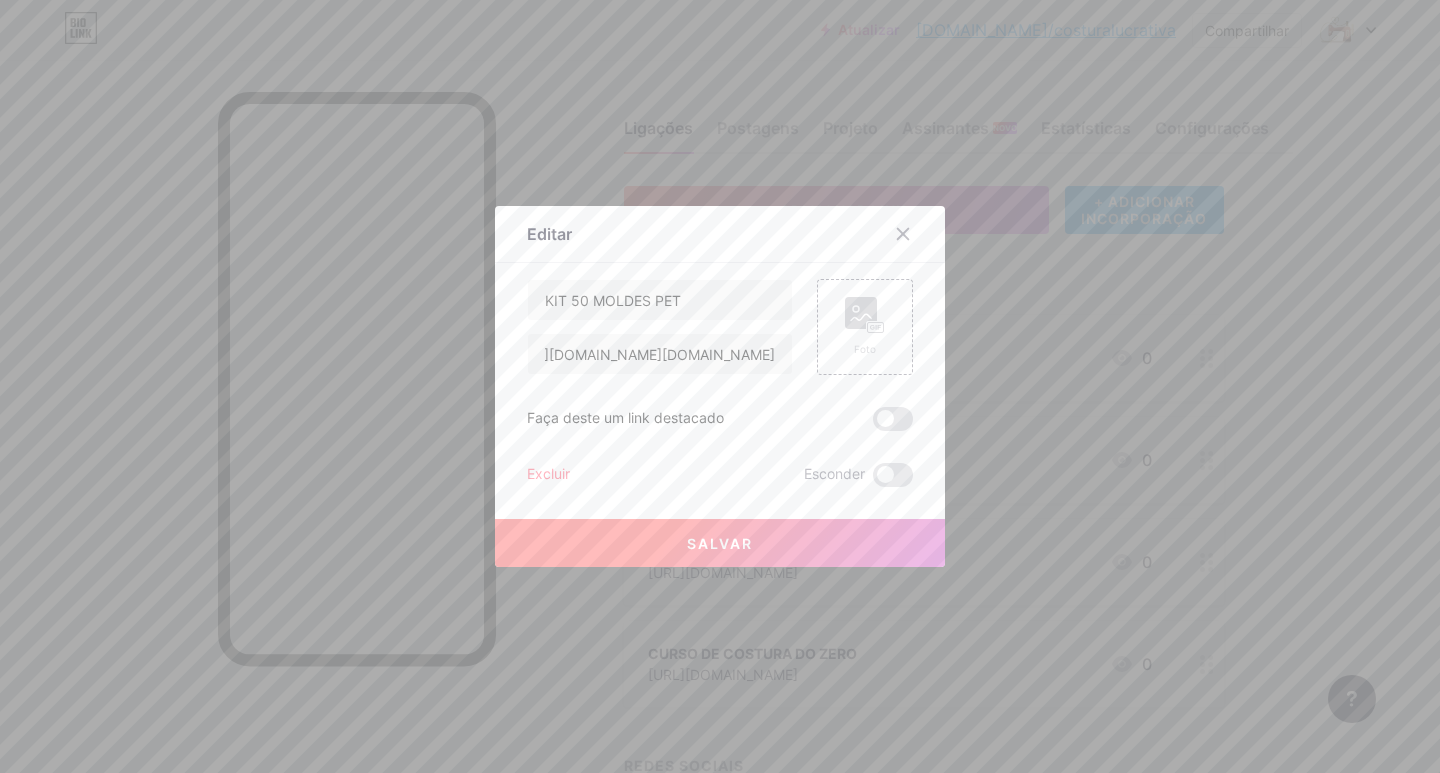 click on "Salvar" at bounding box center (720, 543) 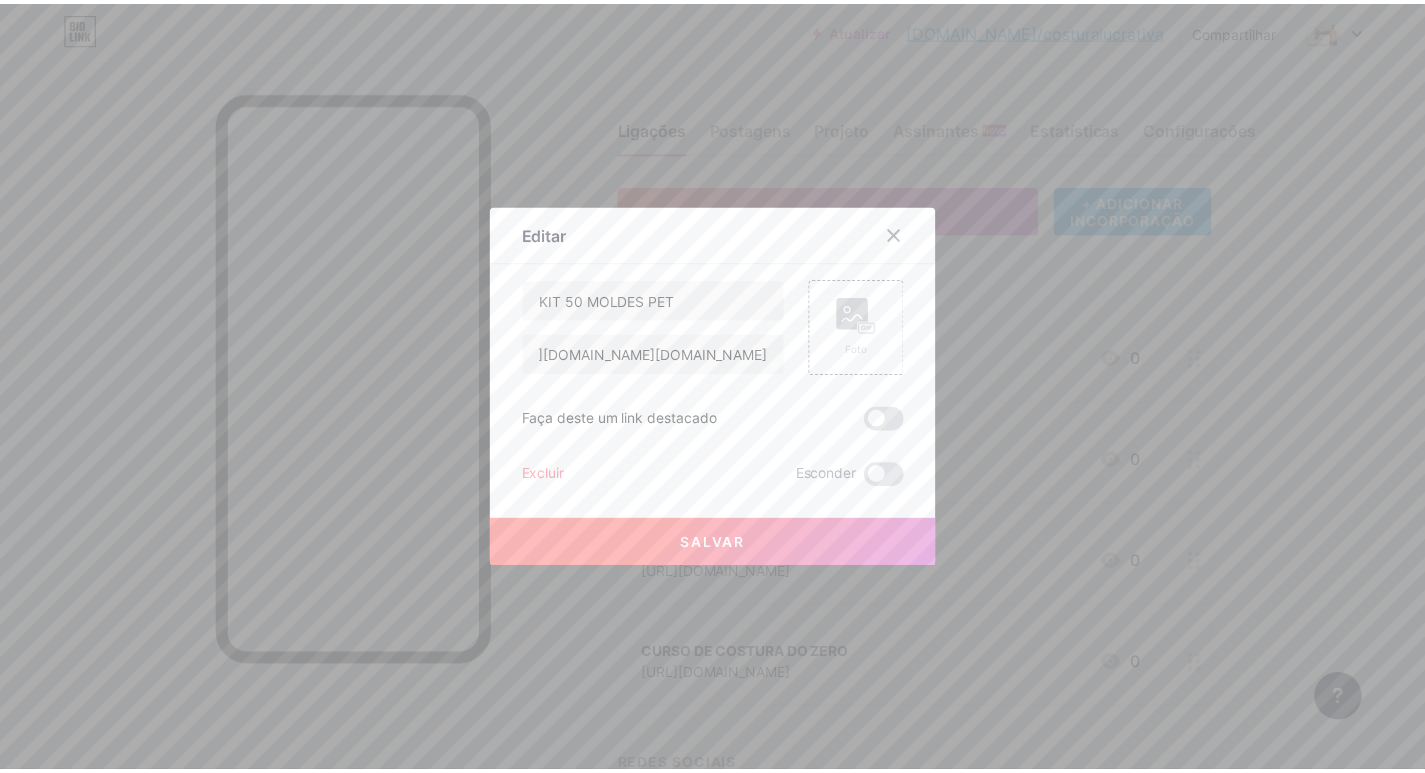 scroll, scrollTop: 0, scrollLeft: 0, axis: both 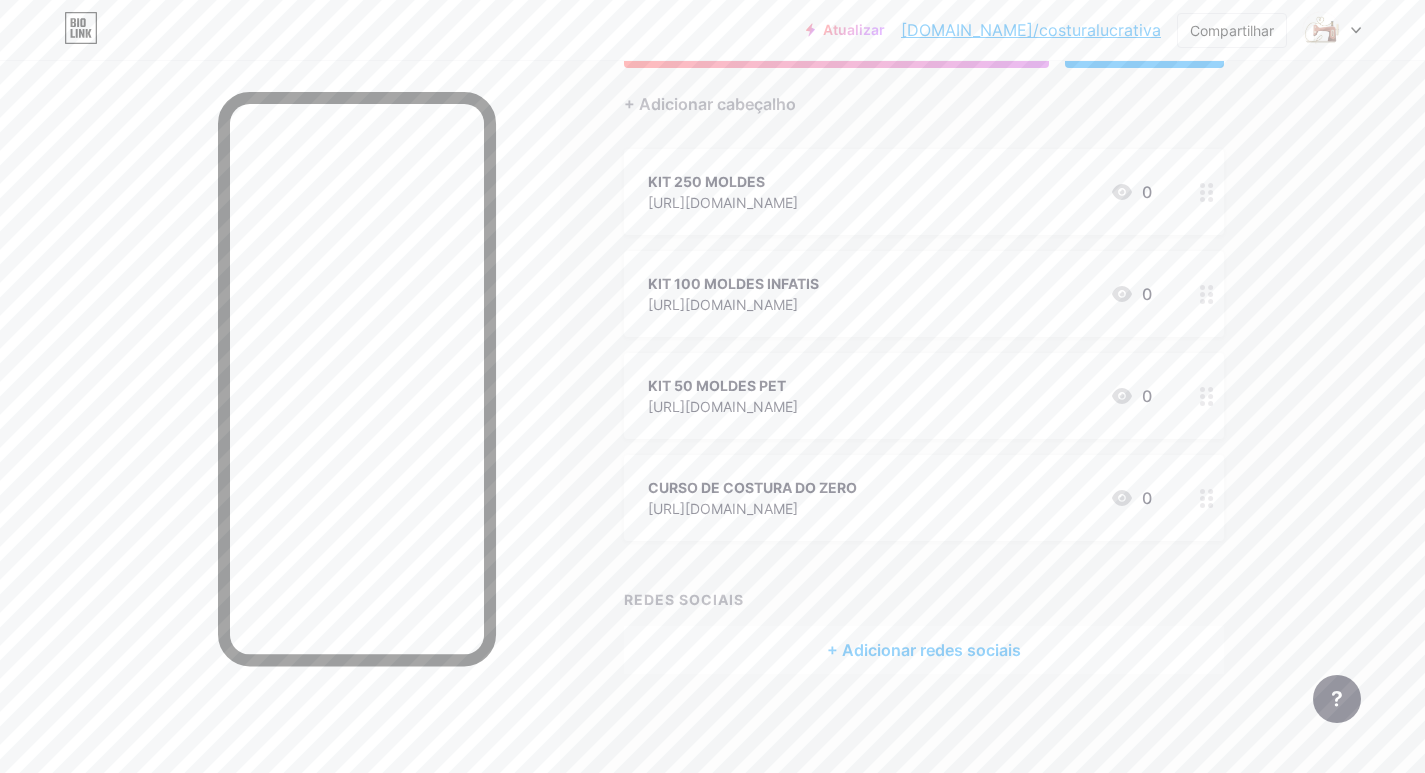 click on "https://www.instagram.com/reel/DHqWNDkRXg9/?igsh=N2dkdTNwOXkwc2tm" at bounding box center (723, 508) 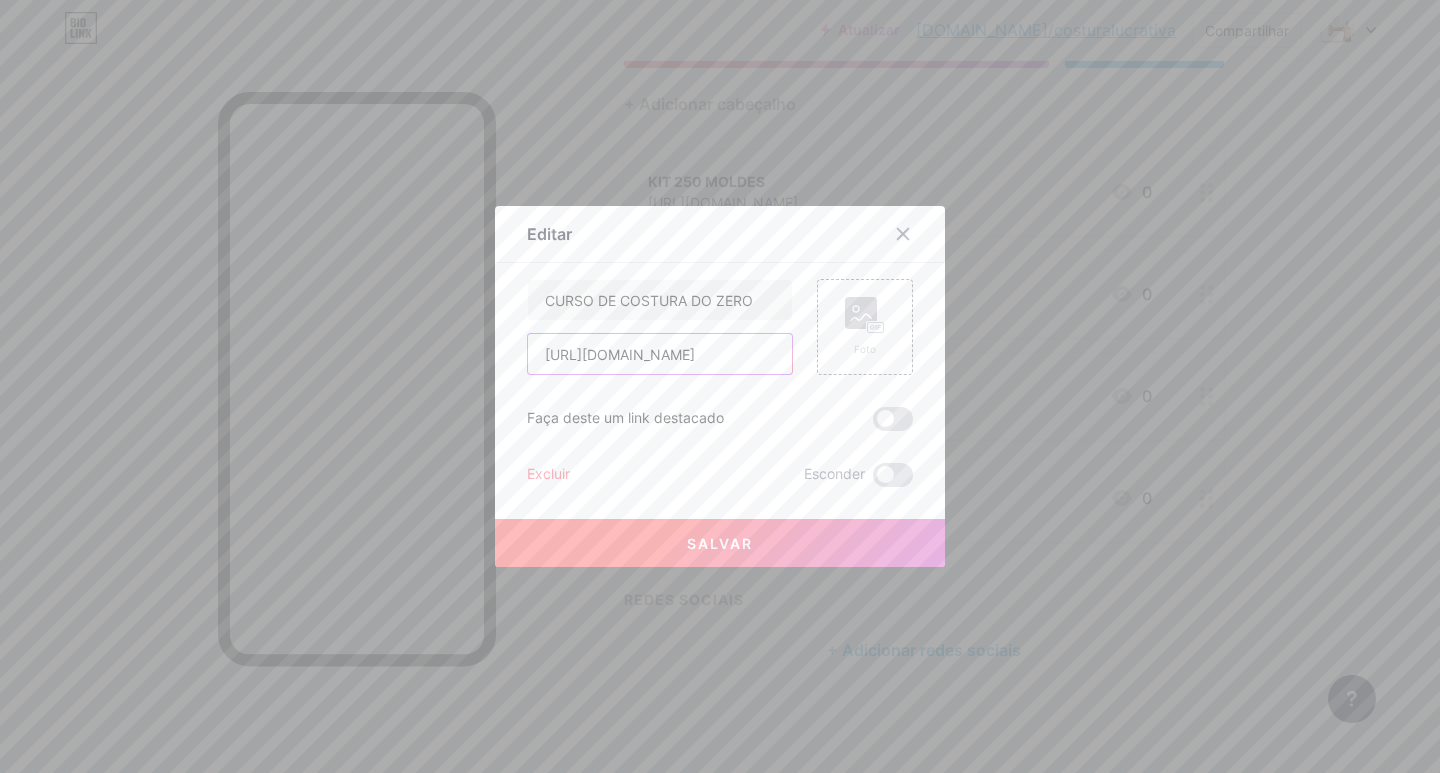 scroll, scrollTop: 0, scrollLeft: 0, axis: both 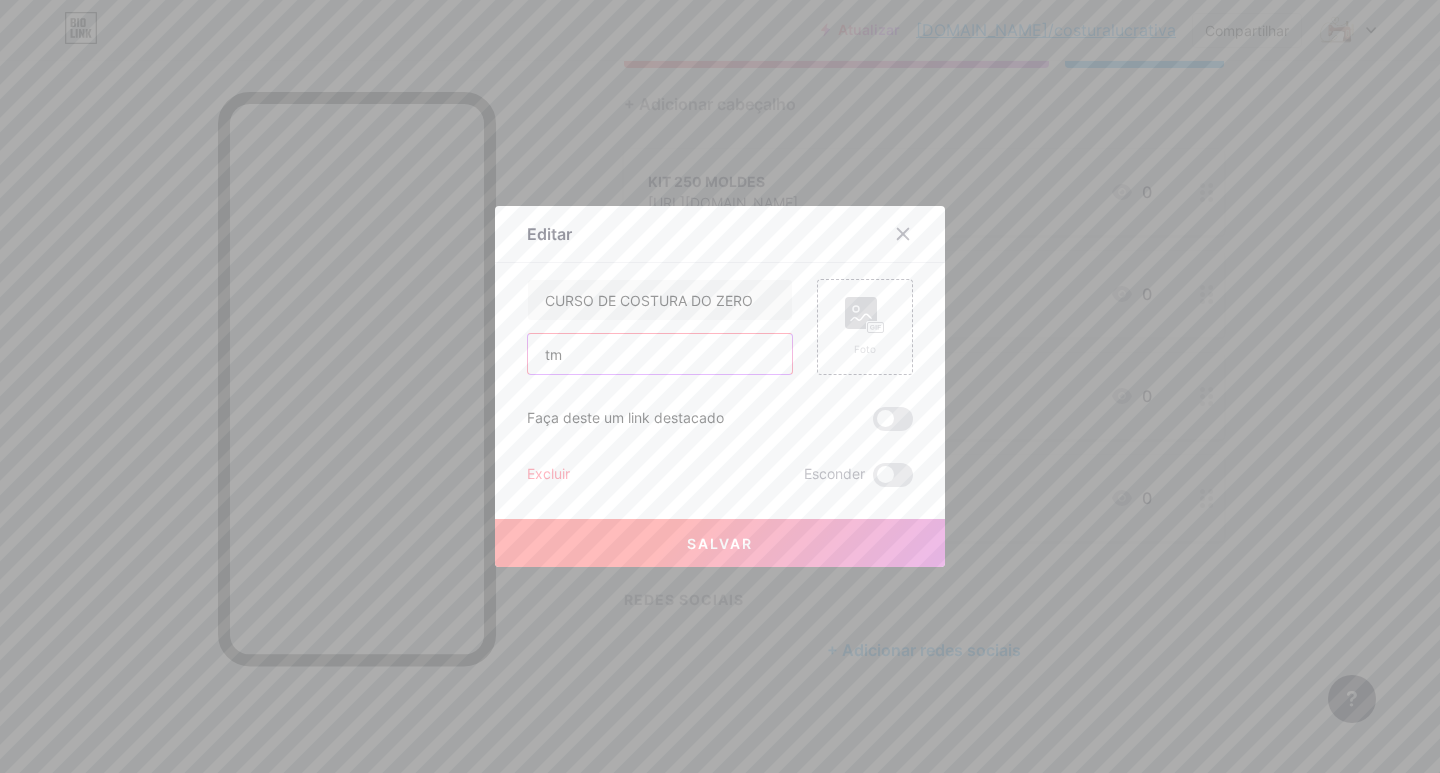 type on "m" 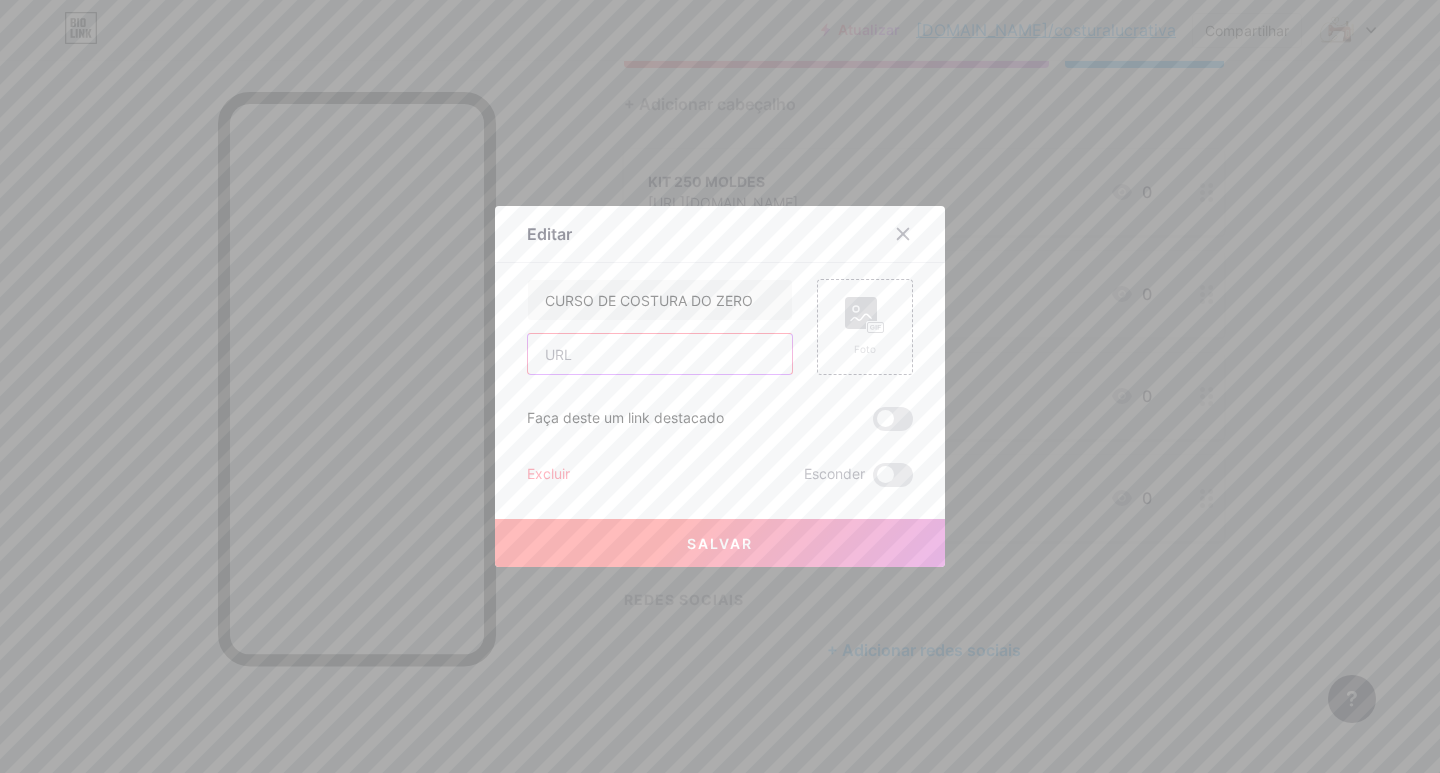 paste on "https://www.instagram.com/costura.lucrativa.online/" 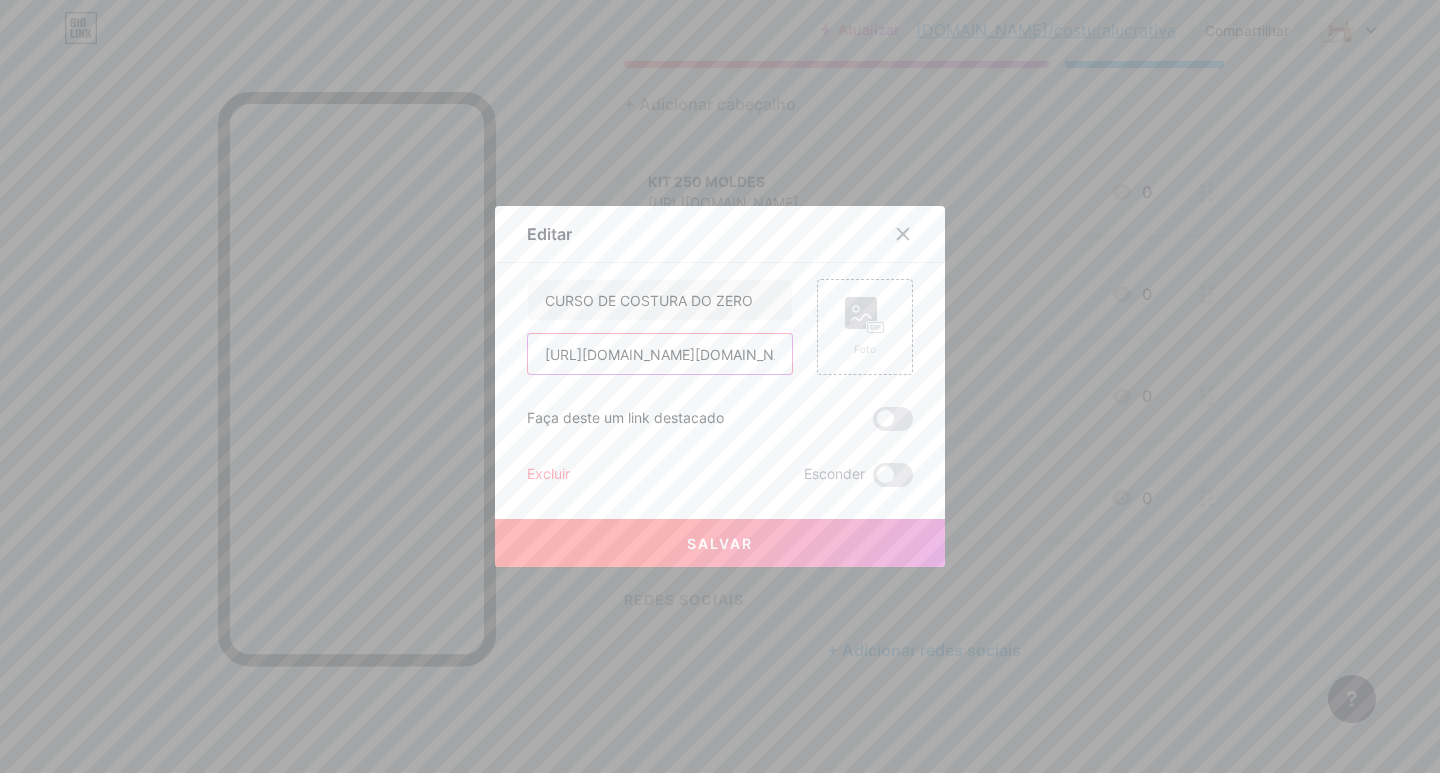 scroll, scrollTop: 0, scrollLeft: 116, axis: horizontal 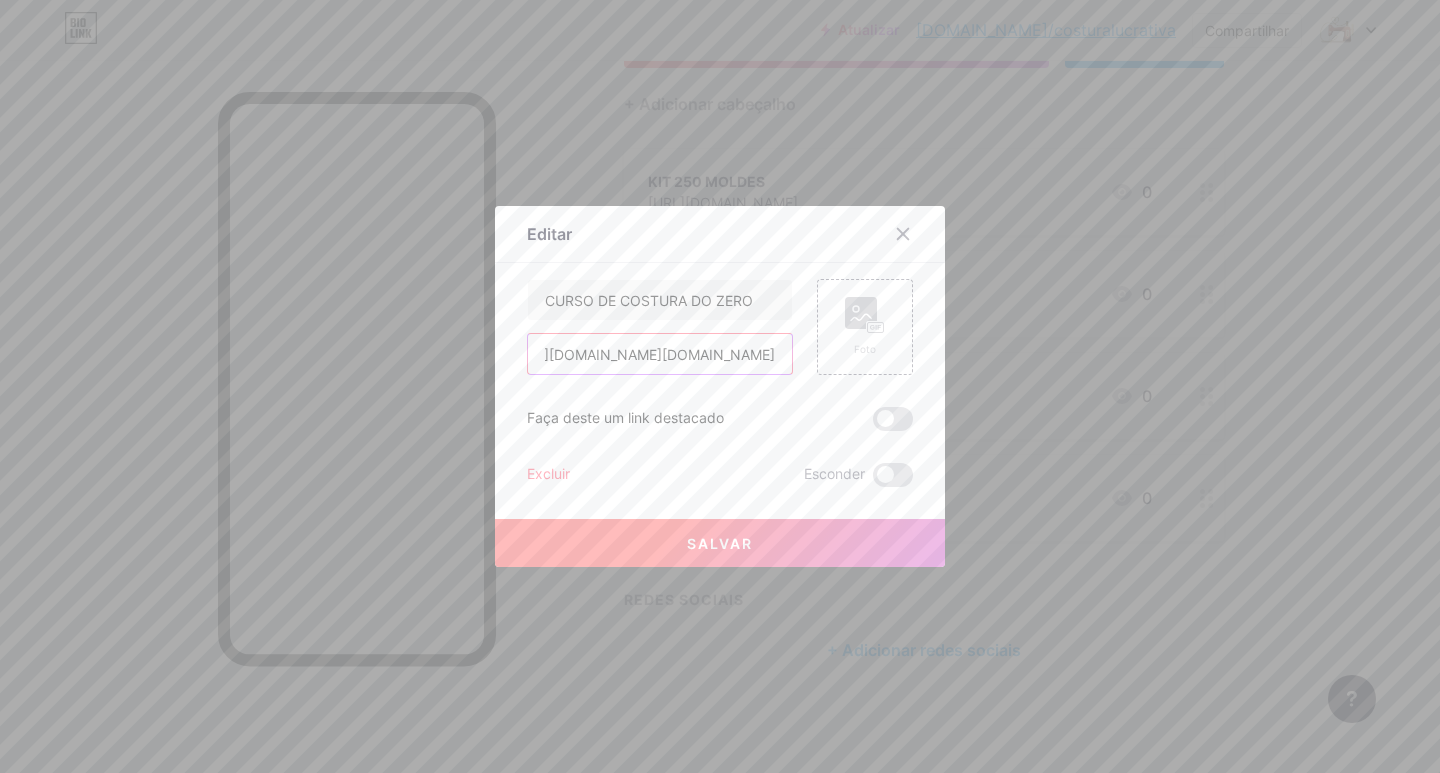 type on "https://www.instagram.com/costura.lucrativa.online/" 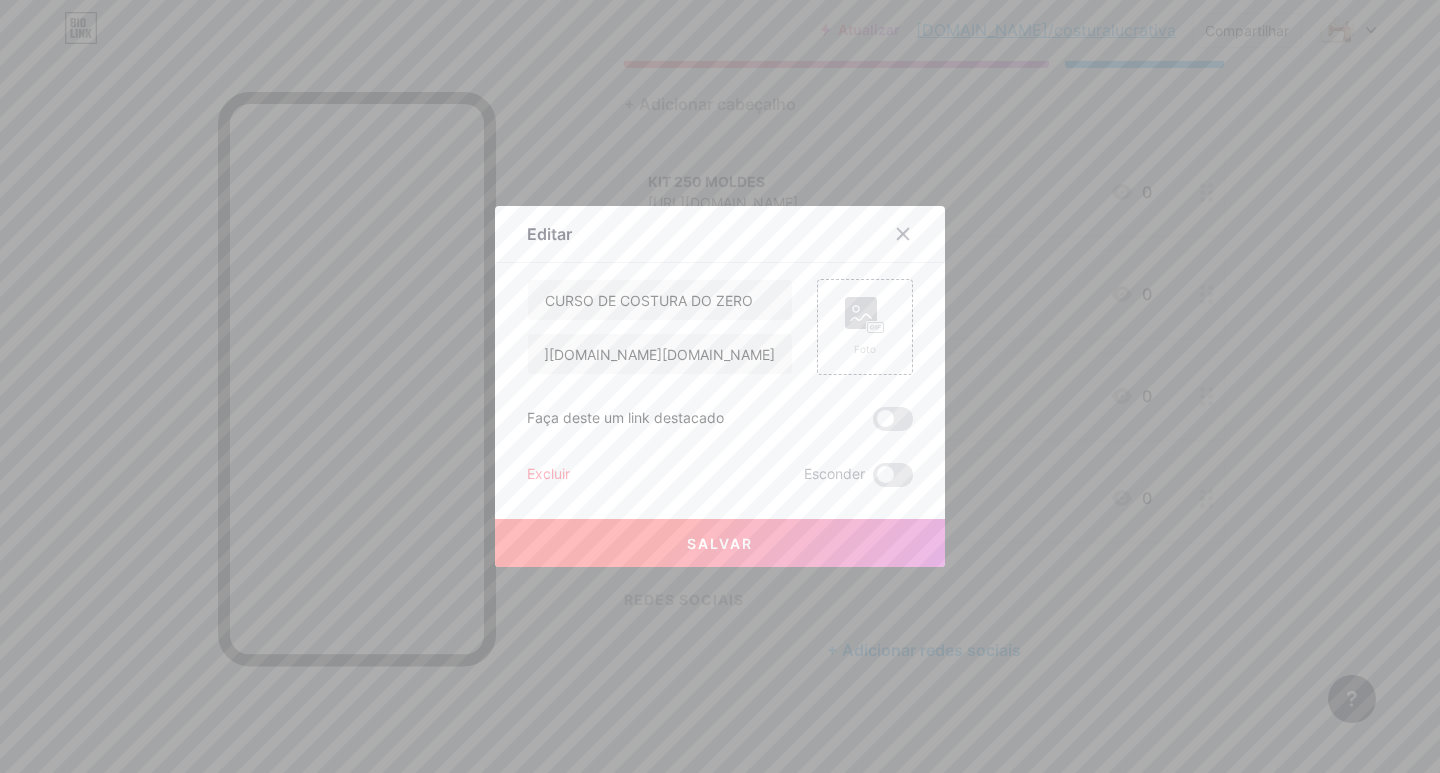 click on "Salvar" at bounding box center (720, 543) 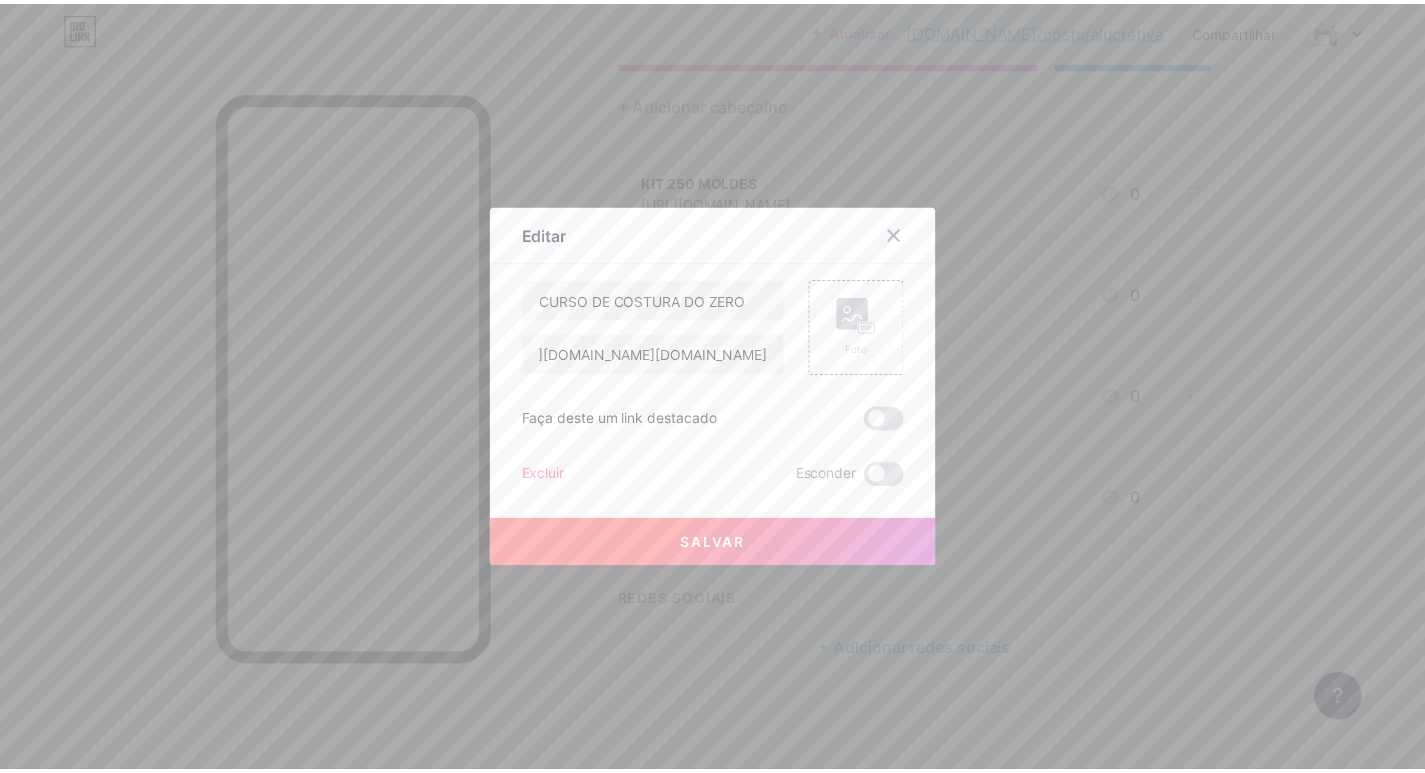 scroll, scrollTop: 0, scrollLeft: 0, axis: both 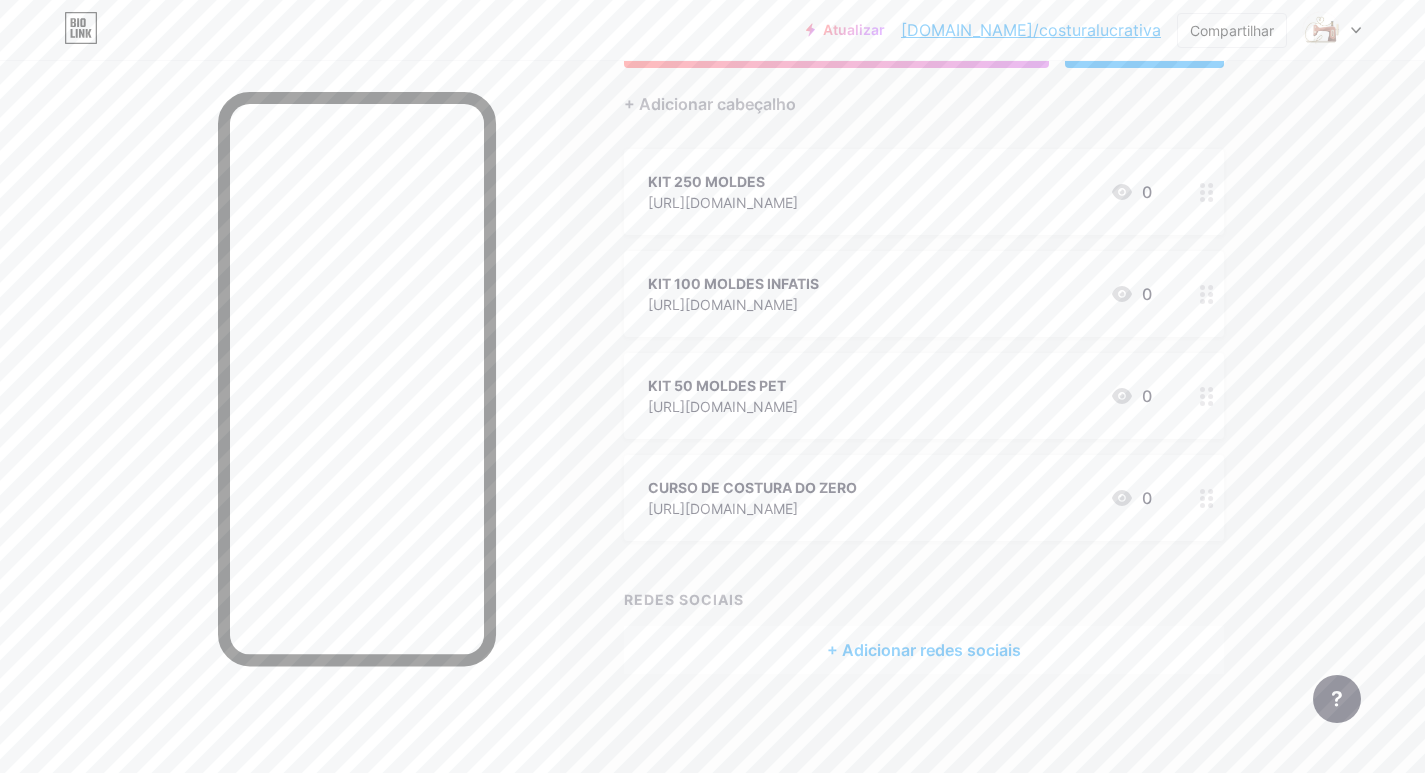 click on "Ligações
Postagens
Projeto
Assinantes
NOVO
Estatísticas
Configurações       + ADICIONAR LINK     + ADICIONAR INCORPORAÇÃO
+ Adicionar cabeçalho
KIT 250 MOLDES
https://www.instagram.com/reel/DHqWNDkRXg9/?igsh=N2dkdTNwOXkwc2tm
0
KIT 100 MOLDES INFATIS
https://www.instagram.com/reel/DHqWNDkRXg9/?igsh=N2dkdTNwOXkwc2tm
0
KIT 50 MOLDES PET
https://www.instagram.com/reel/DHqWNDkRXg9/?igsh=N2dkdTNwOXkwc2tm
0
CURSO DE COSTURA DO ZERO
https://www.instagram.com/reel/DHqWNDkRXg9/?igsh=N2dkdTNwOXkwc2tm
0
REDES SOCIAIS     + Adicionar redes sociais" at bounding box center [688, 334] 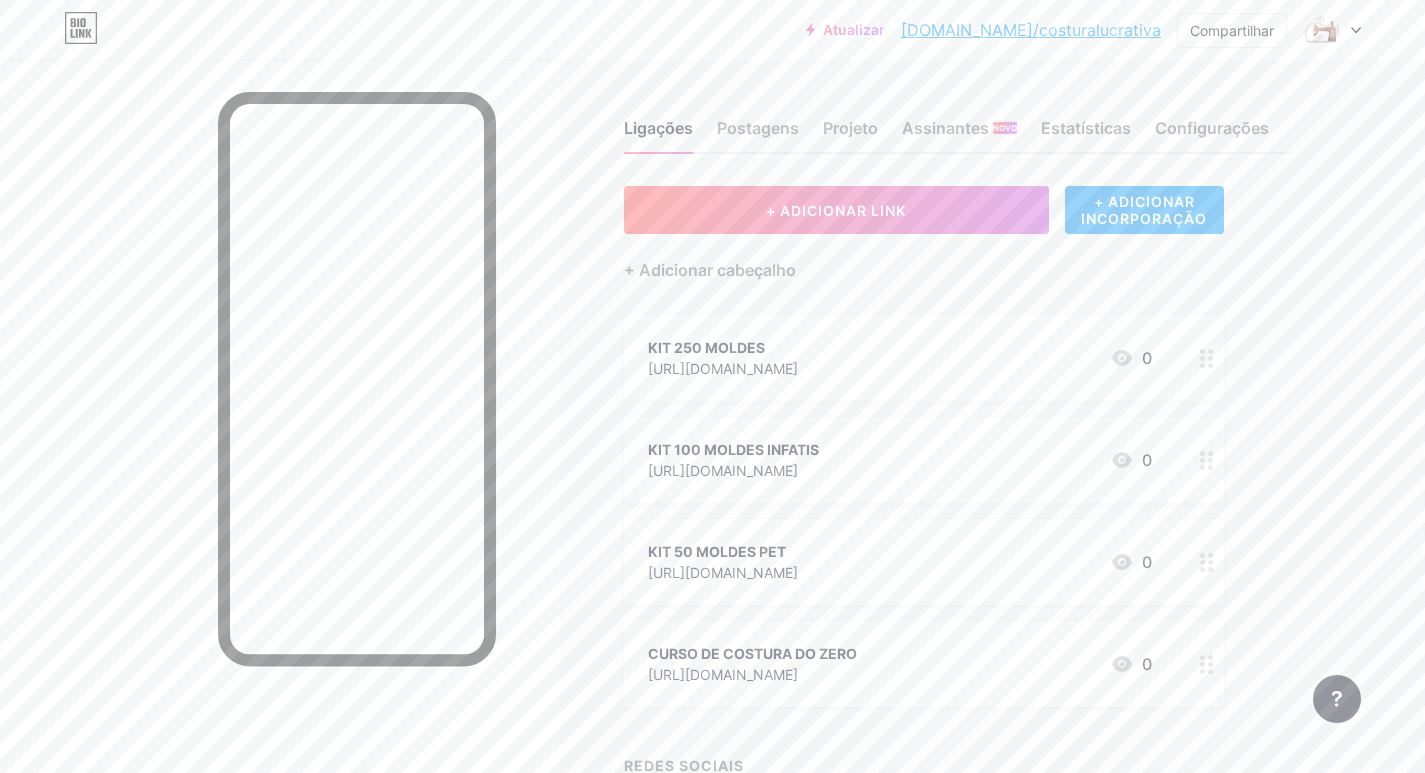 scroll, scrollTop: 166, scrollLeft: 0, axis: vertical 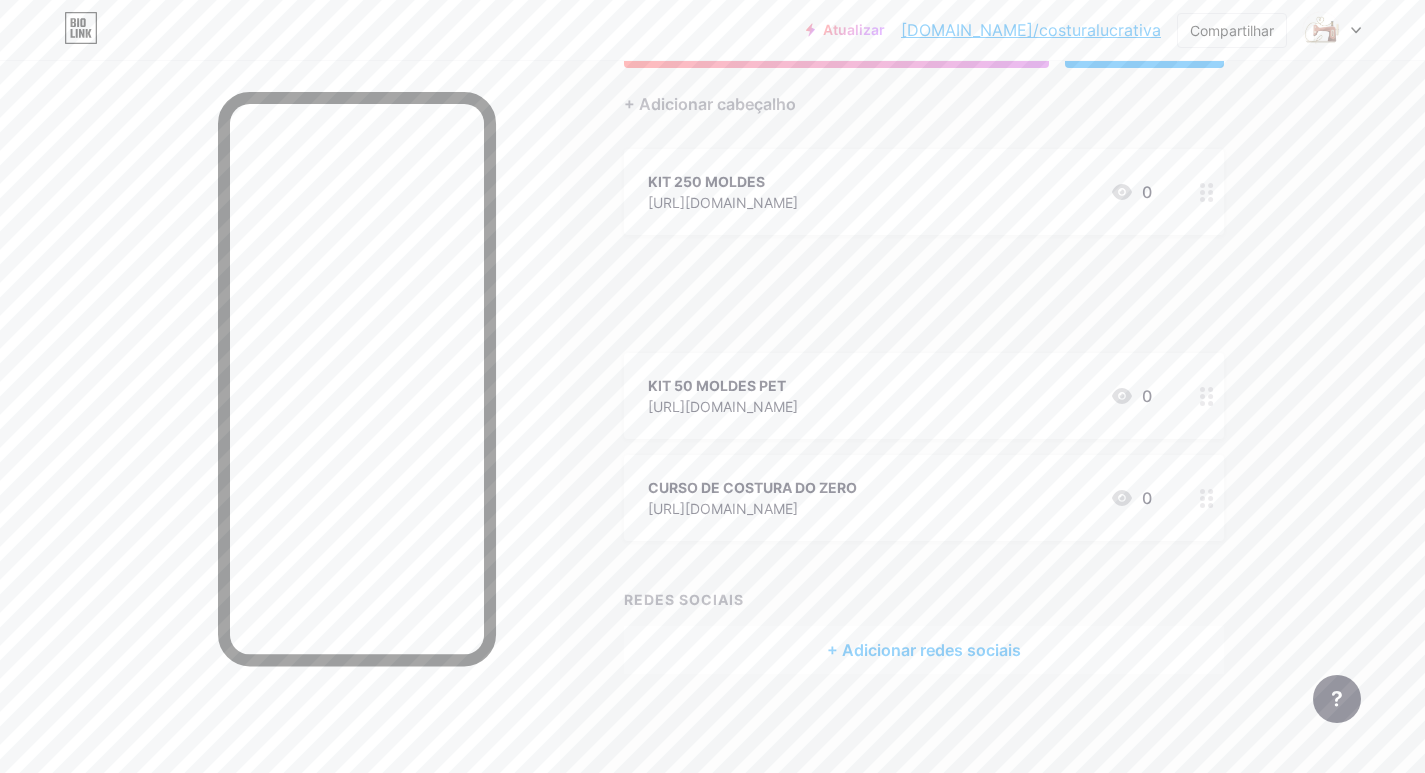 type 